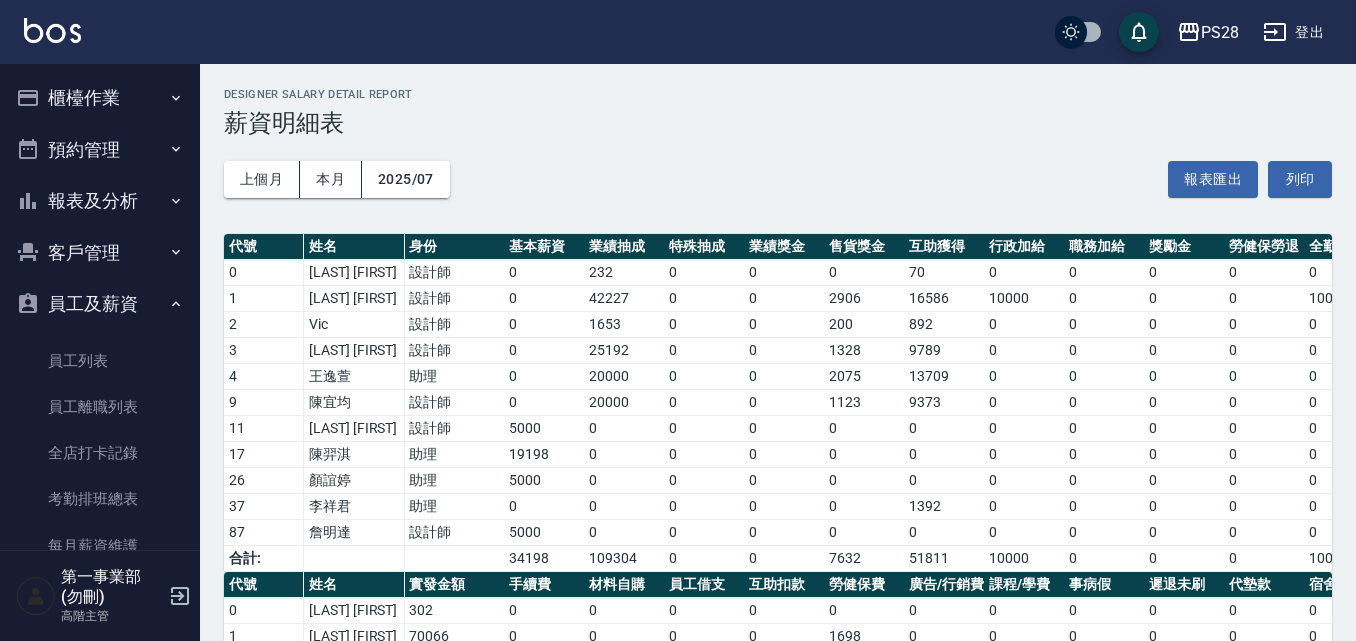 scroll, scrollTop: 0, scrollLeft: 0, axis: both 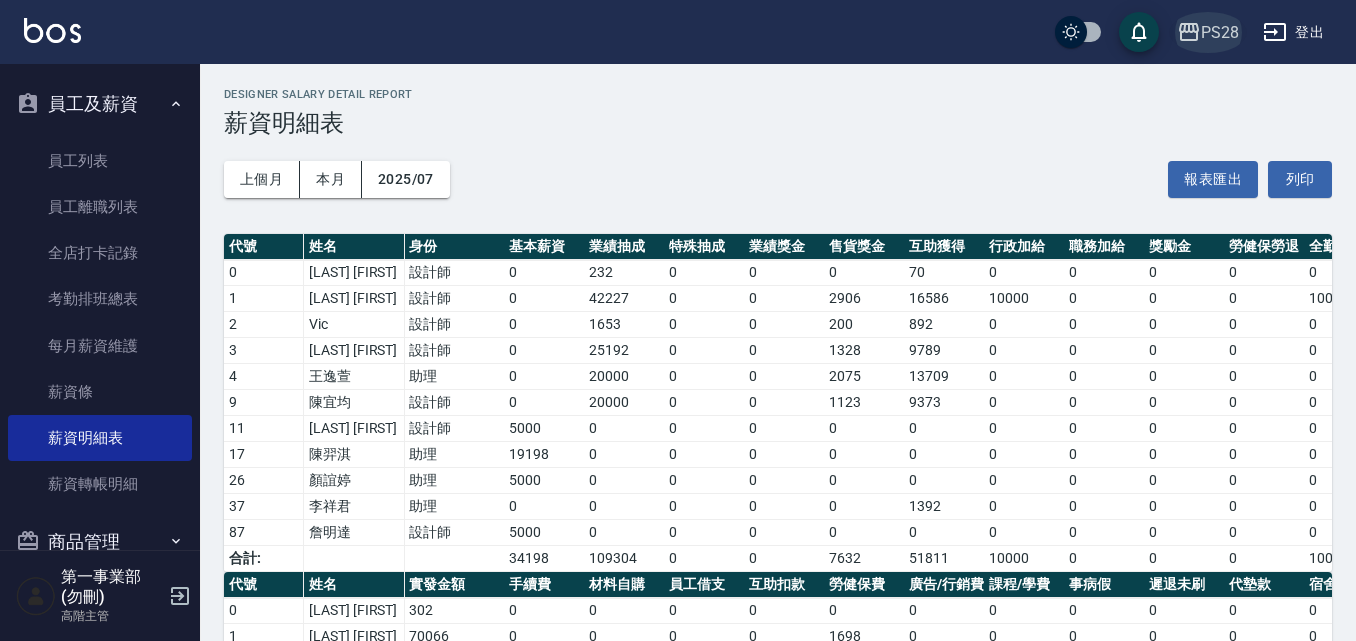 click on "PS28" at bounding box center [1220, 32] 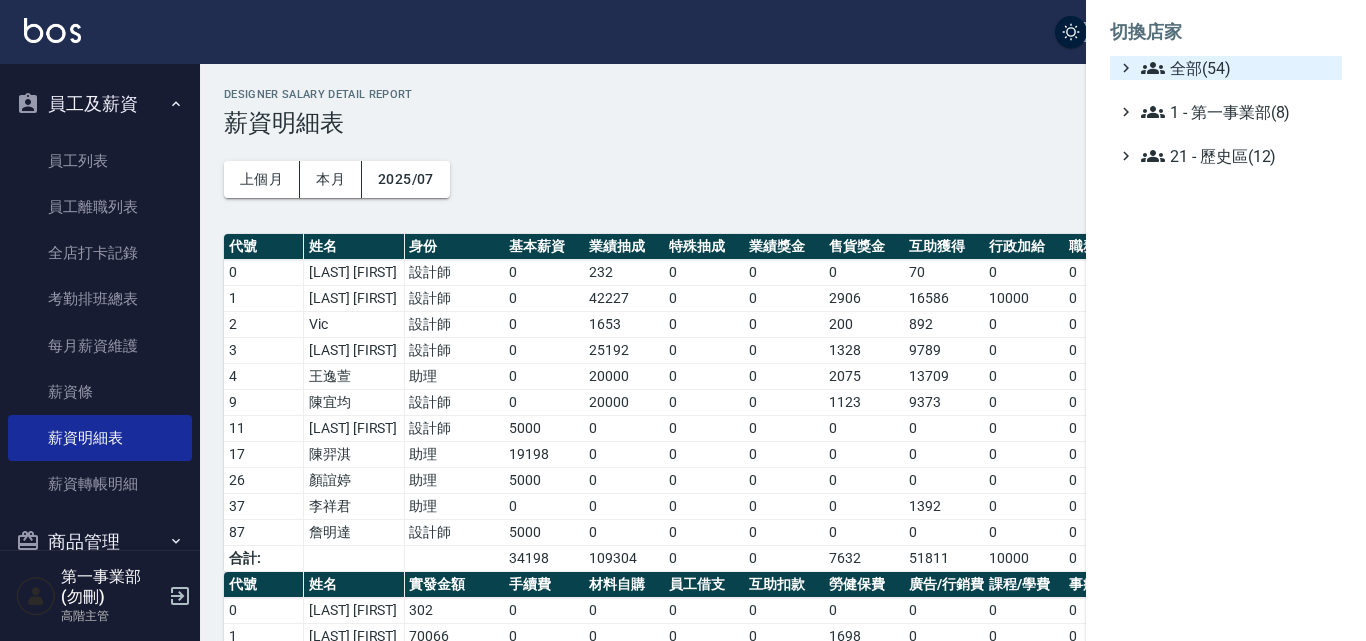 click on "全部(54)" at bounding box center [1237, 68] 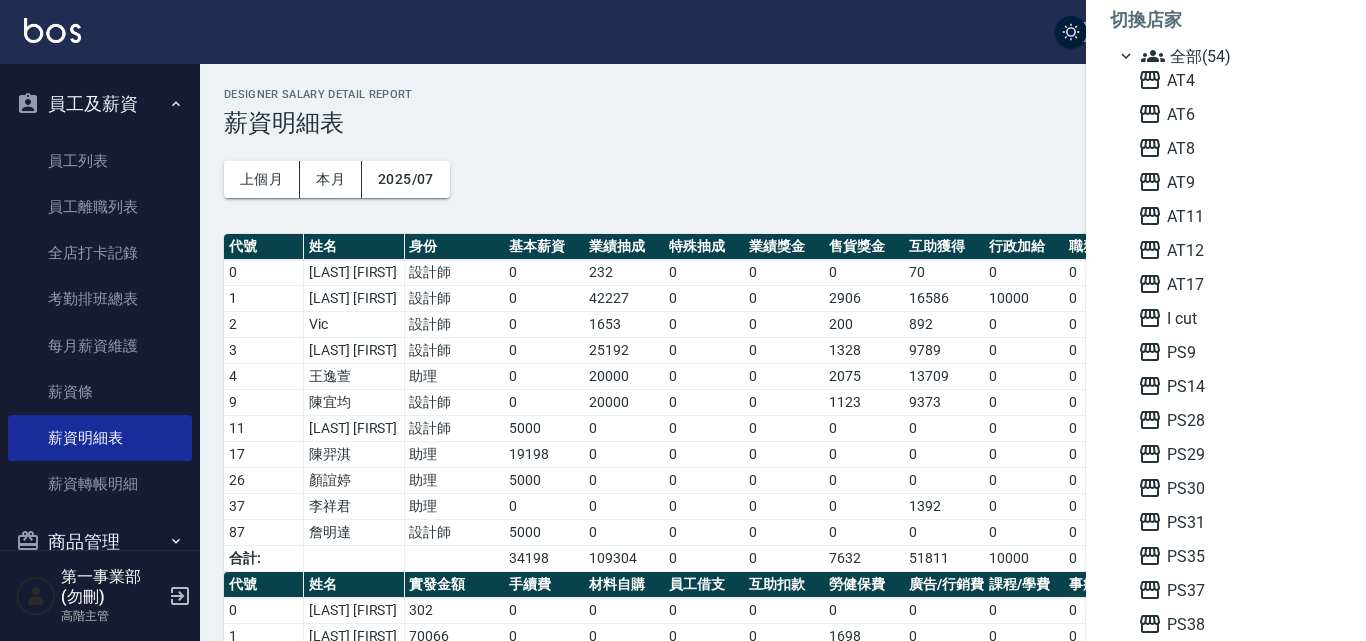 scroll, scrollTop: 0, scrollLeft: 0, axis: both 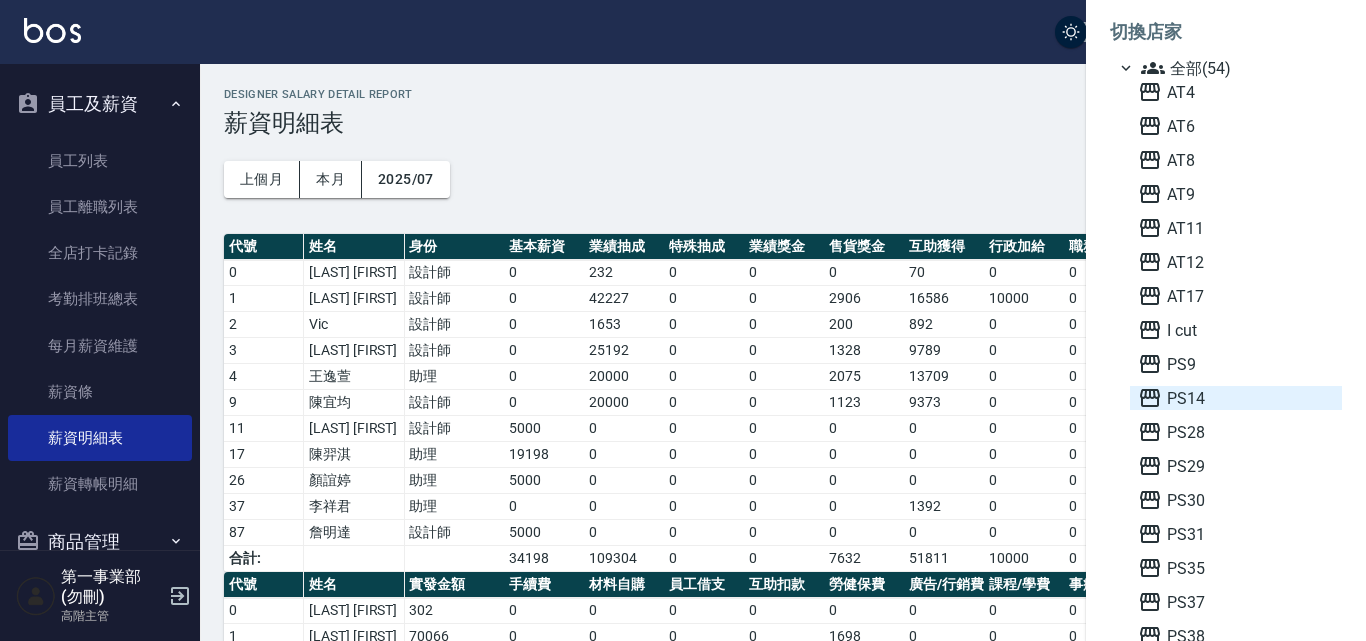 click on "PS14" at bounding box center [1236, 398] 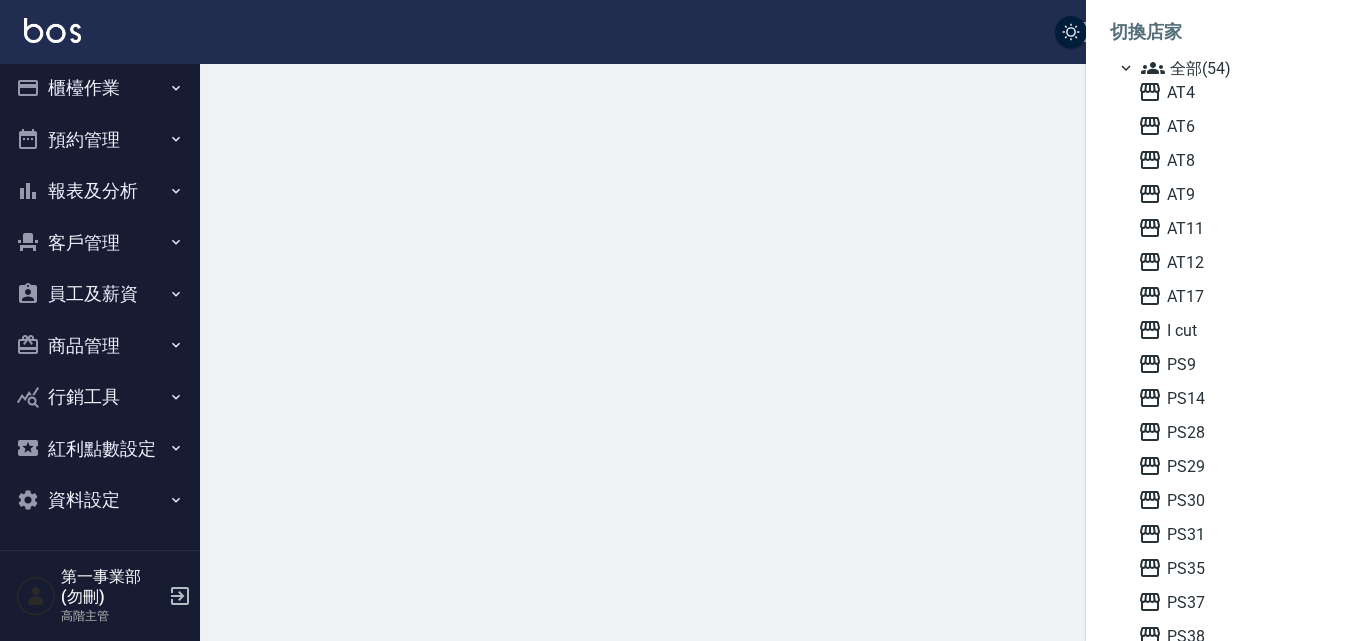 scroll, scrollTop: 10, scrollLeft: 0, axis: vertical 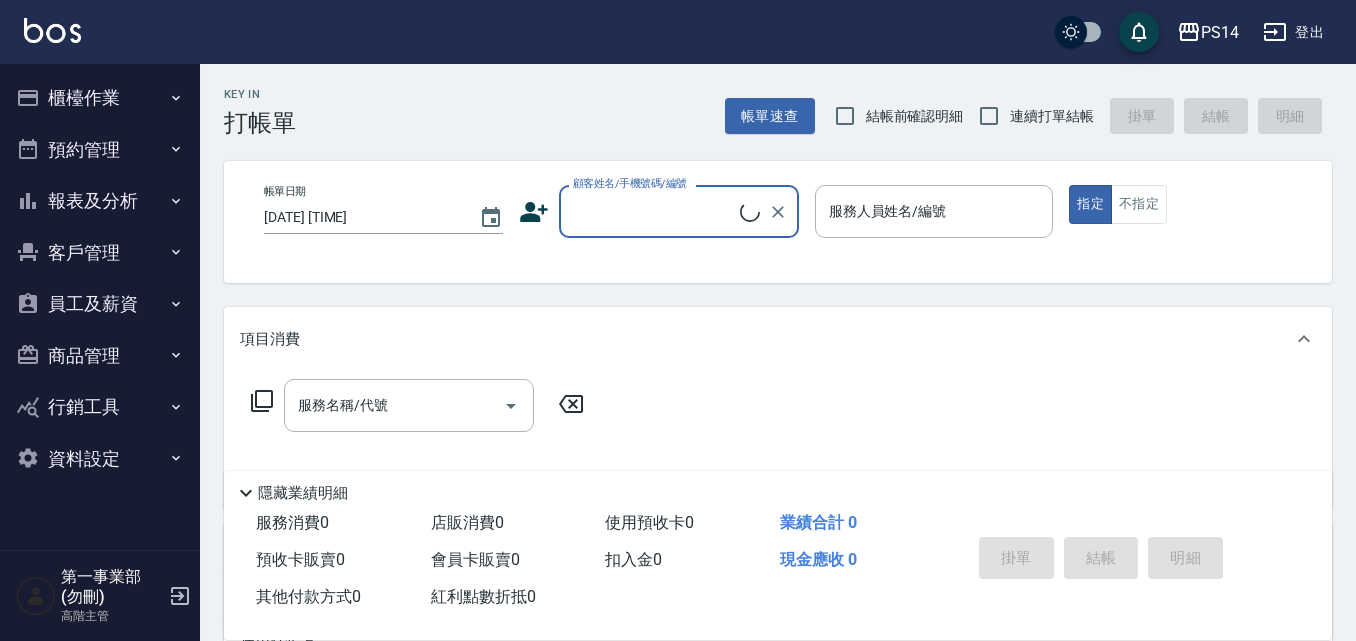 click on "員工及薪資" at bounding box center (100, 304) 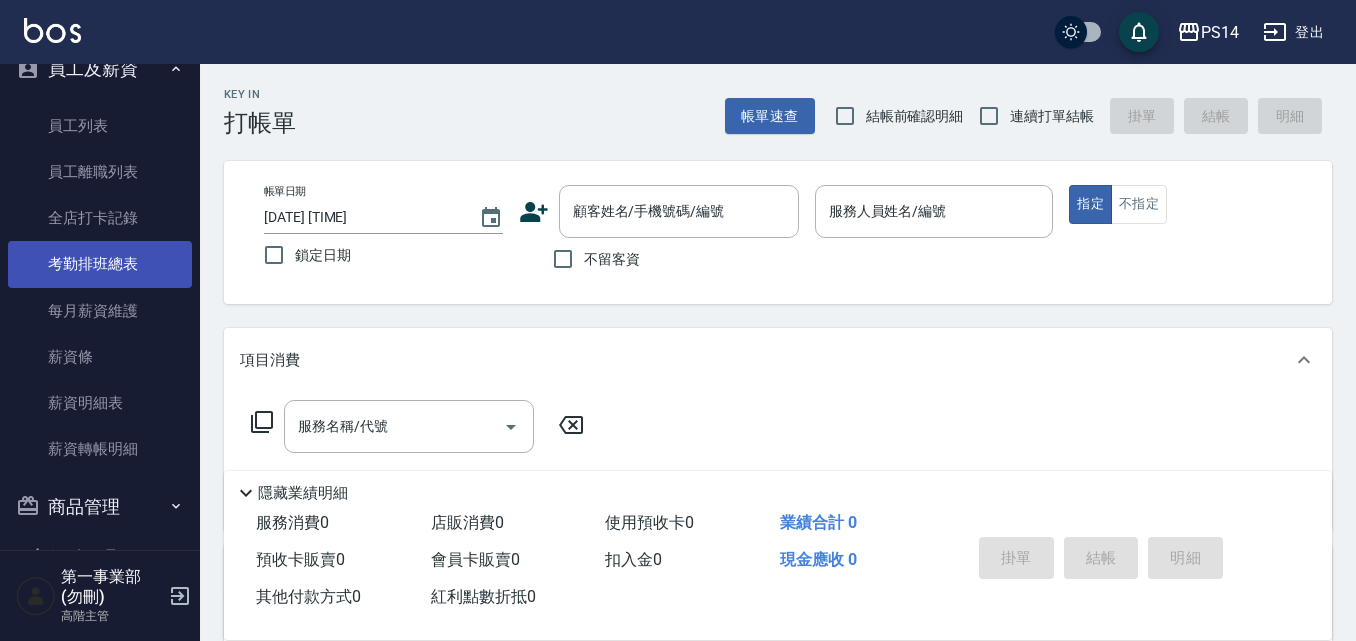 scroll, scrollTop: 200, scrollLeft: 0, axis: vertical 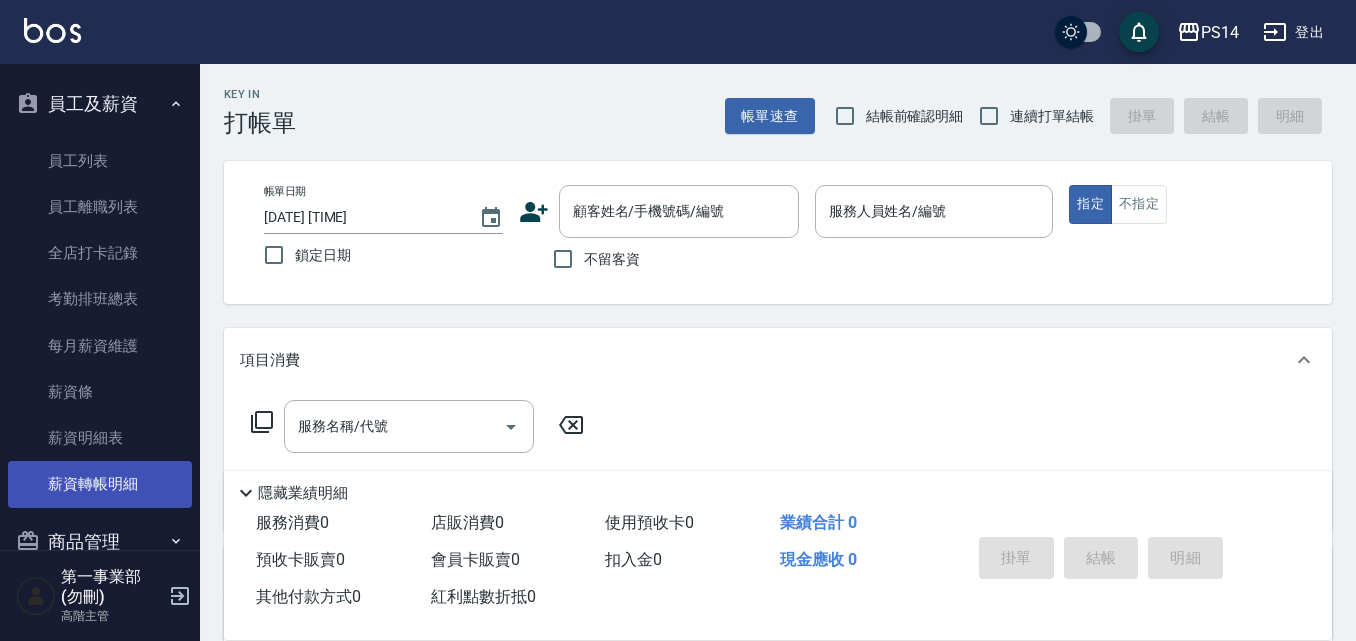 click on "薪資轉帳明細" at bounding box center (100, 484) 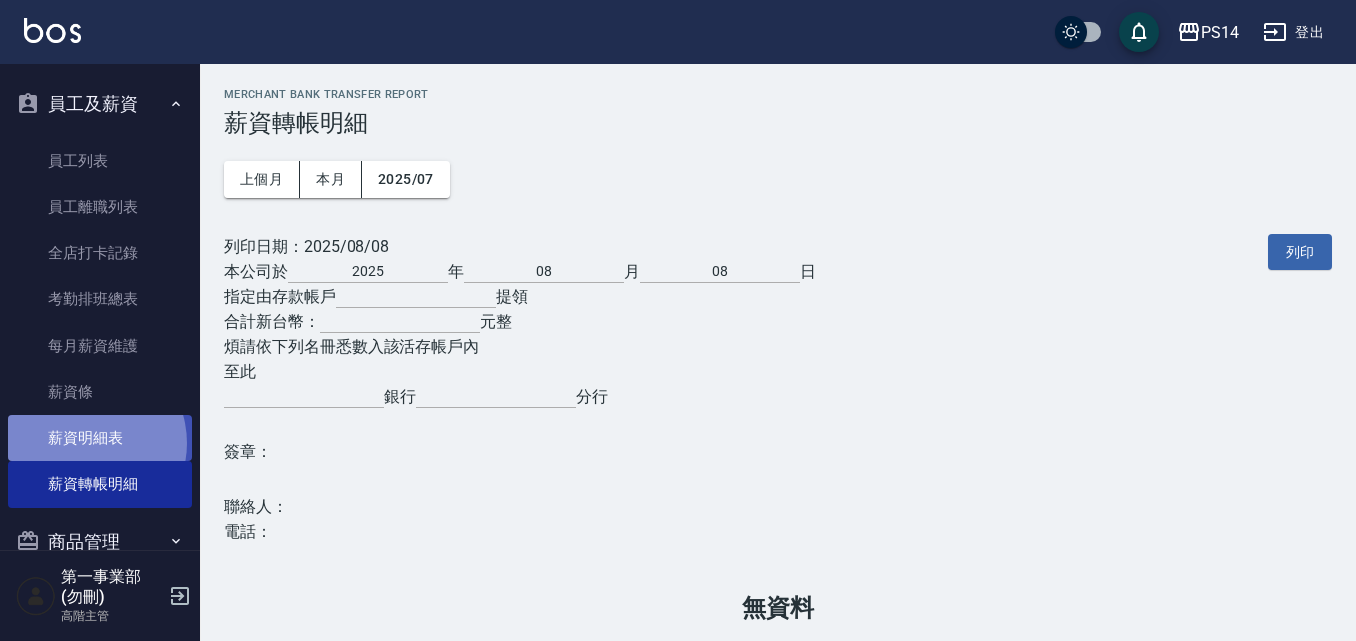 click on "薪資明細表" at bounding box center (100, 438) 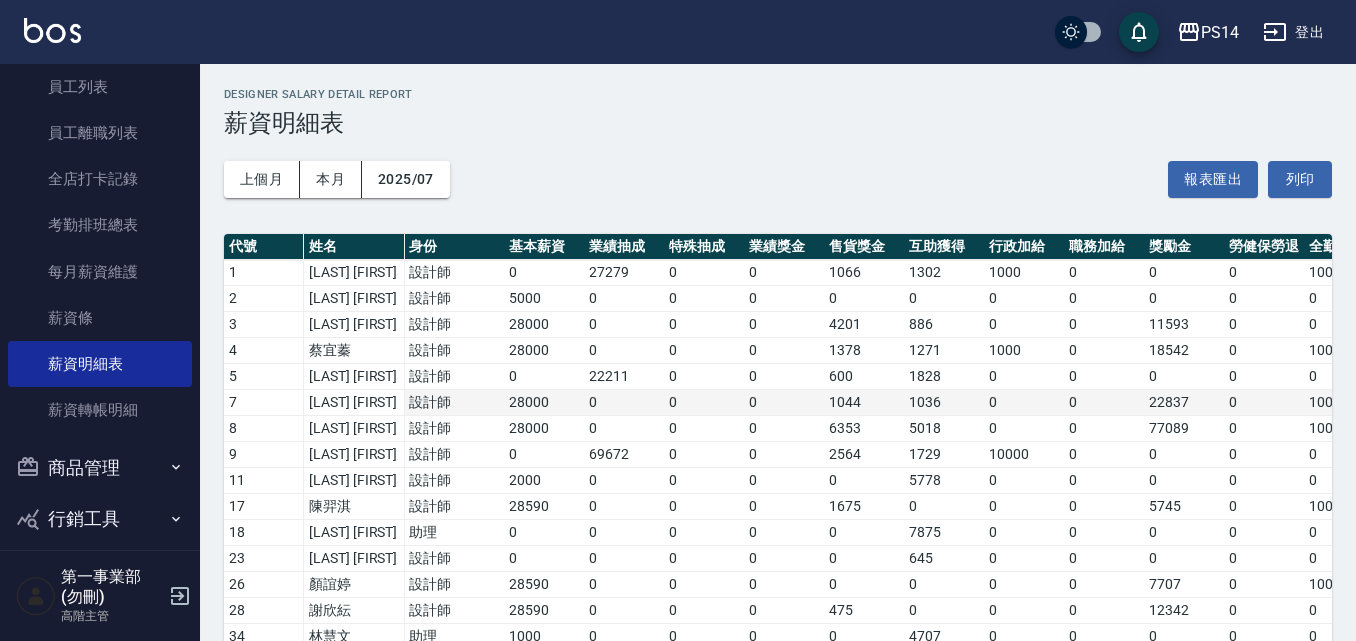 scroll, scrollTop: 344, scrollLeft: 0, axis: vertical 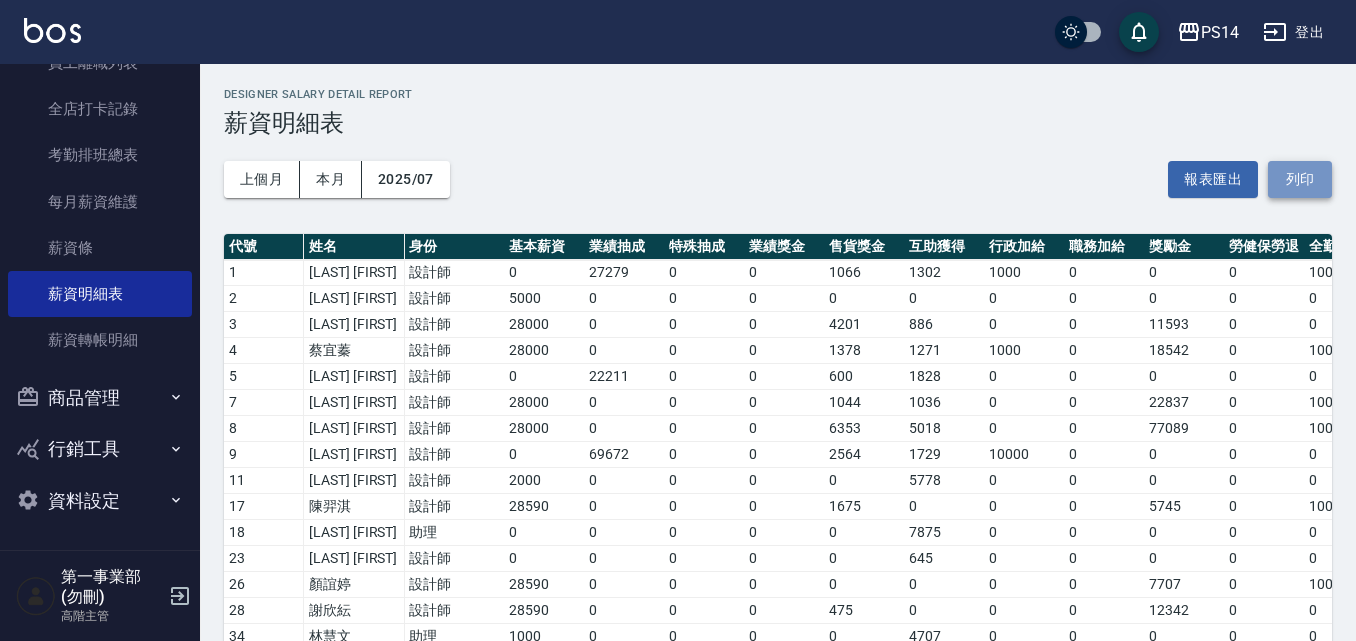 click on "列印" at bounding box center (1300, 179) 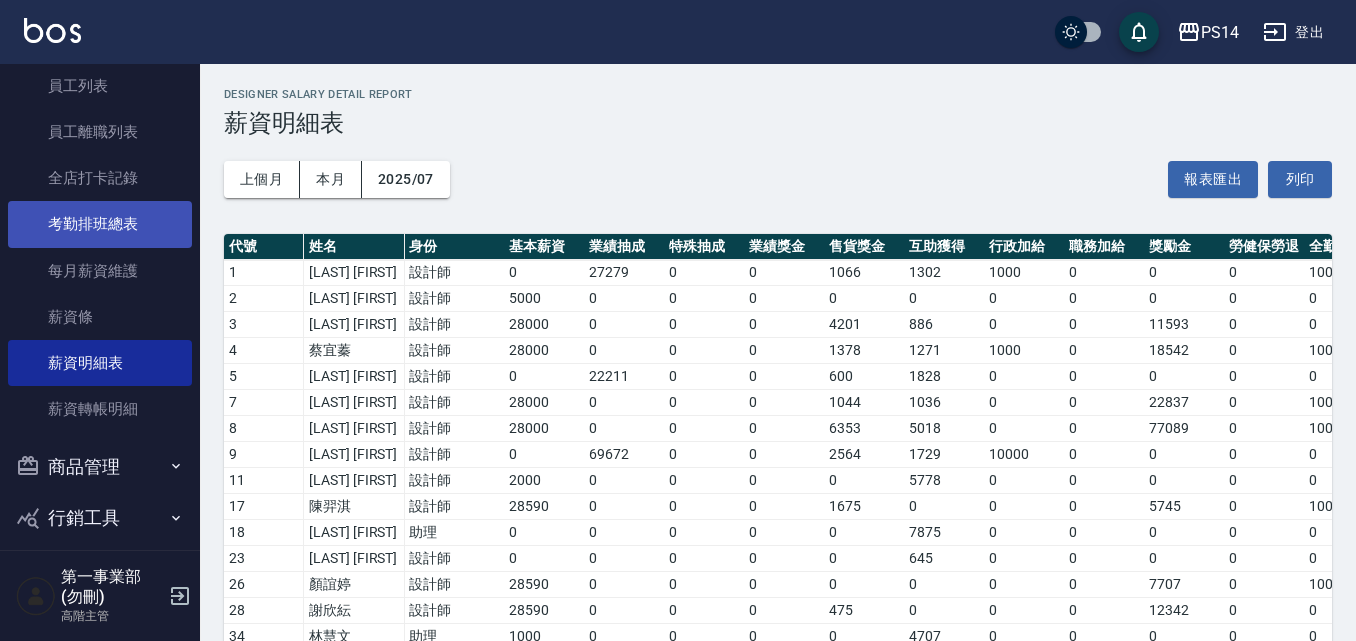 scroll, scrollTop: 244, scrollLeft: 0, axis: vertical 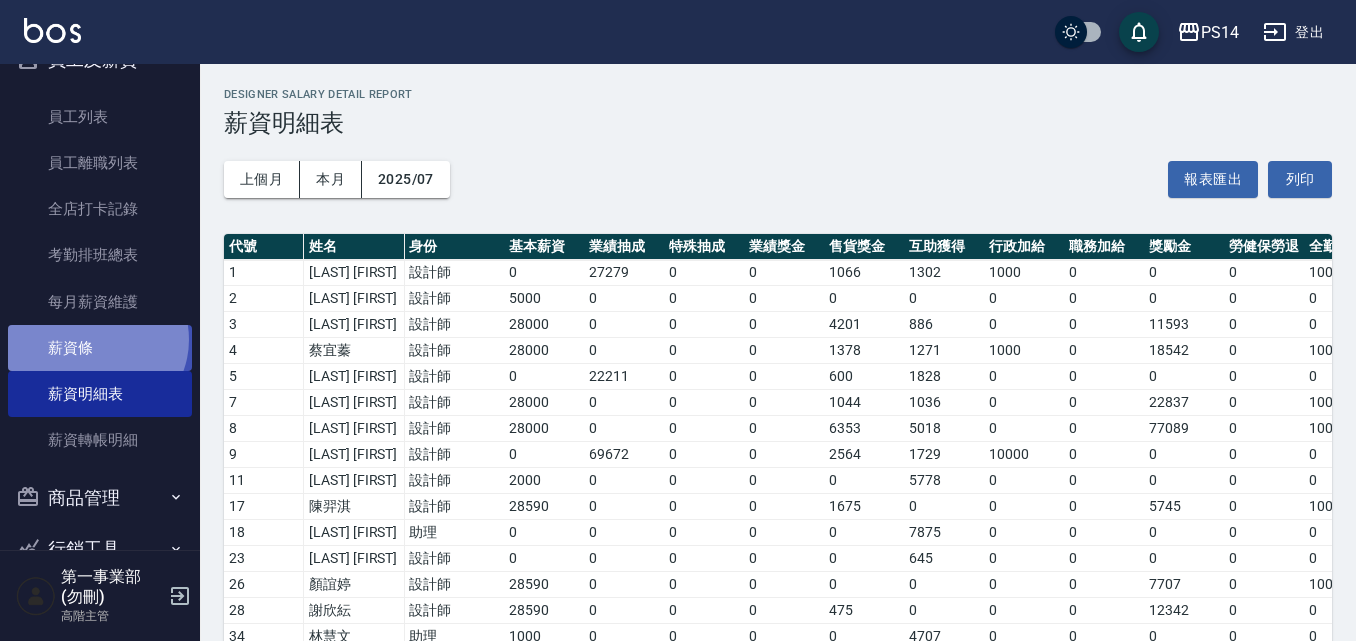 click on "薪資條" at bounding box center (100, 348) 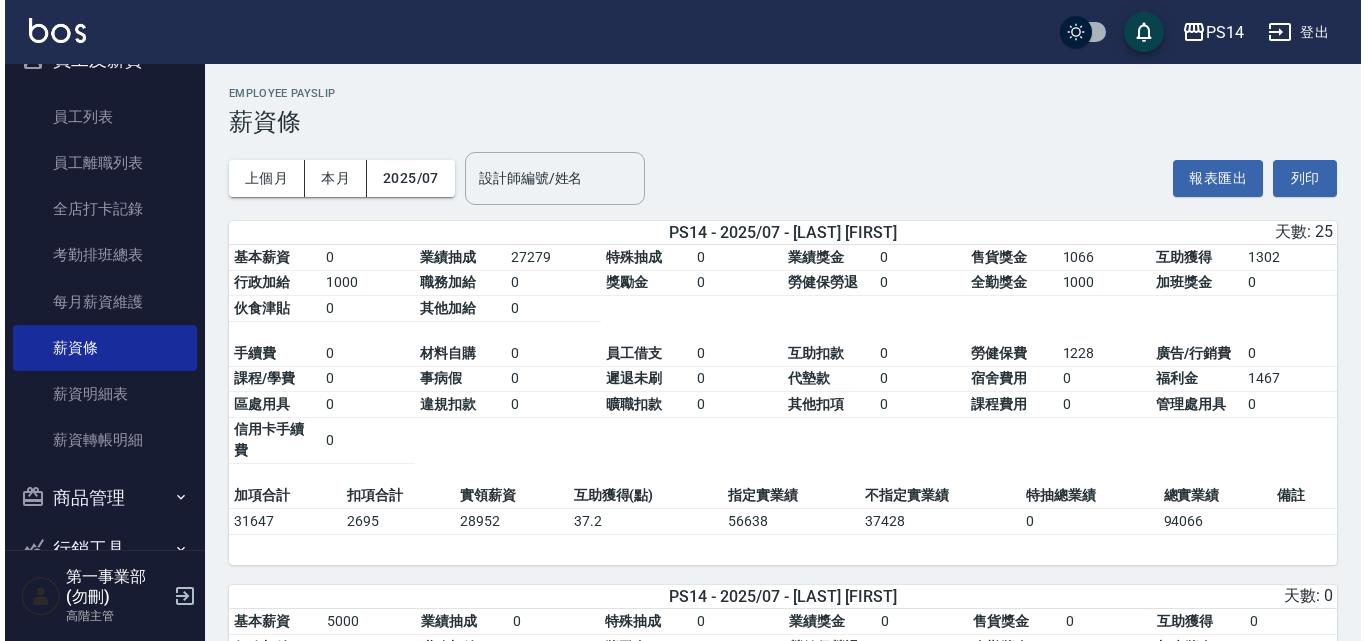 scroll, scrollTop: 0, scrollLeft: 0, axis: both 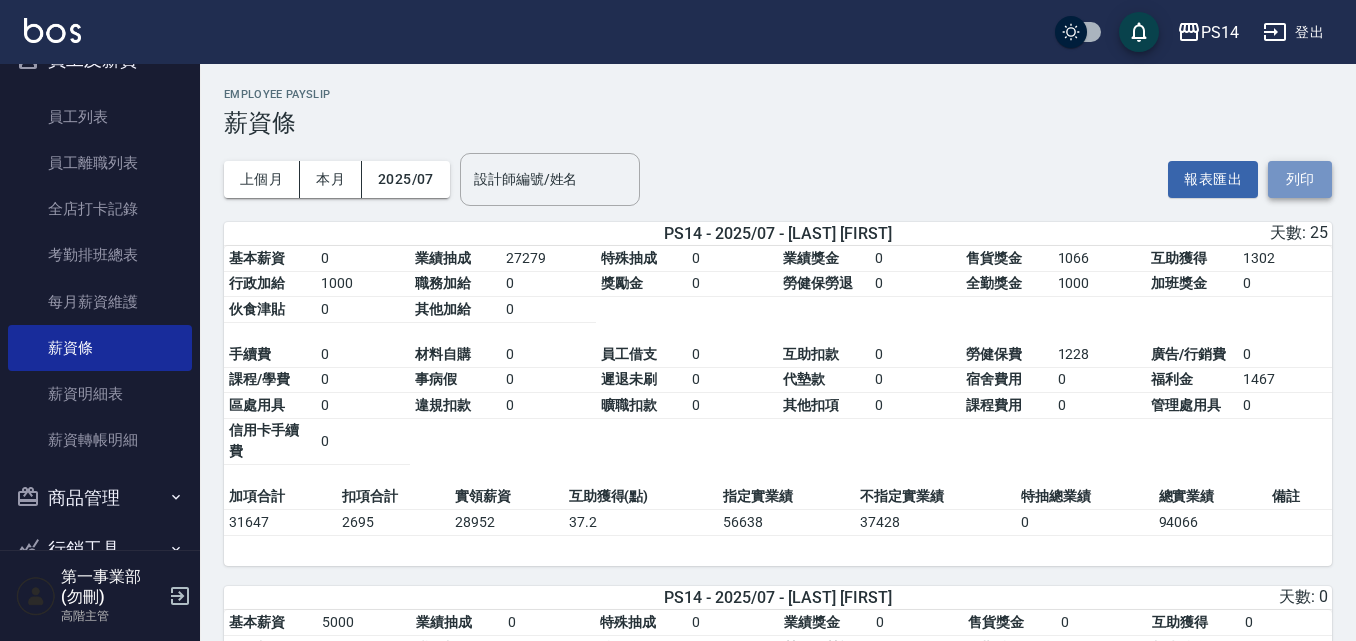 click on "列印" at bounding box center [1300, 179] 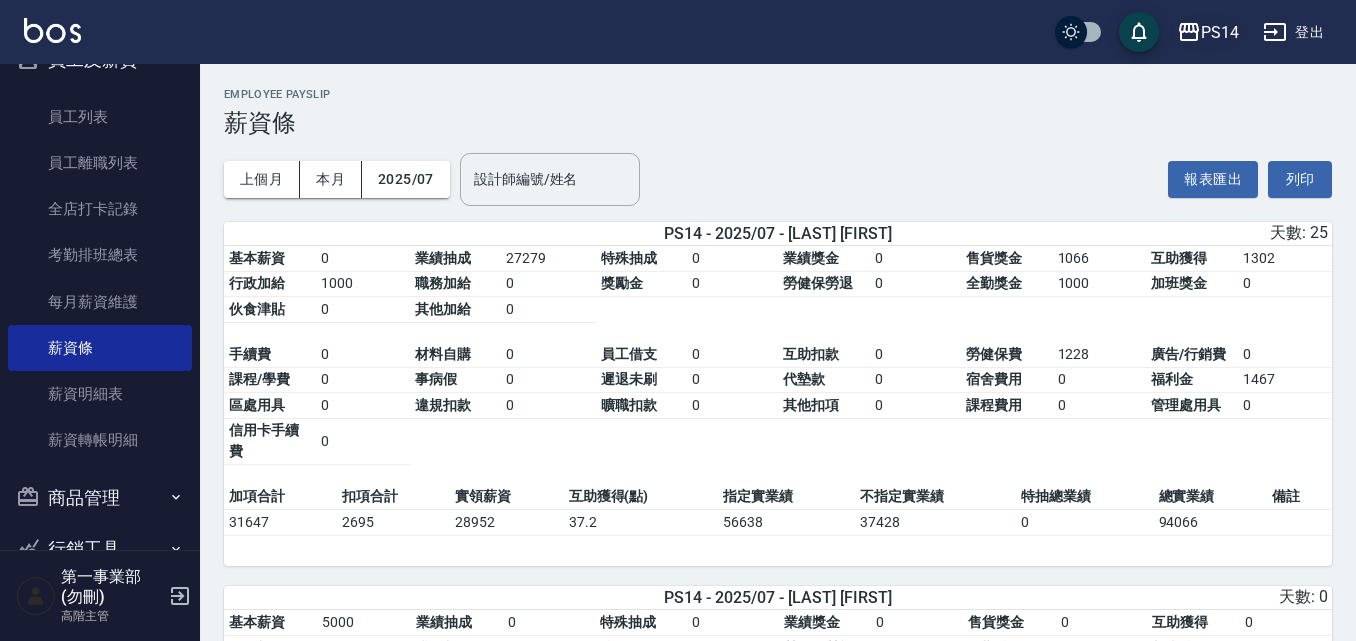 click on "PS14" at bounding box center (1220, 32) 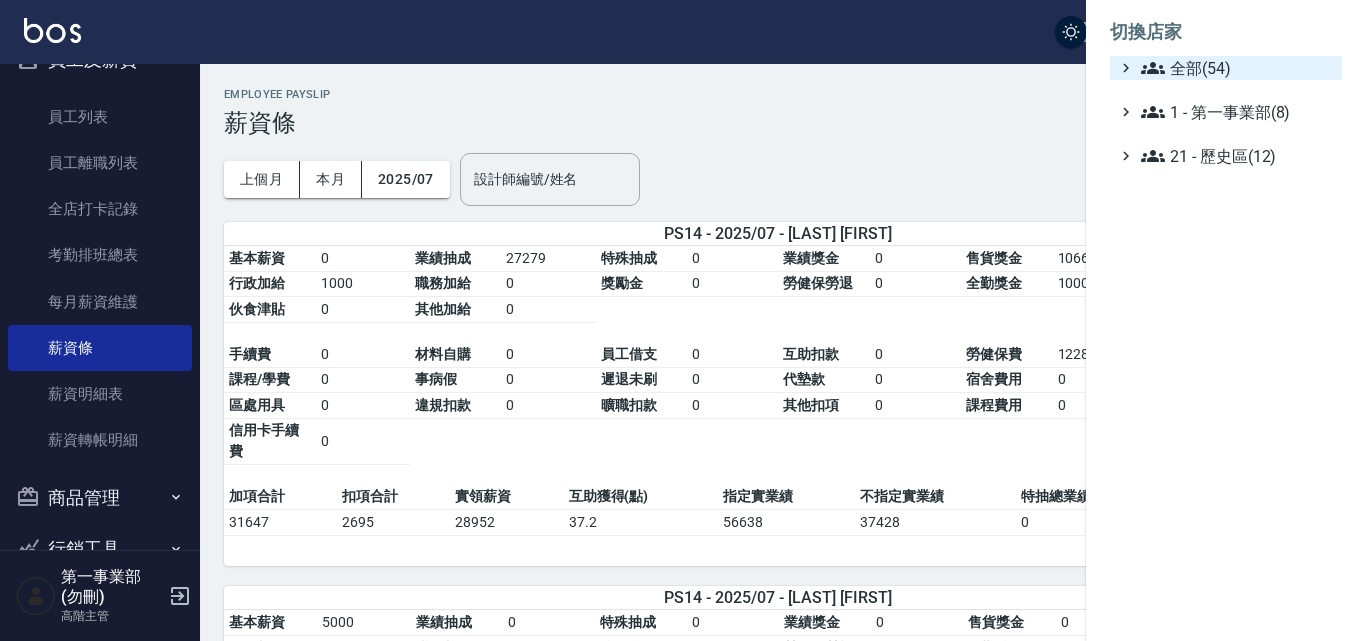 click on "全部(54)" at bounding box center (1237, 68) 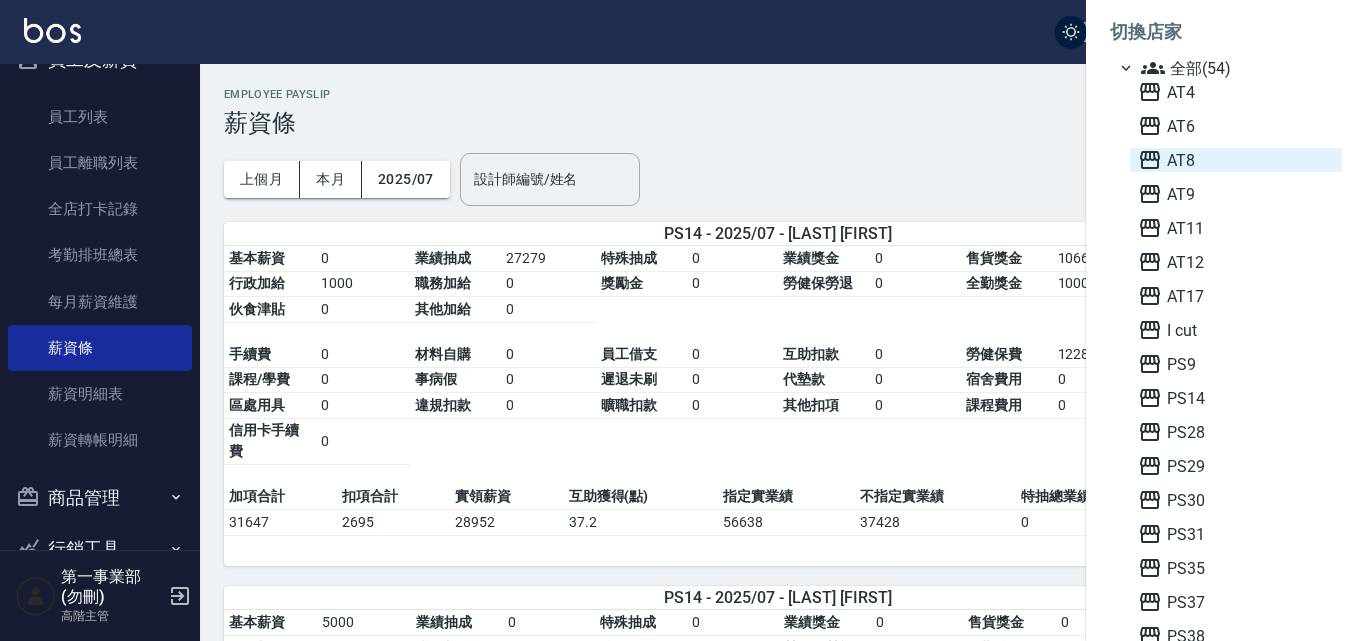 click on "AT8" at bounding box center [1236, 160] 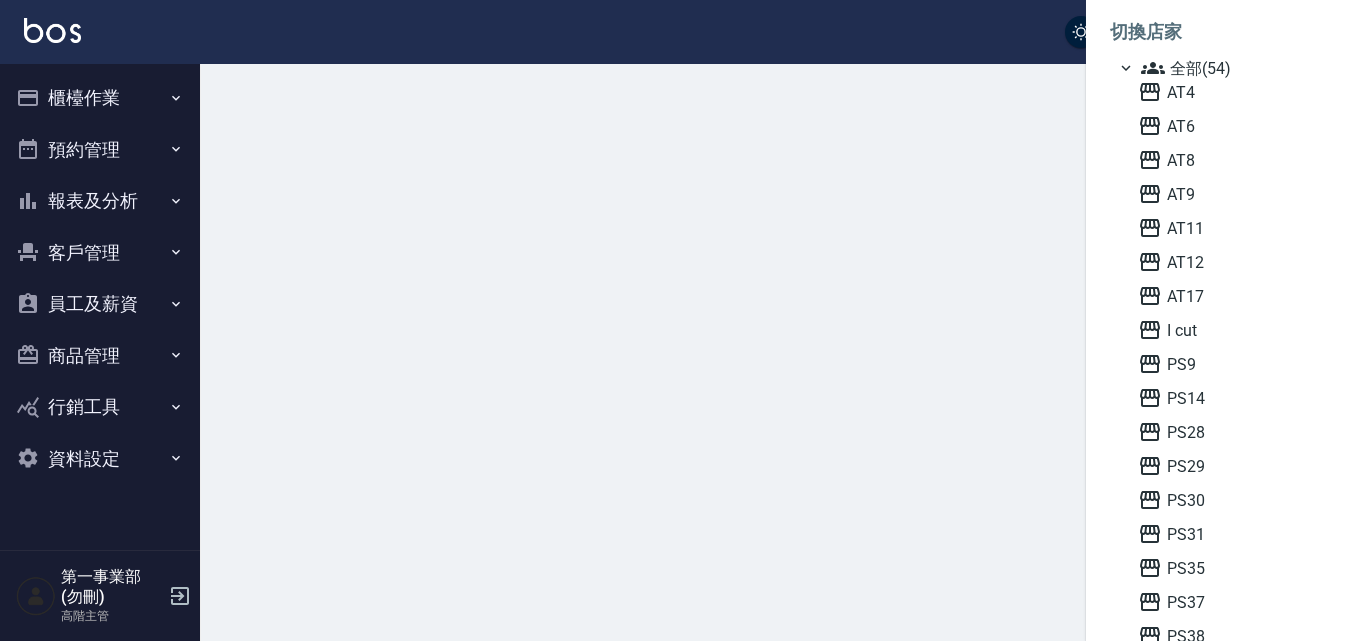 scroll, scrollTop: 0, scrollLeft: 0, axis: both 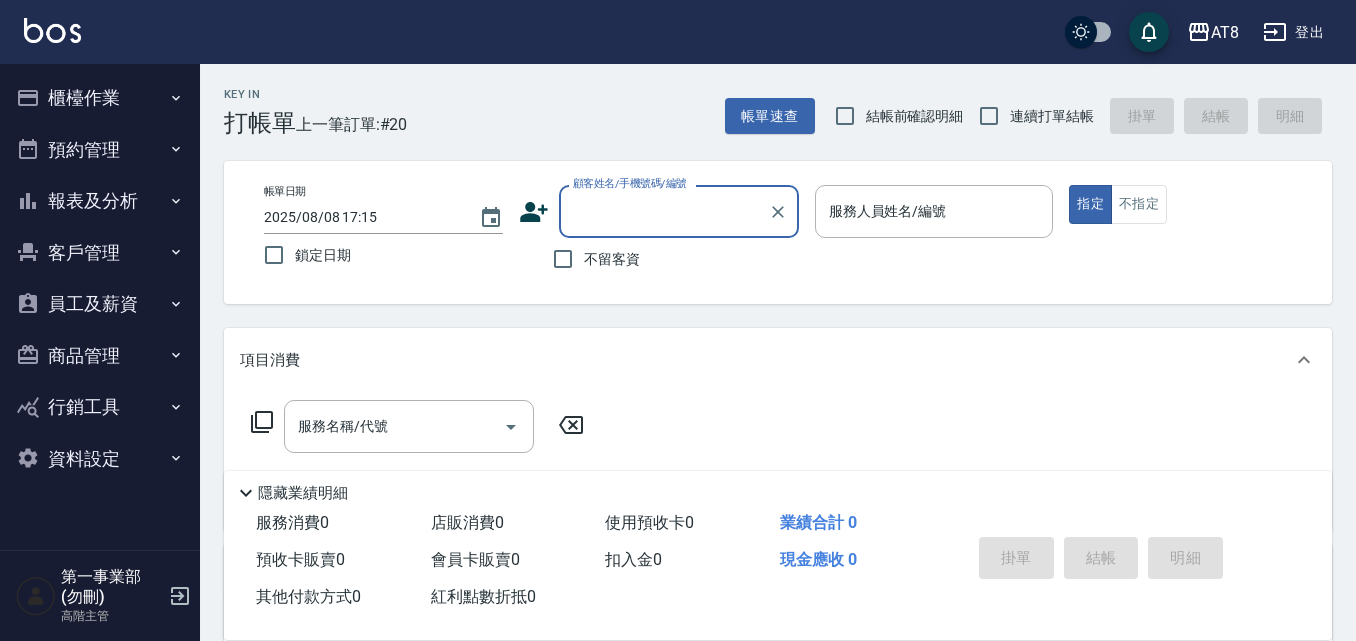 click on "員工及薪資" at bounding box center [100, 304] 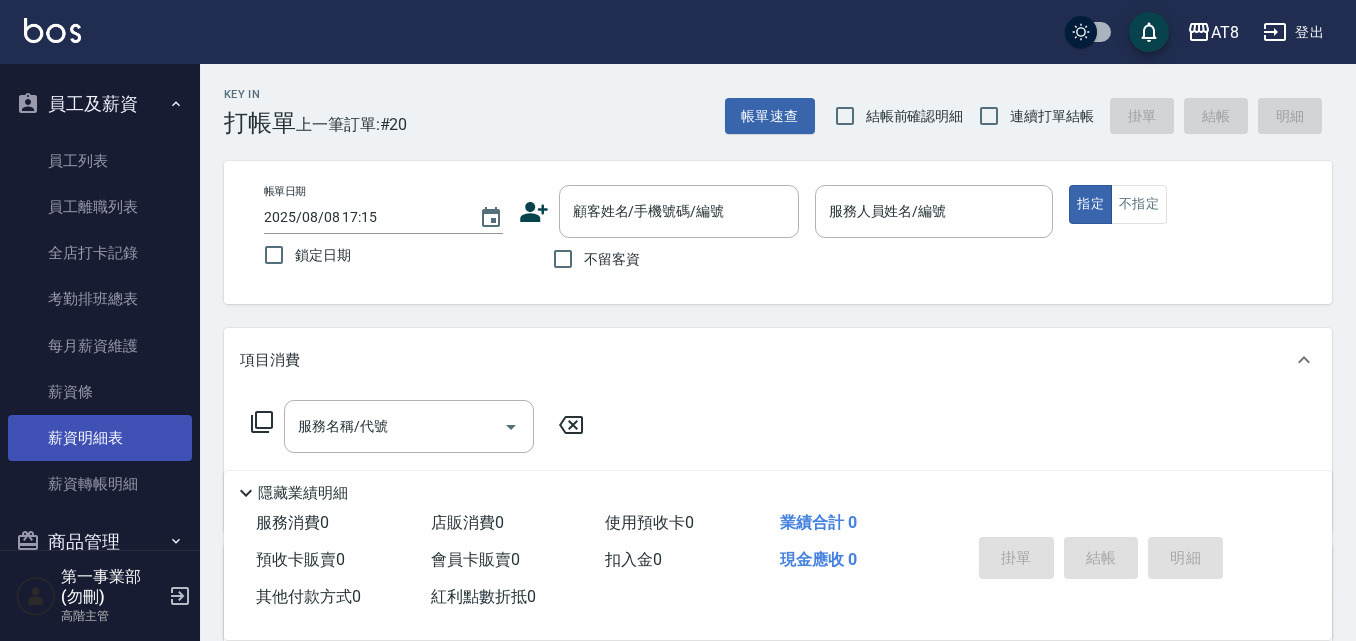 scroll, scrollTop: 300, scrollLeft: 0, axis: vertical 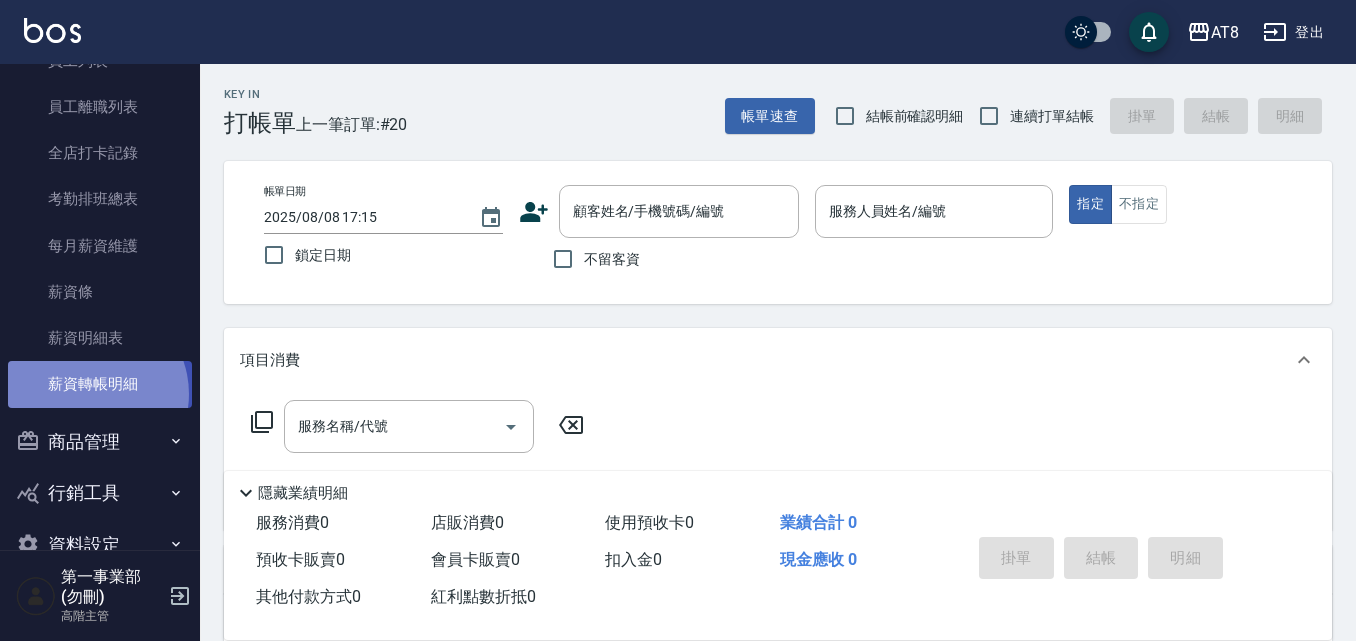 click on "薪資轉帳明細" at bounding box center [100, 384] 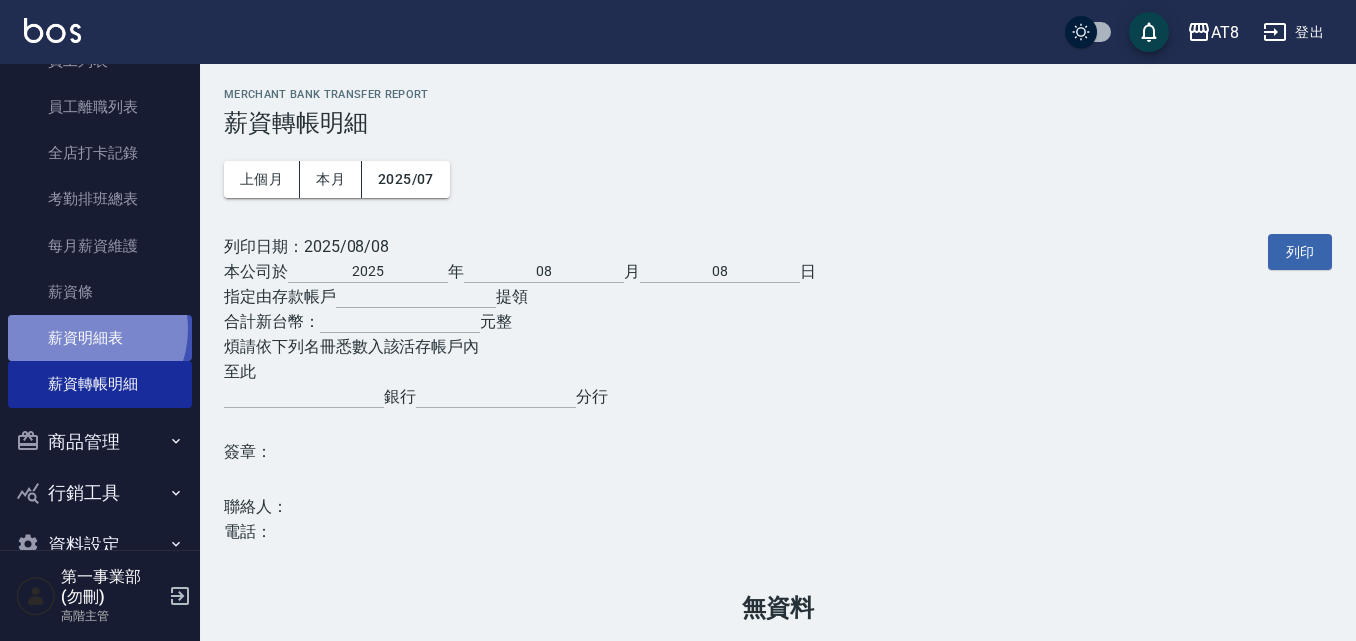 click on "薪資明細表" at bounding box center (100, 338) 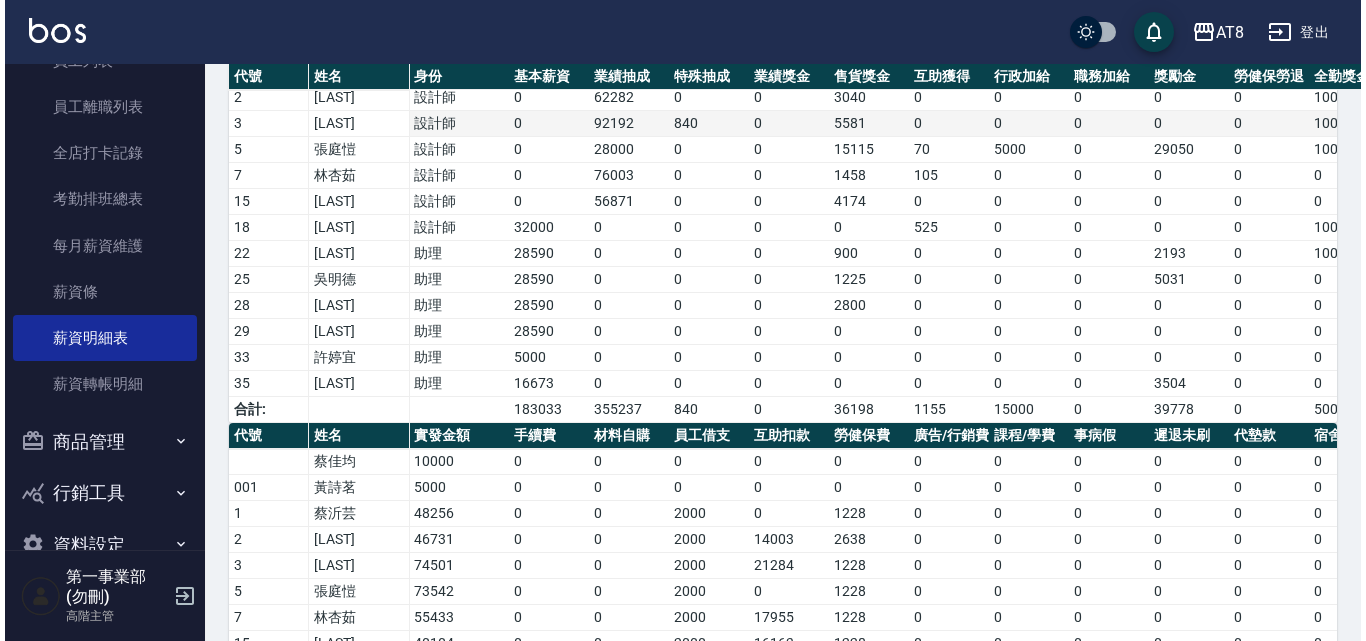 scroll, scrollTop: 0, scrollLeft: 0, axis: both 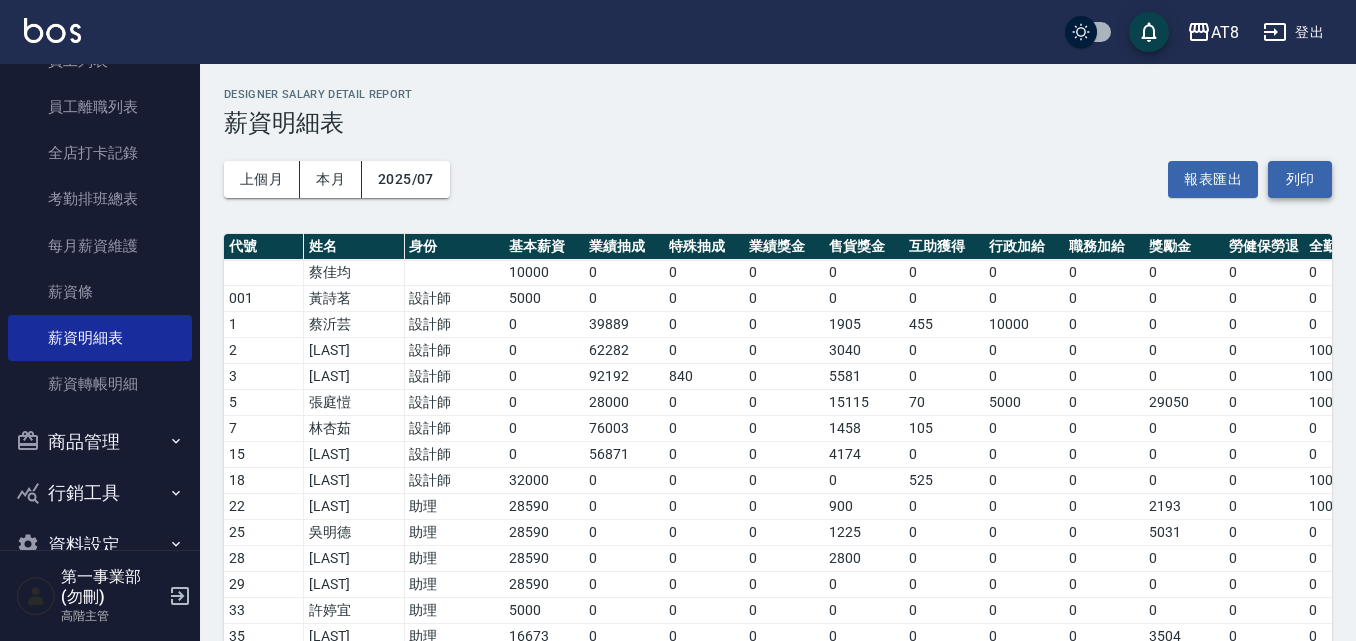 click on "列印" at bounding box center [1300, 179] 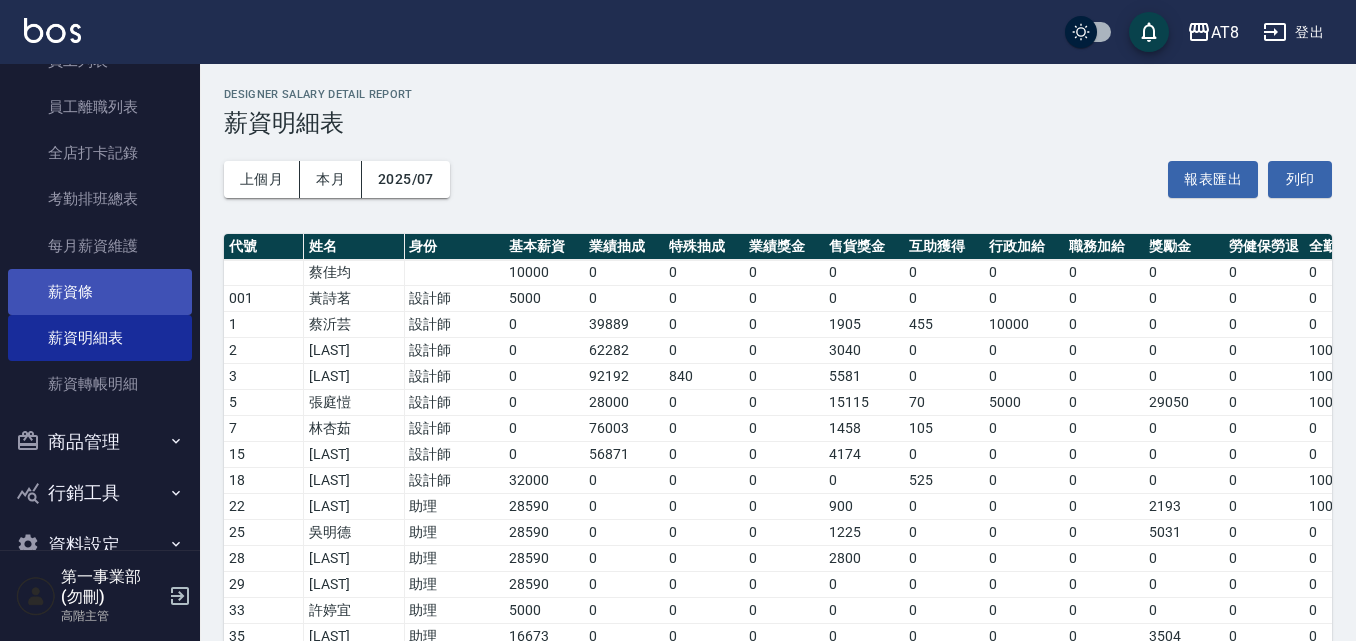 click on "薪資條" at bounding box center (100, 292) 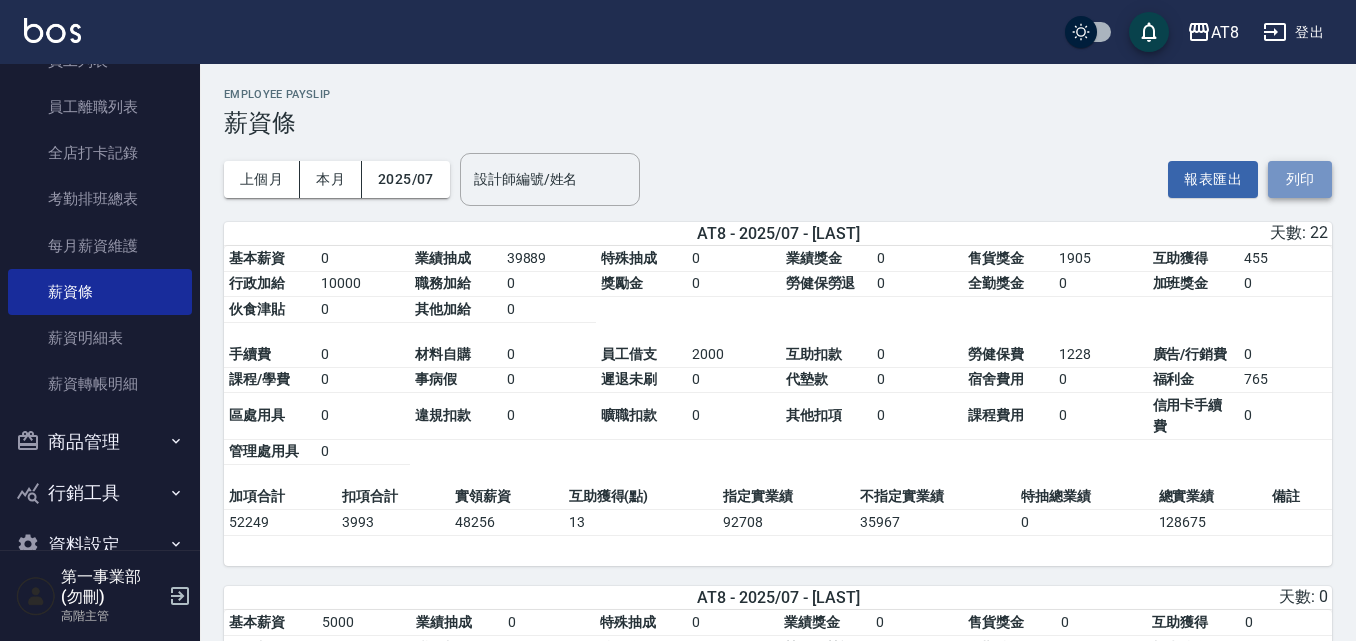 click on "列印" at bounding box center [1300, 179] 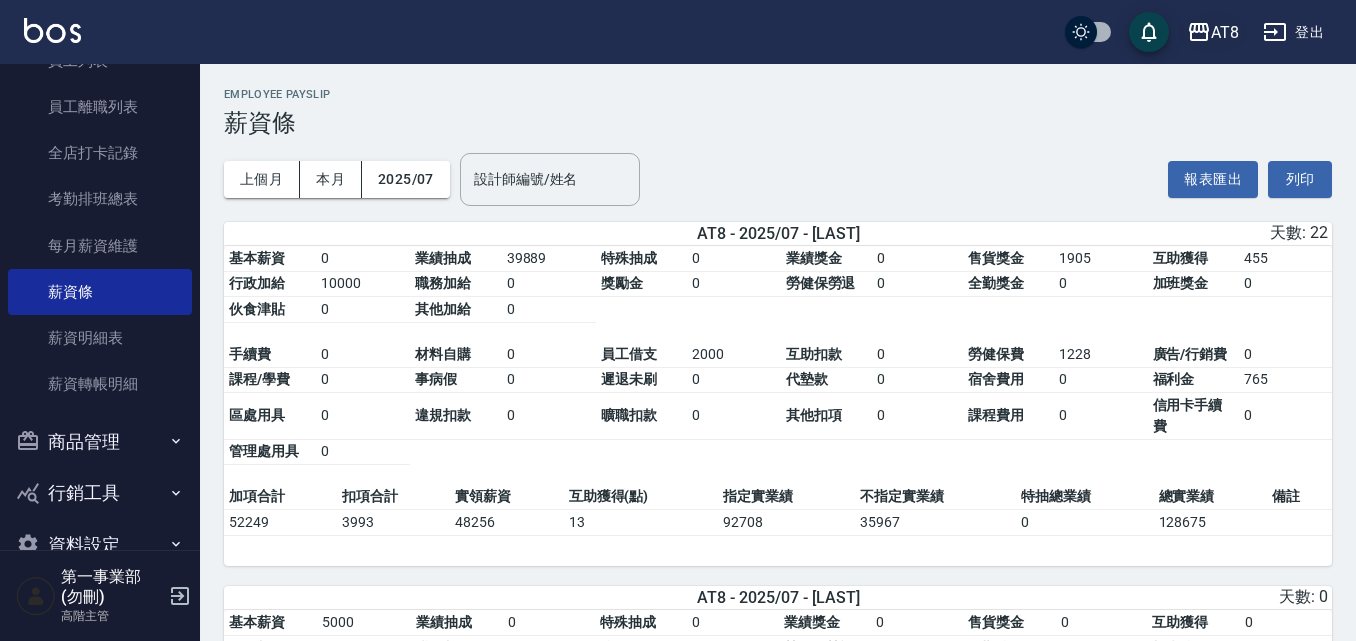 click on "AT8" at bounding box center [1225, 32] 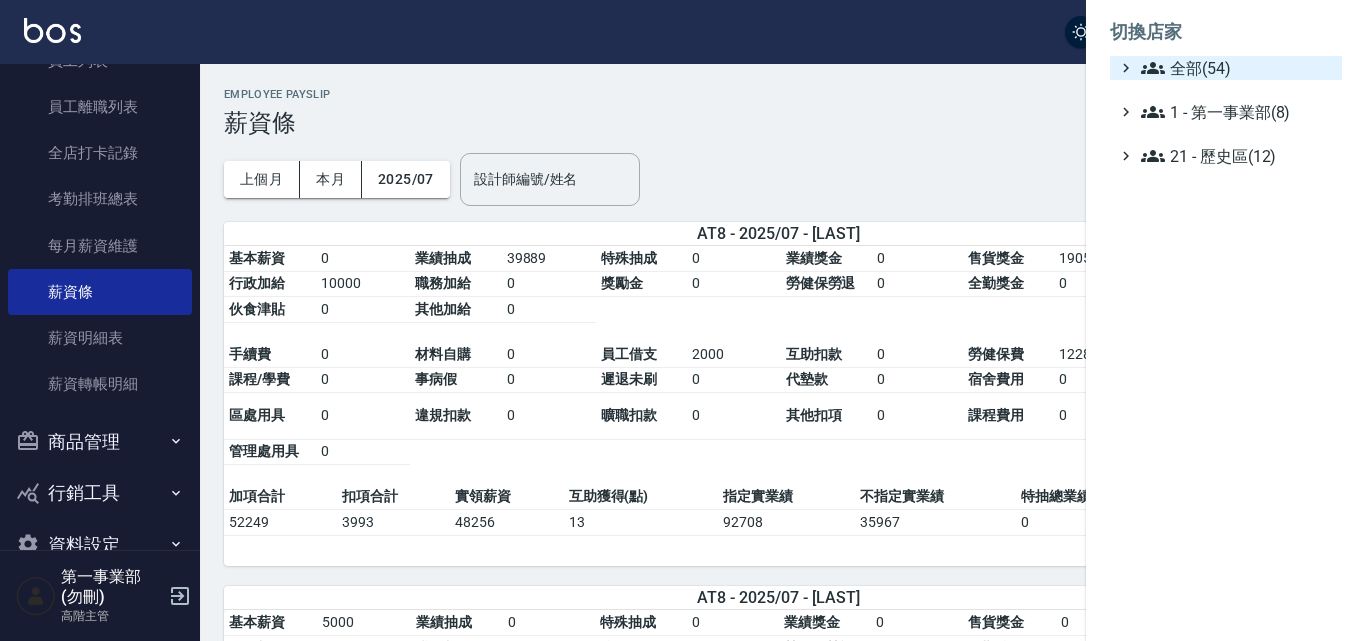 click on "全部(54)" at bounding box center (1237, 68) 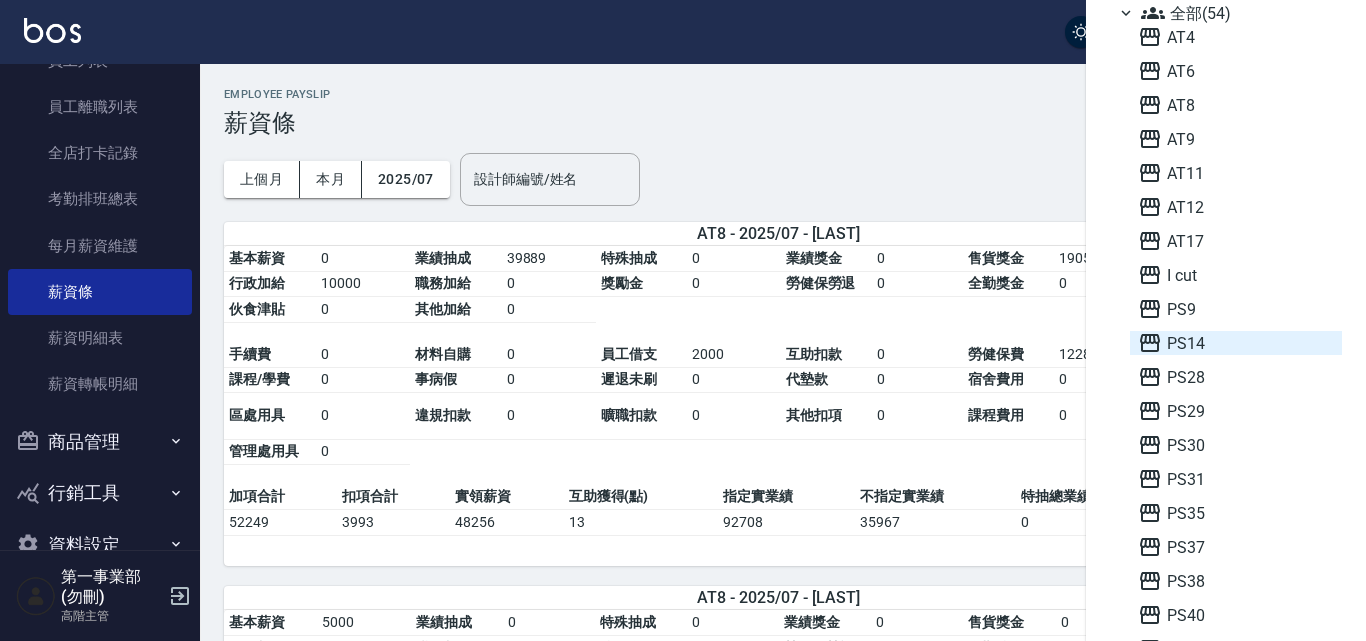 scroll, scrollTop: 100, scrollLeft: 0, axis: vertical 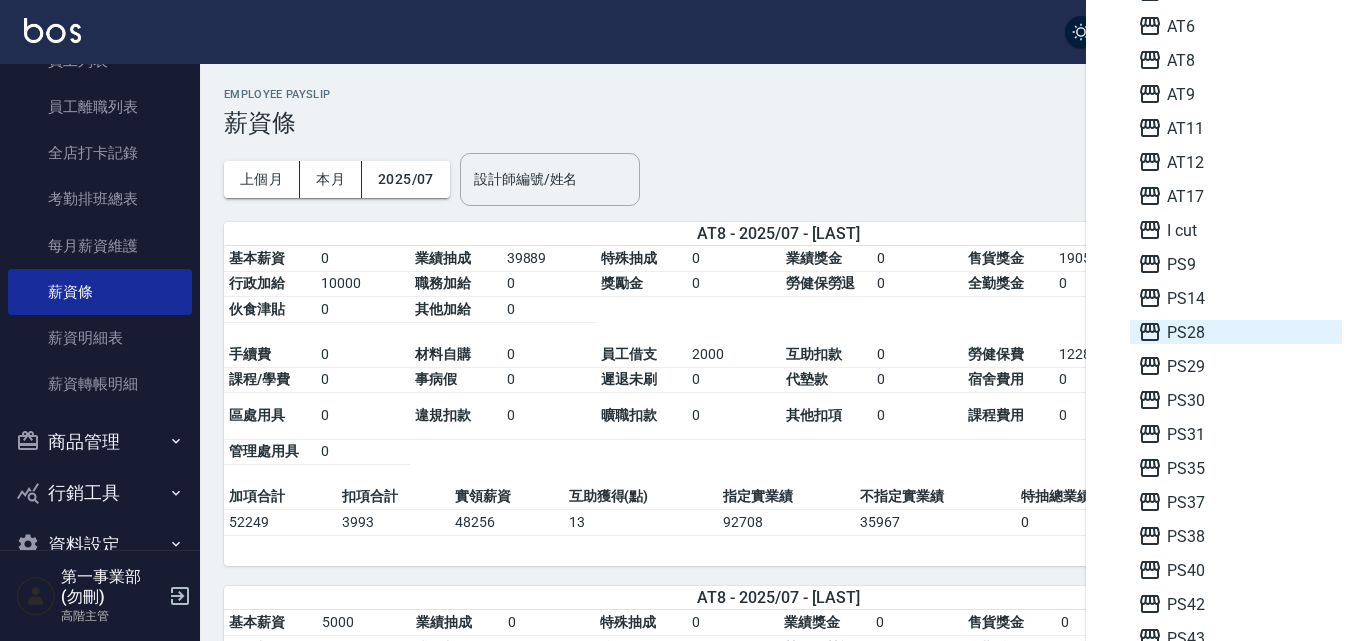 click on "PS28" at bounding box center (1236, 332) 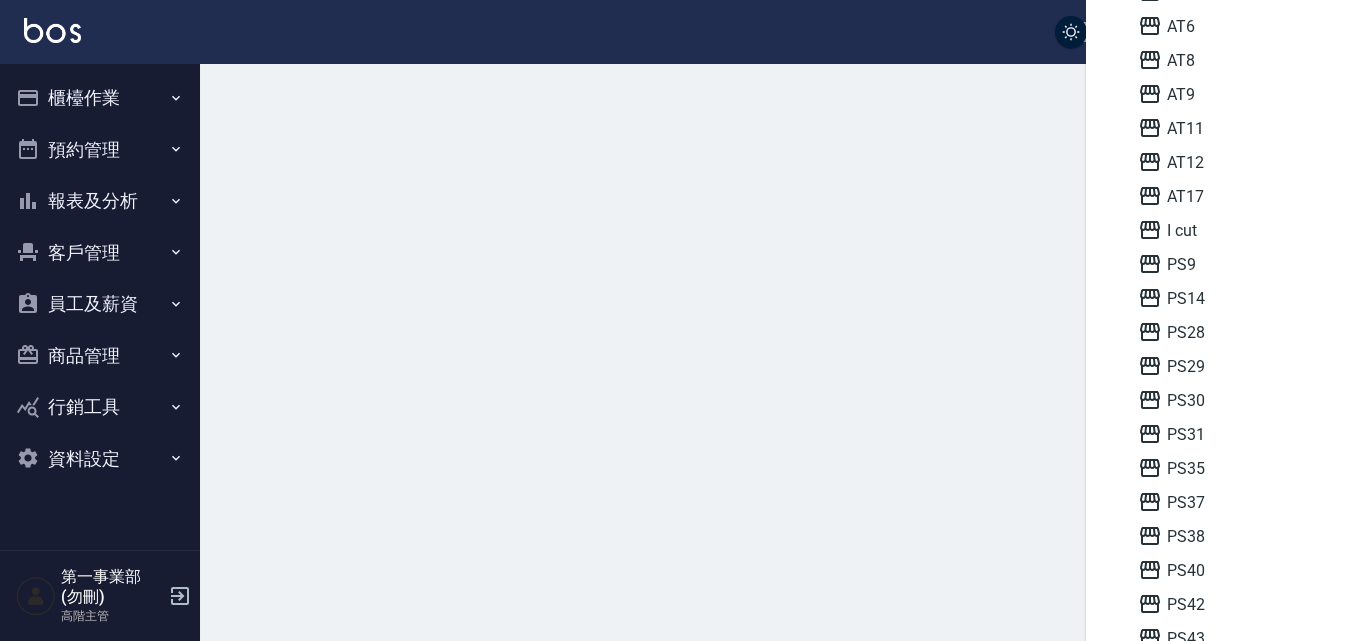 scroll, scrollTop: 0, scrollLeft: 0, axis: both 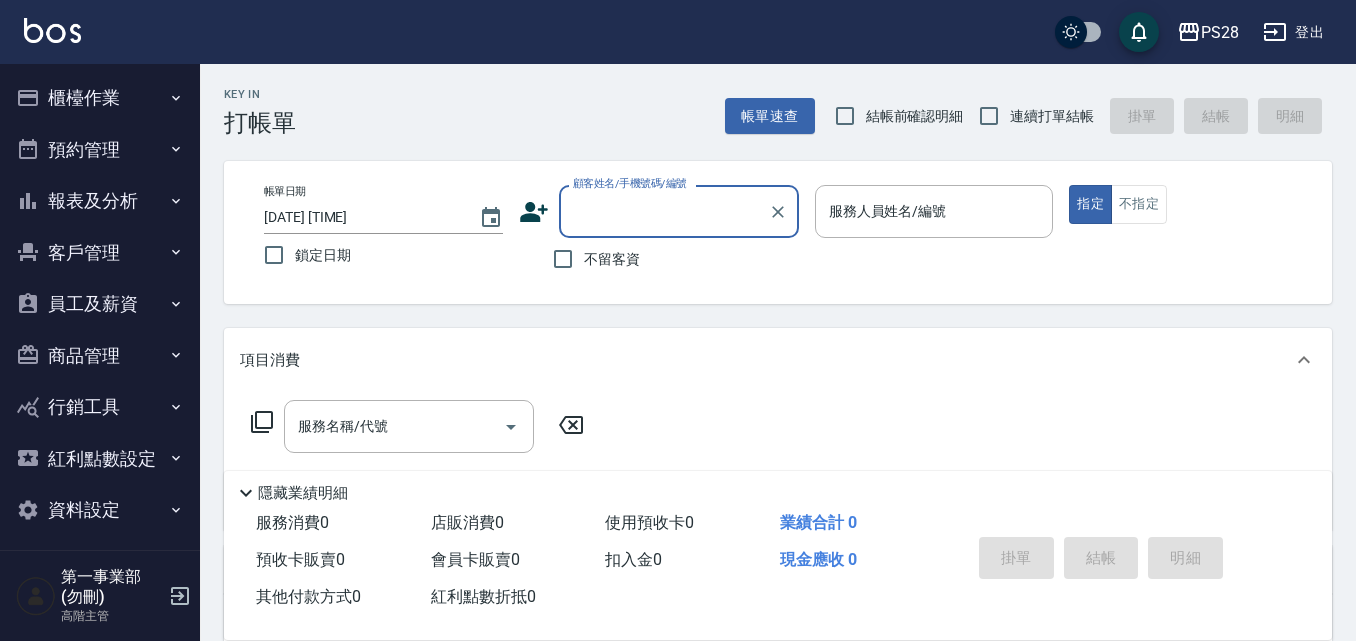 click on "員工及薪資" at bounding box center [100, 304] 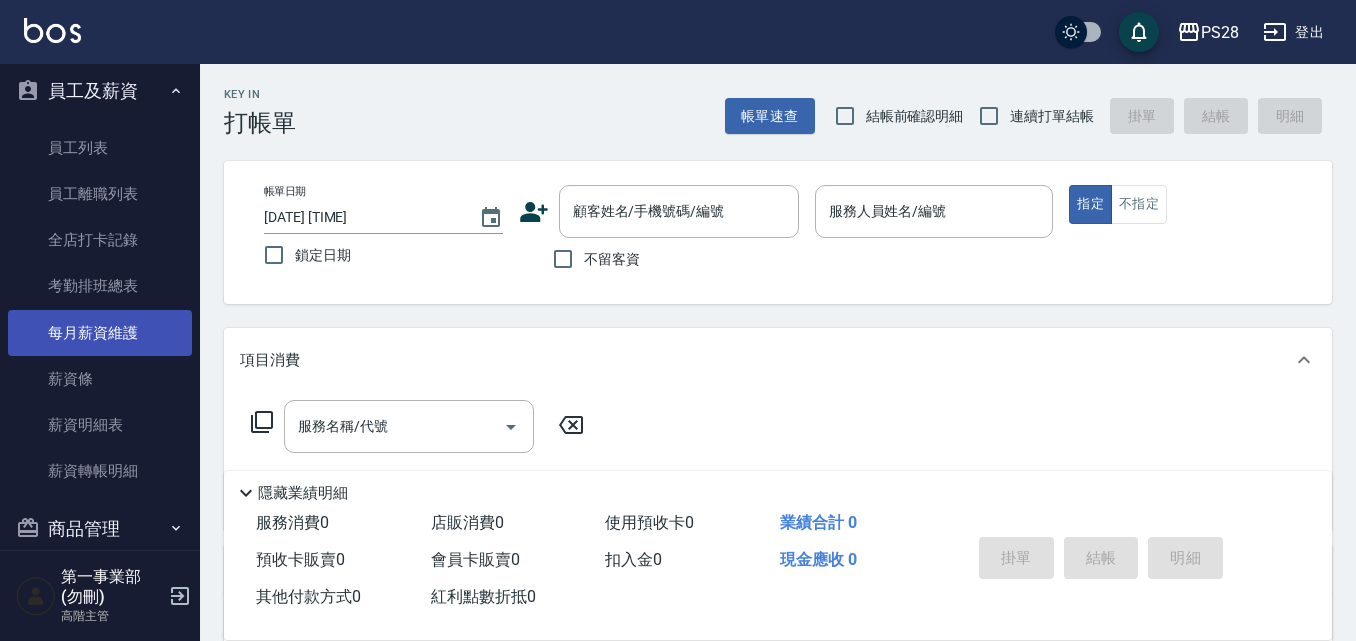 scroll, scrollTop: 300, scrollLeft: 0, axis: vertical 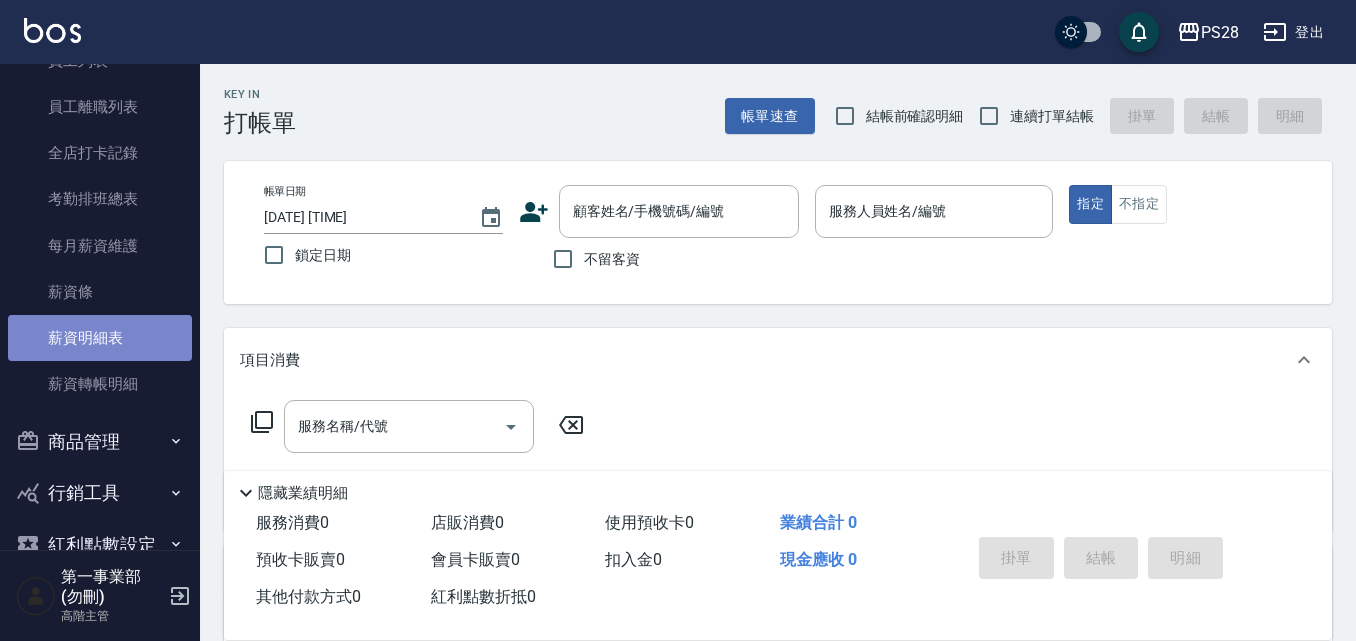 click on "薪資明細表" at bounding box center (100, 338) 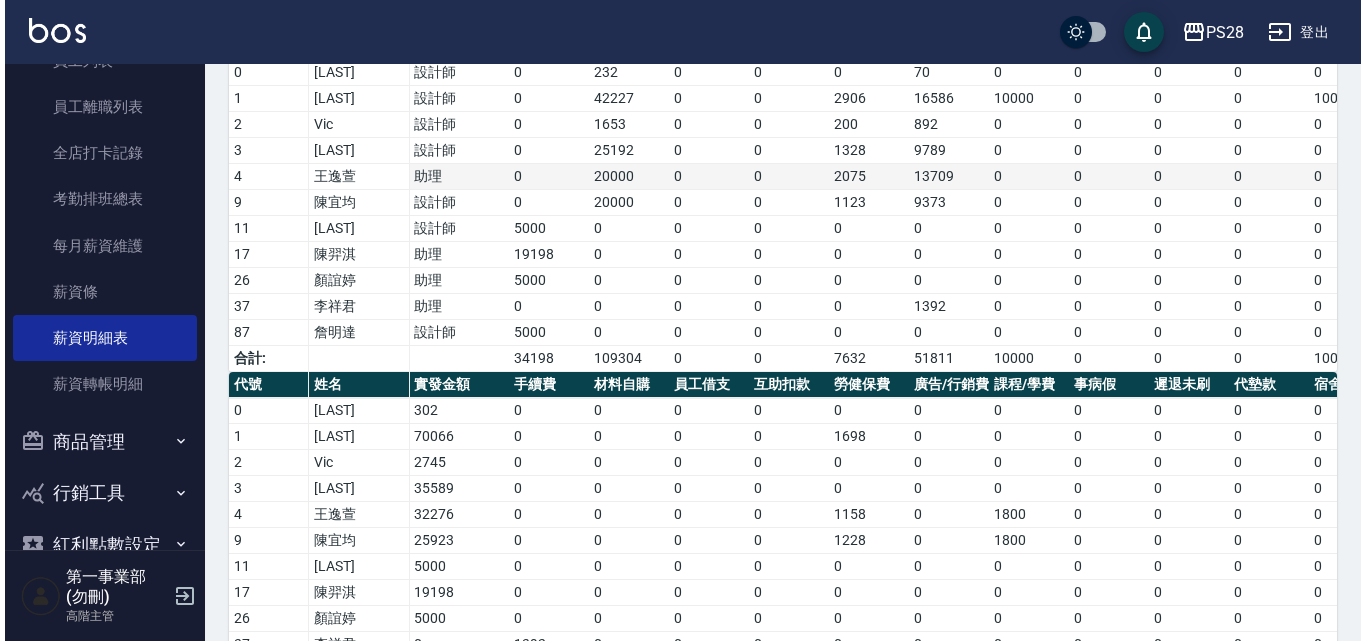 scroll, scrollTop: 0, scrollLeft: 0, axis: both 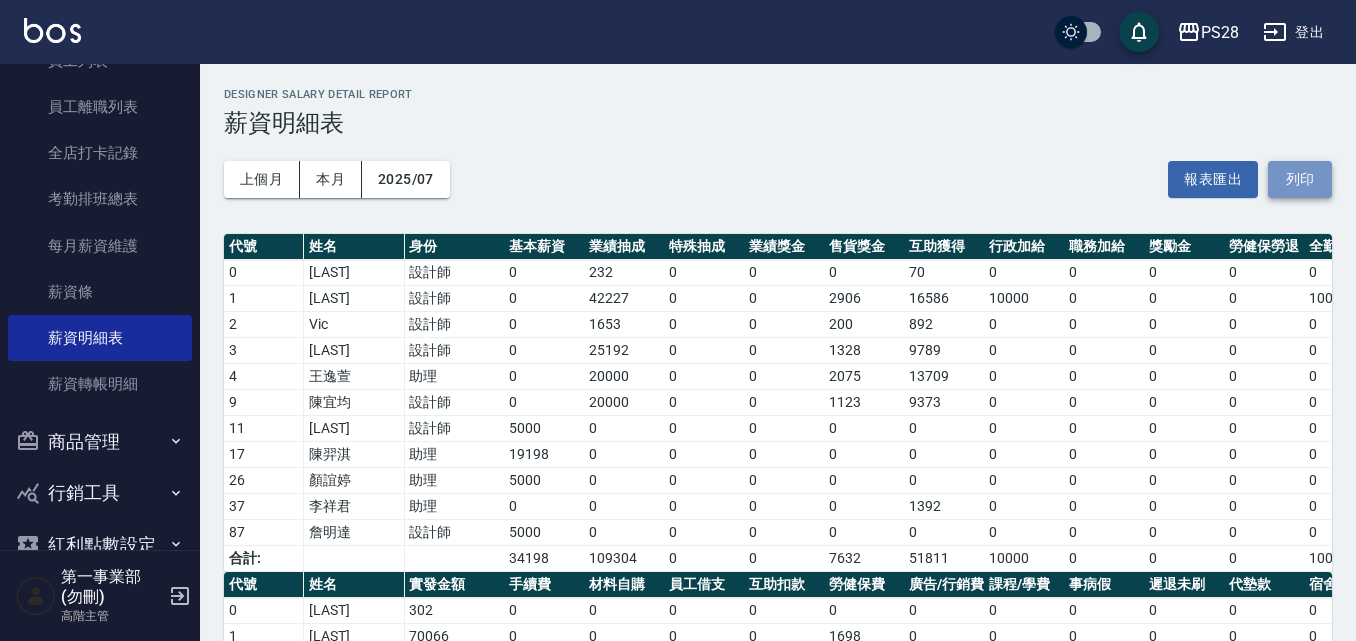click on "列印" at bounding box center (1300, 179) 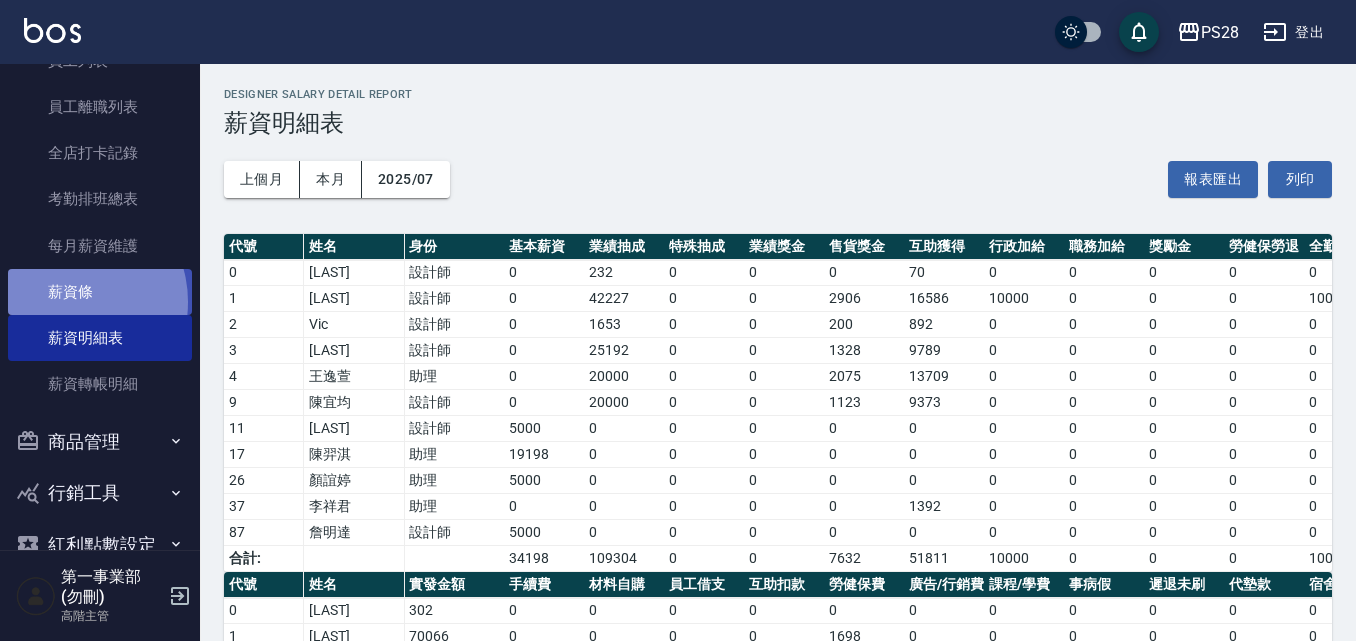 click on "薪資條" at bounding box center [100, 292] 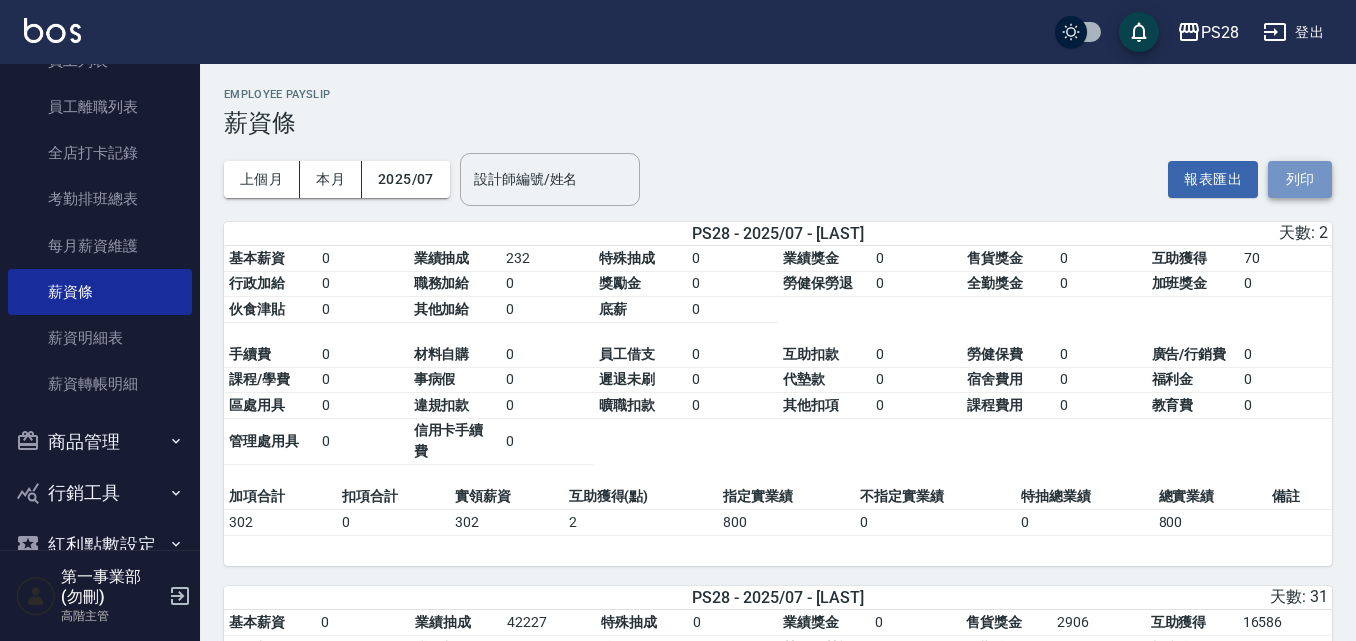 click on "列印" at bounding box center (1300, 179) 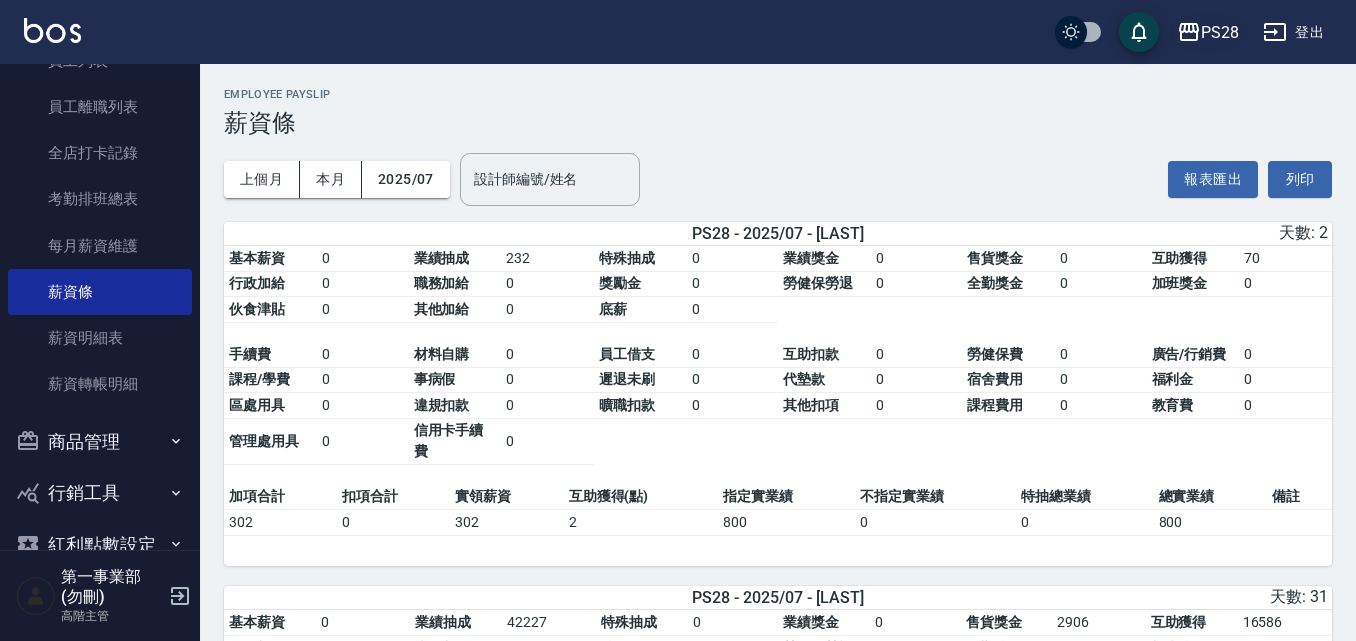 click on "PS28" at bounding box center [1220, 32] 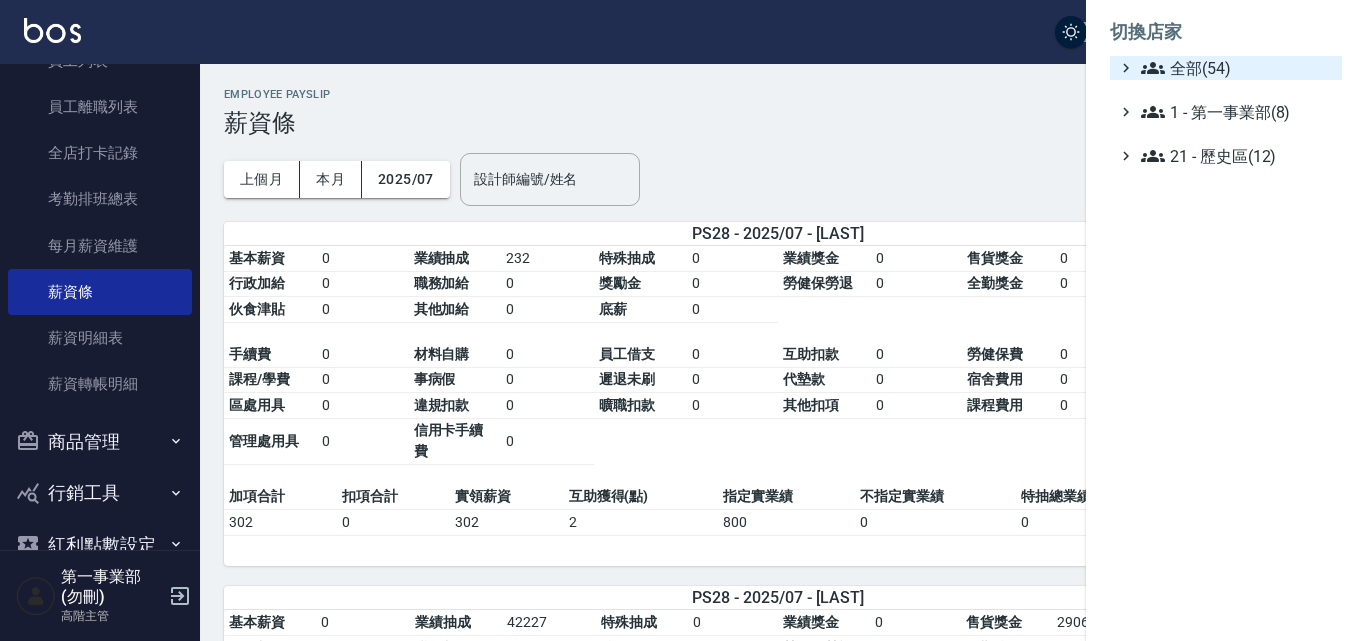 click on "全部(54)" at bounding box center [1237, 68] 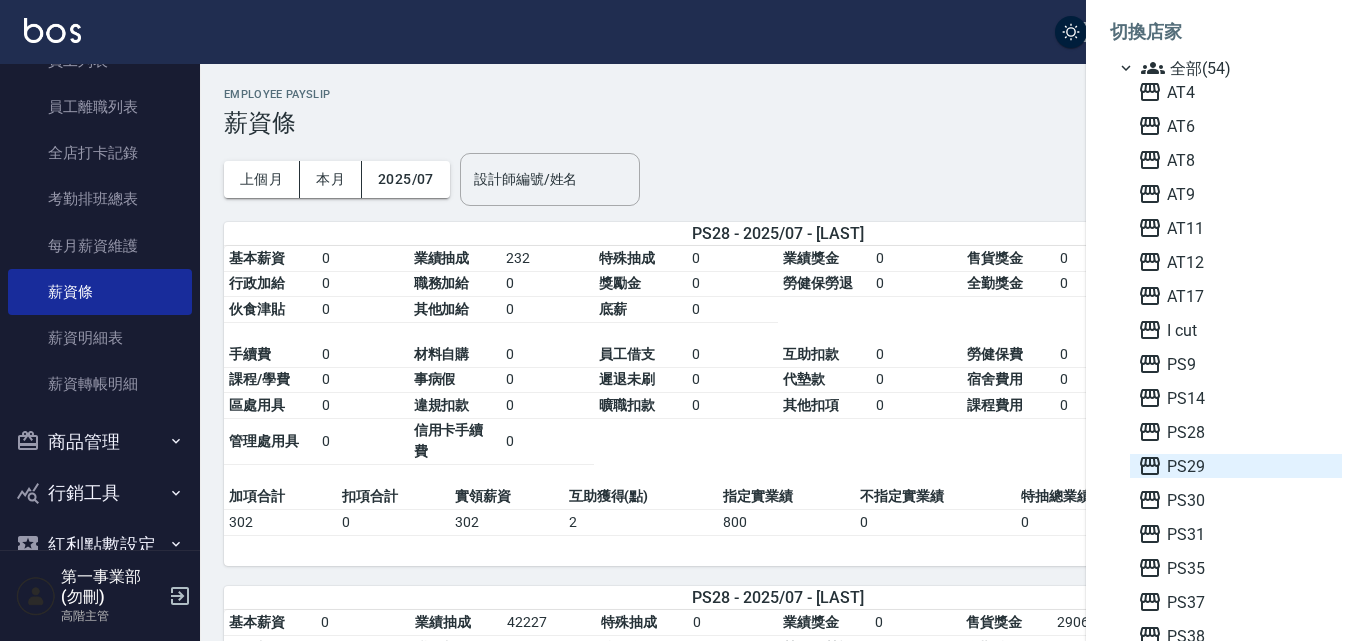 click on "PS29" at bounding box center [1236, 466] 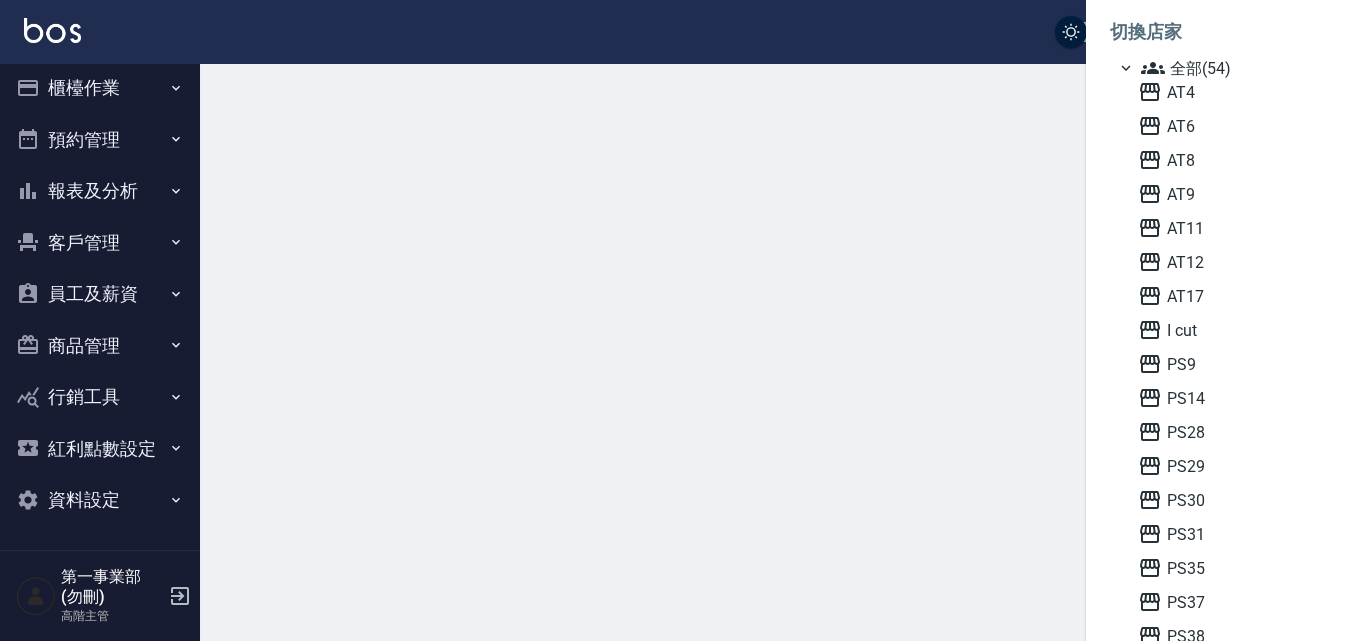 scroll, scrollTop: 10, scrollLeft: 0, axis: vertical 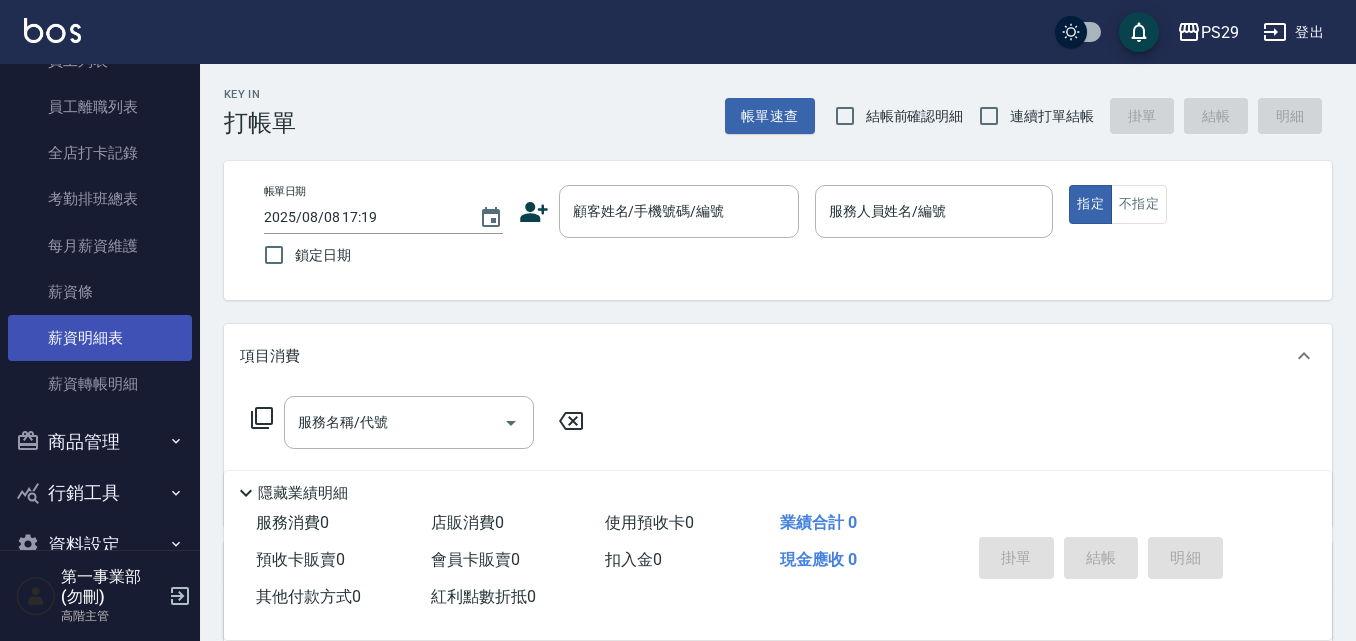 click on "薪資明細表" at bounding box center [100, 338] 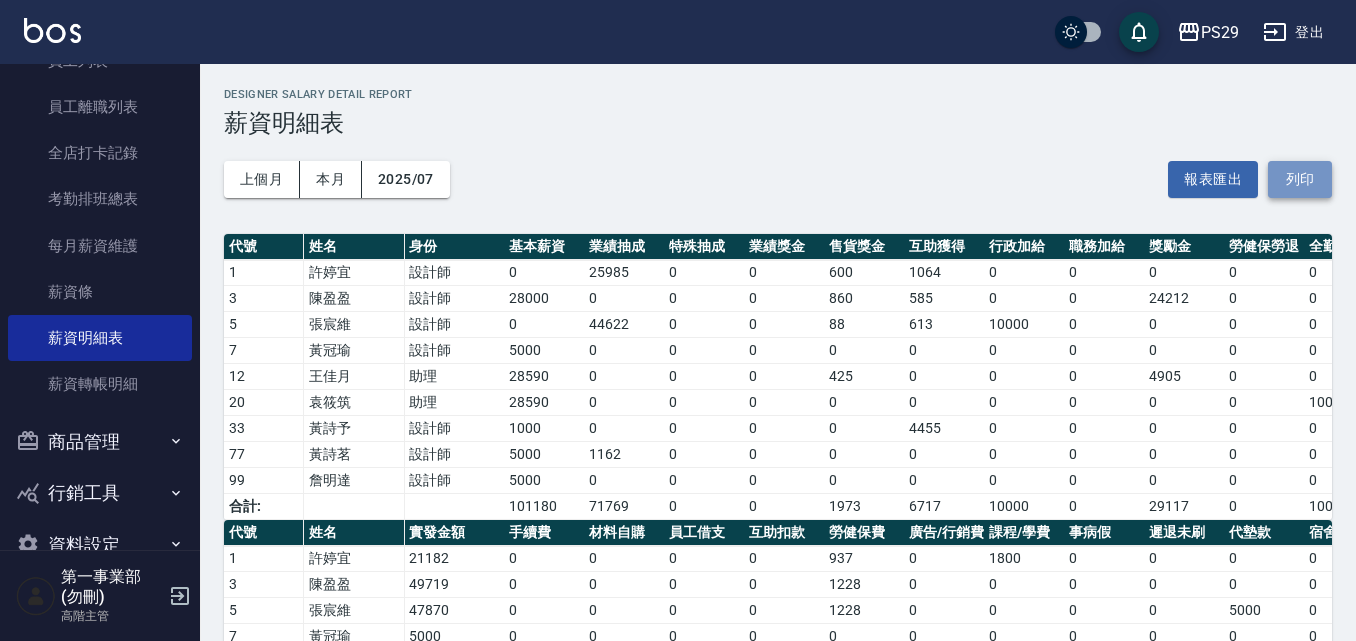 click on "列印" at bounding box center (1300, 179) 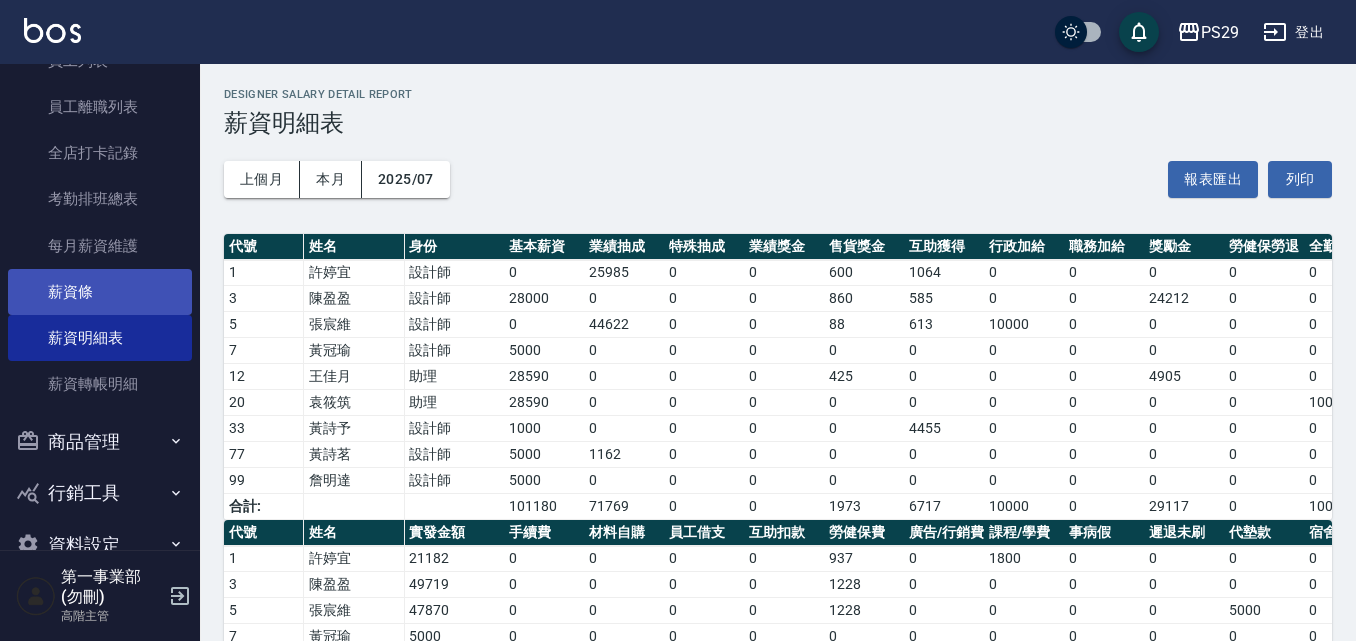 click on "薪資條" at bounding box center [100, 292] 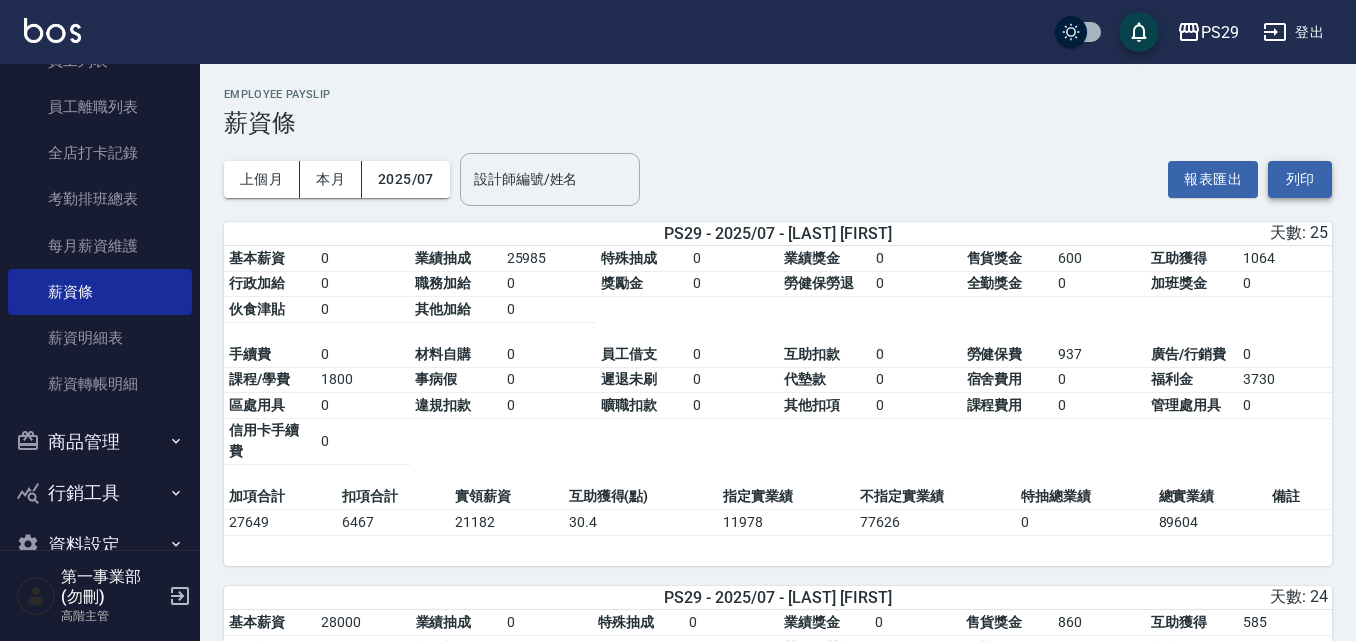 click on "列印" at bounding box center [1300, 179] 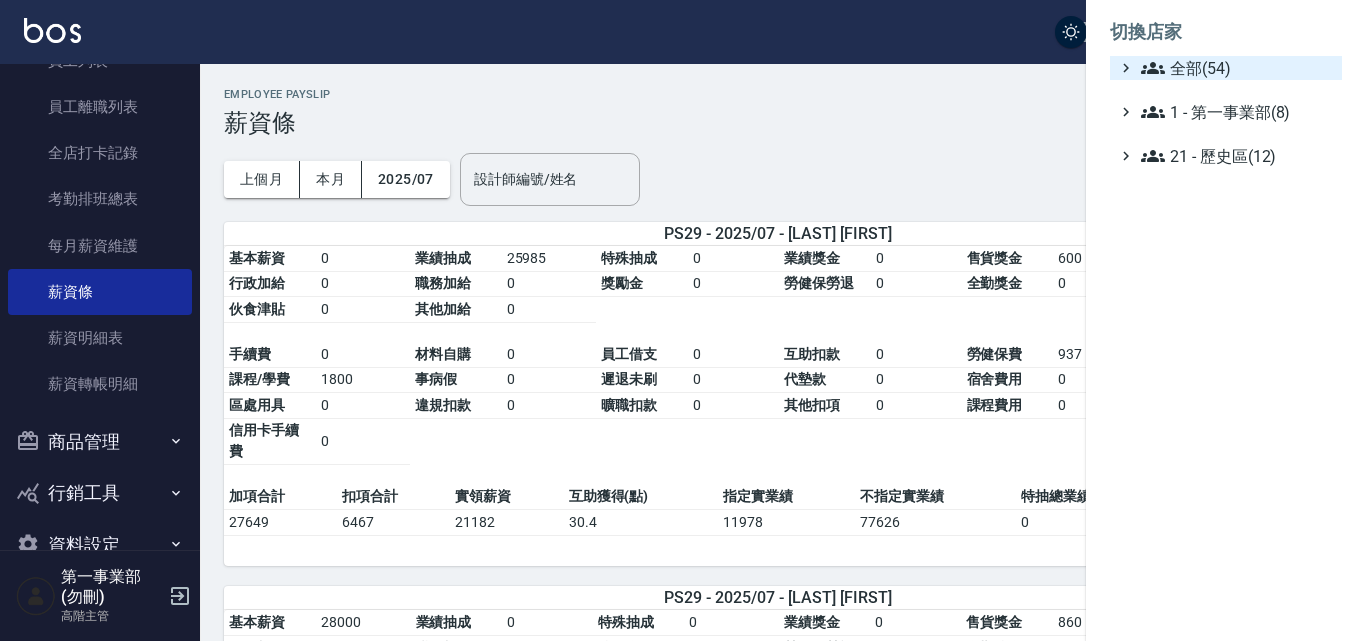 click on "全部(54)" at bounding box center (1237, 68) 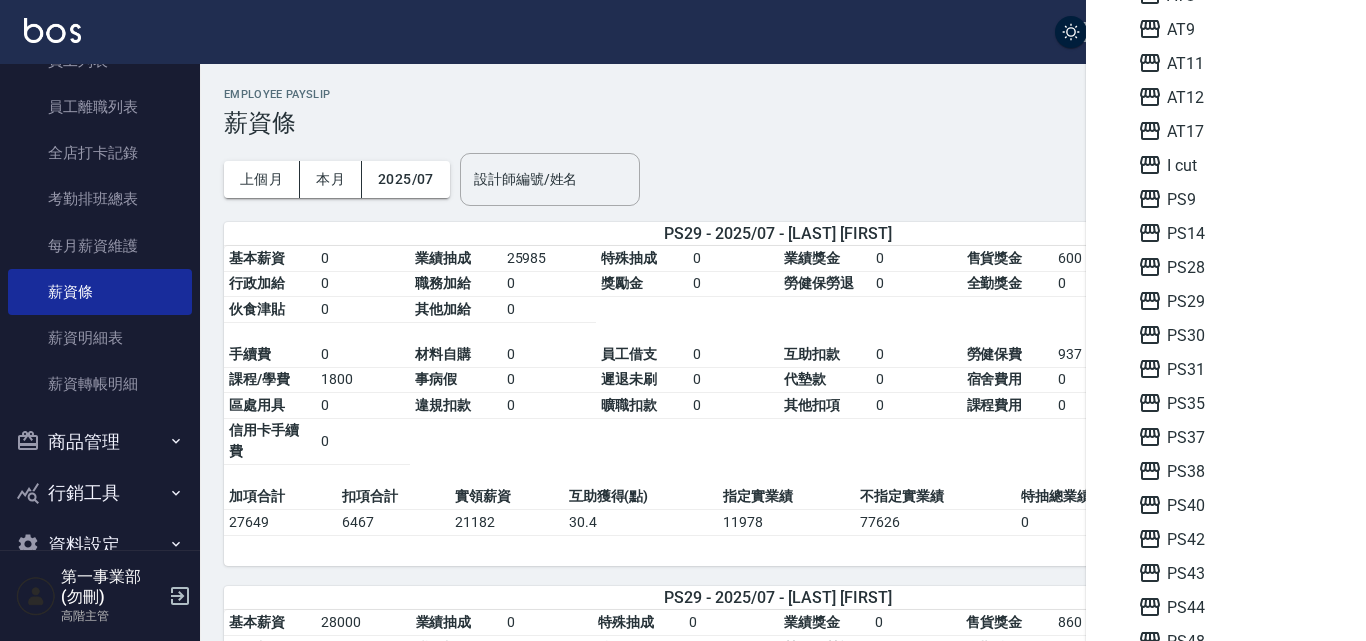 scroll, scrollTop: 200, scrollLeft: 0, axis: vertical 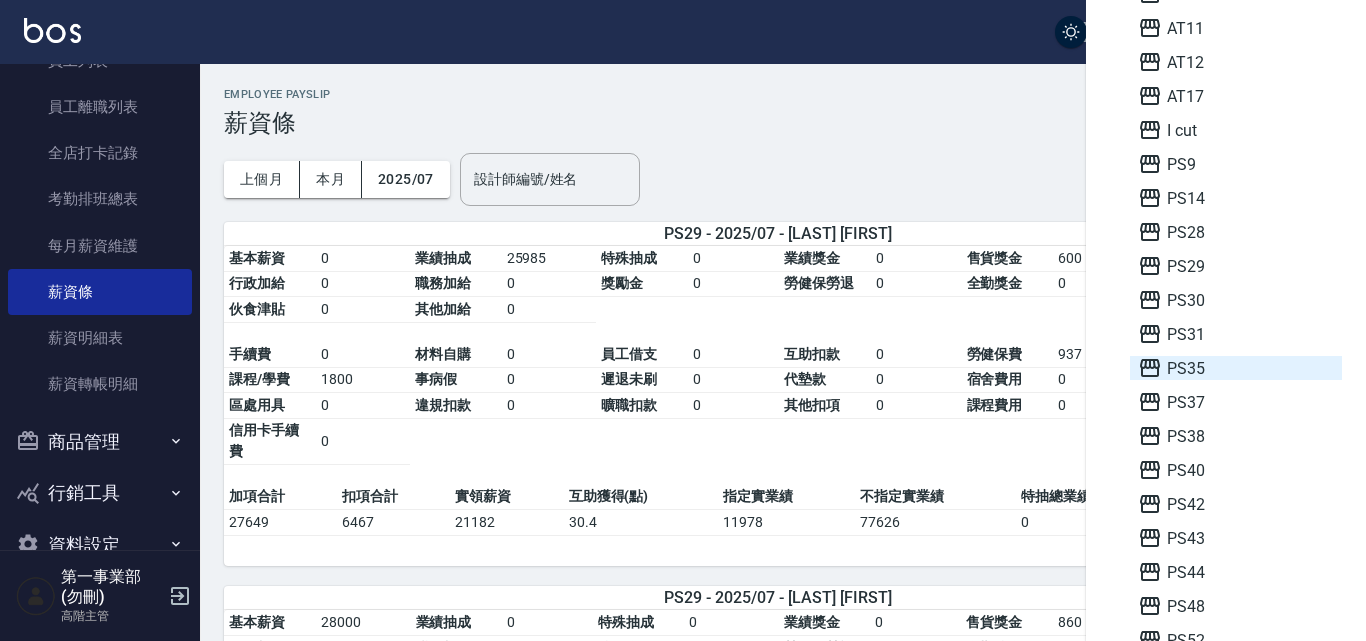 click on "PS35" at bounding box center [1236, 368] 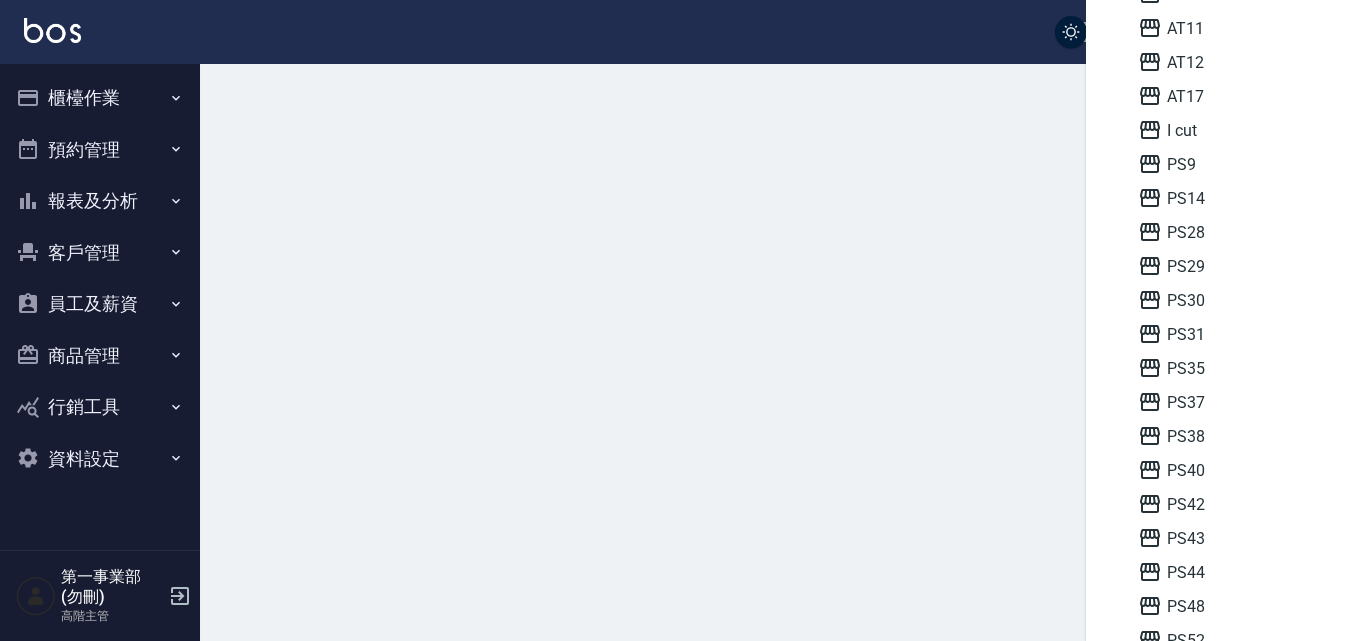 scroll, scrollTop: 0, scrollLeft: 0, axis: both 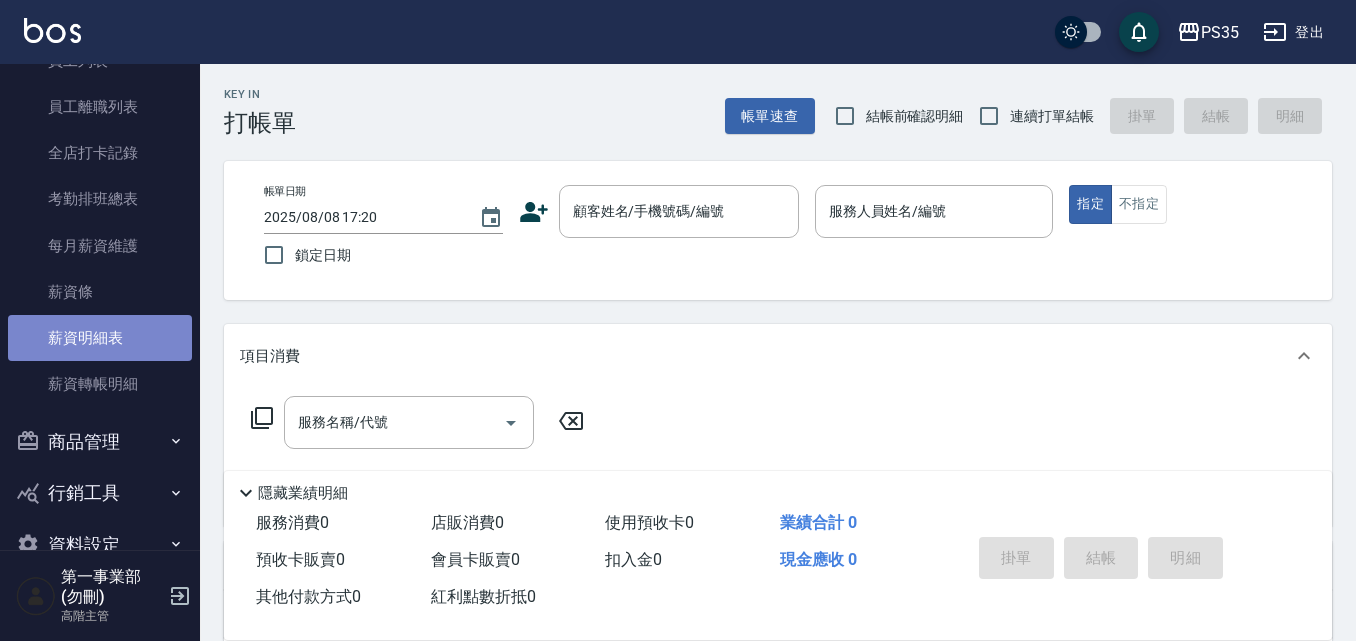 click on "薪資明細表" at bounding box center [100, 338] 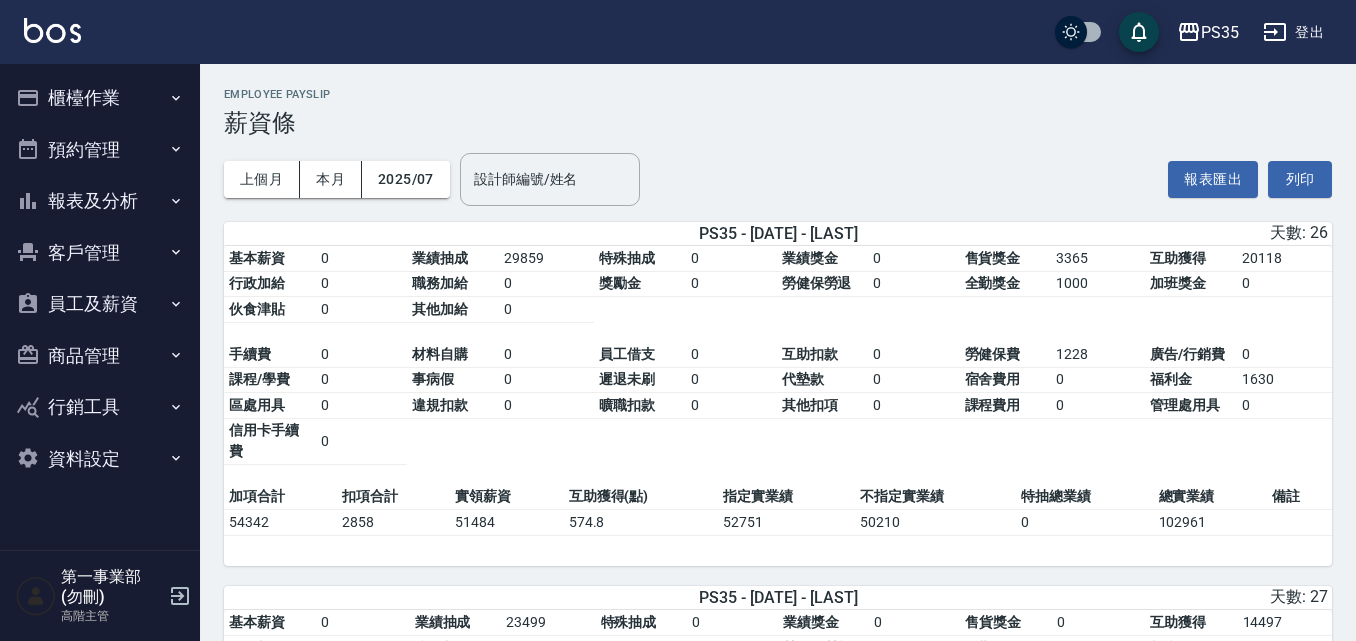 scroll, scrollTop: 0, scrollLeft: 0, axis: both 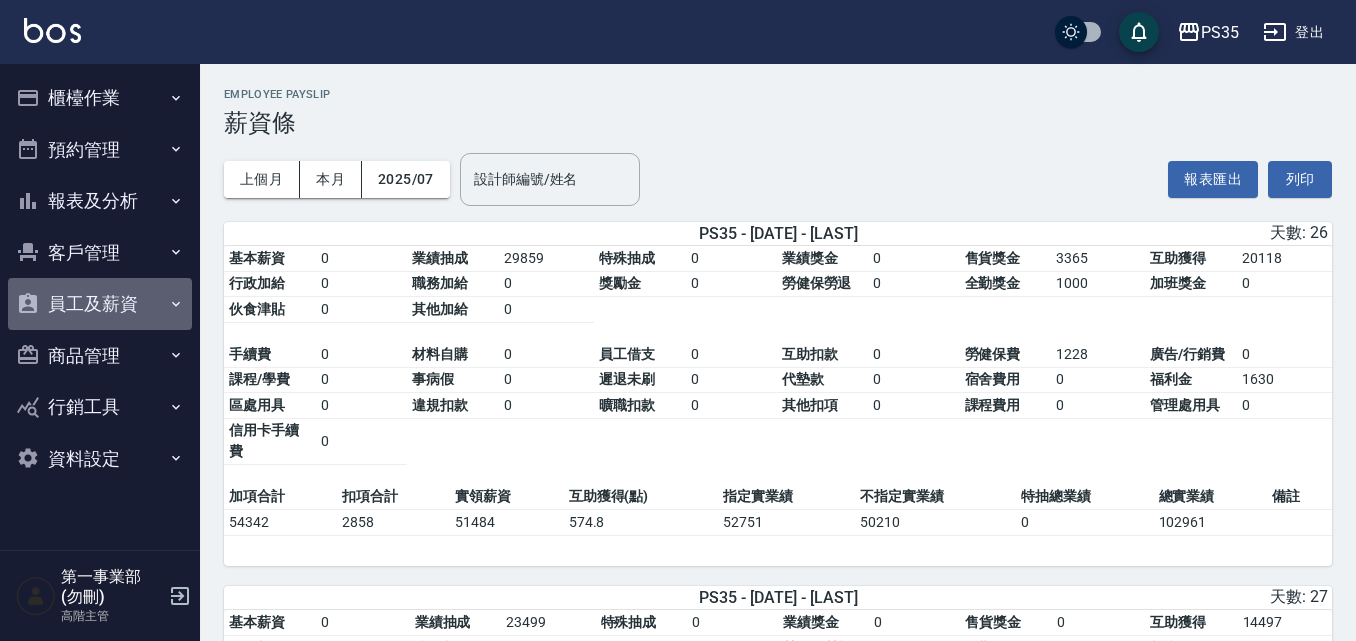 click on "員工及薪資" at bounding box center (100, 304) 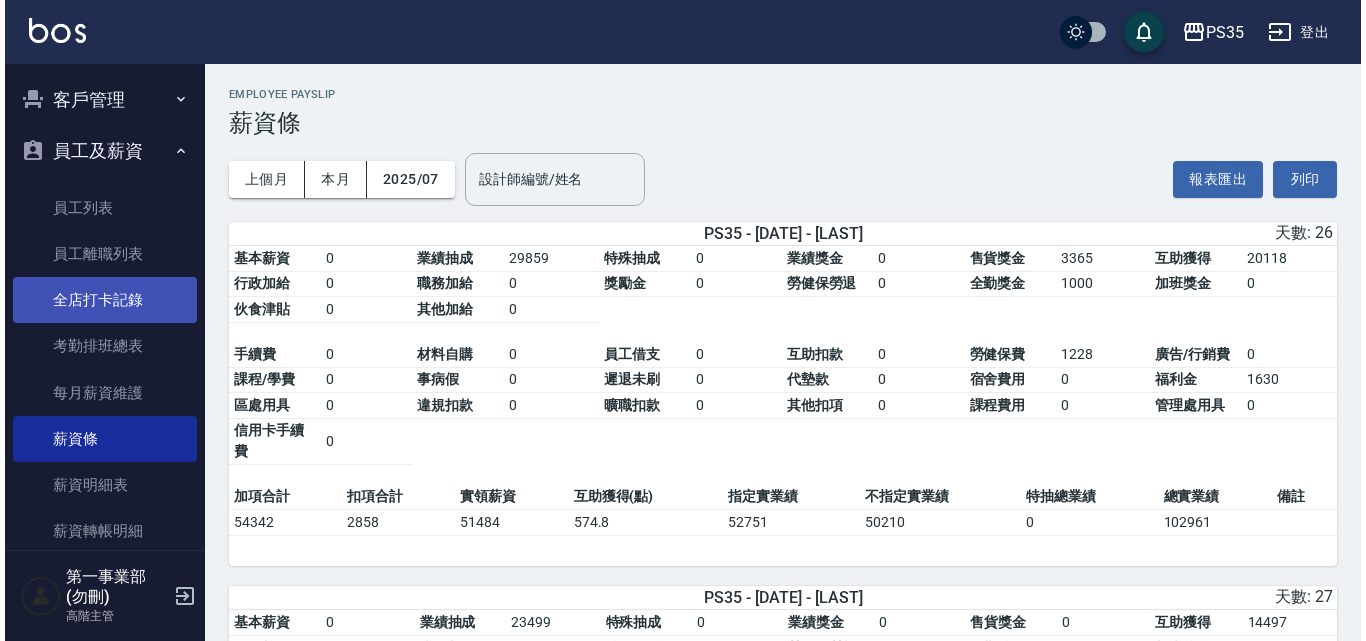 scroll, scrollTop: 200, scrollLeft: 0, axis: vertical 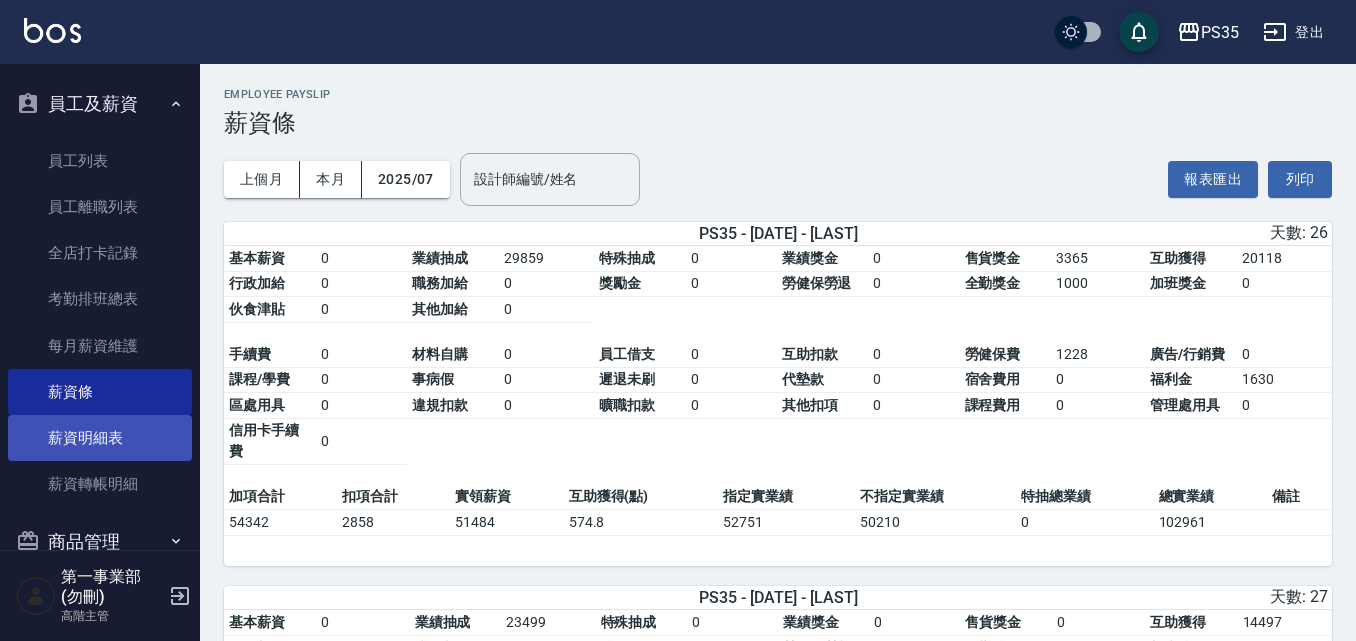 click on "薪資明細表" at bounding box center (100, 438) 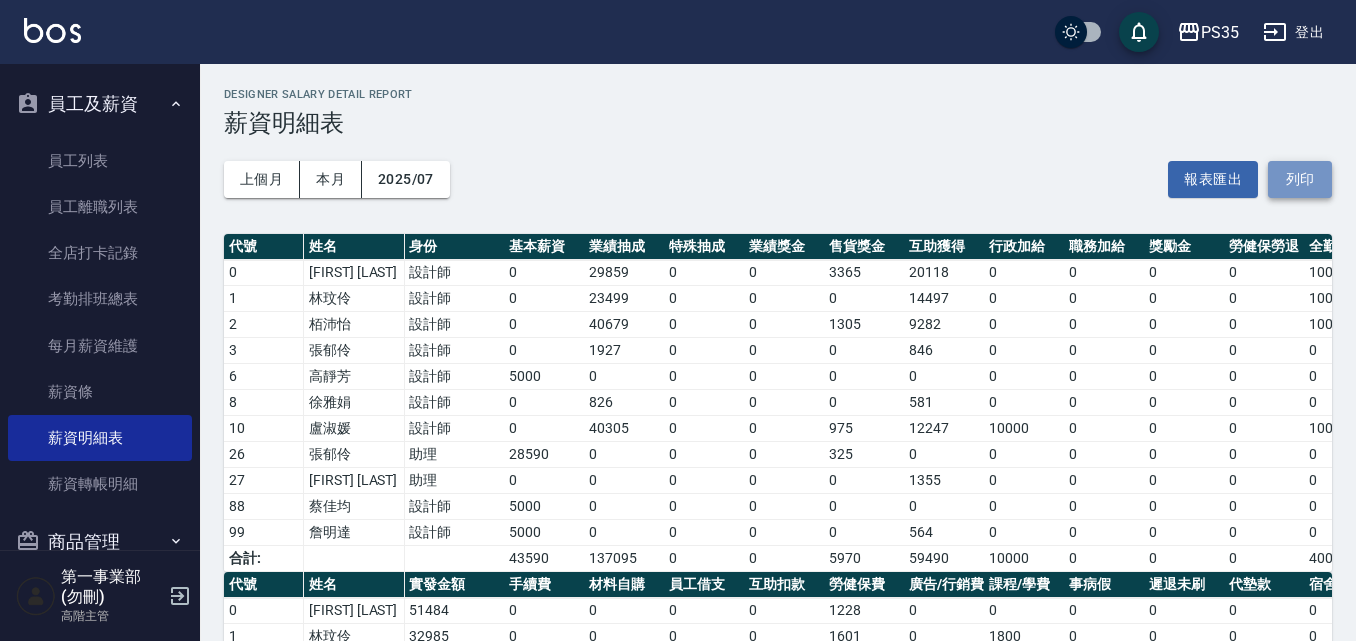 click on "列印" at bounding box center [1300, 179] 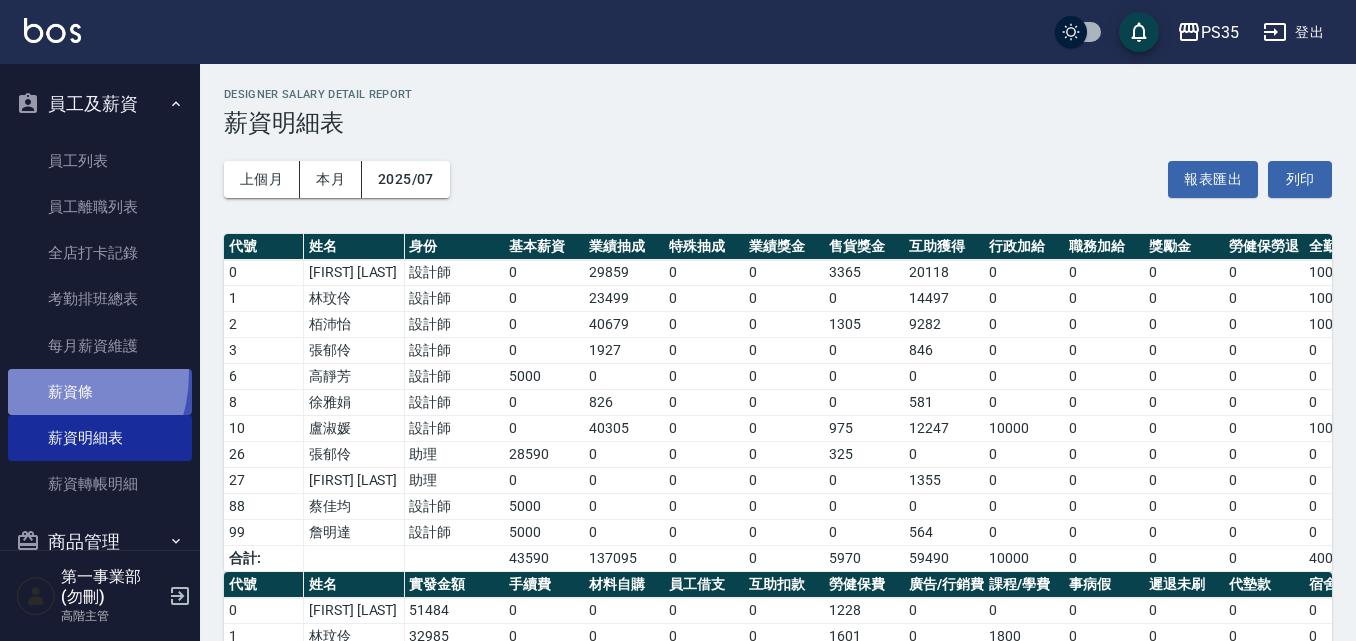click on "薪資條" at bounding box center (100, 392) 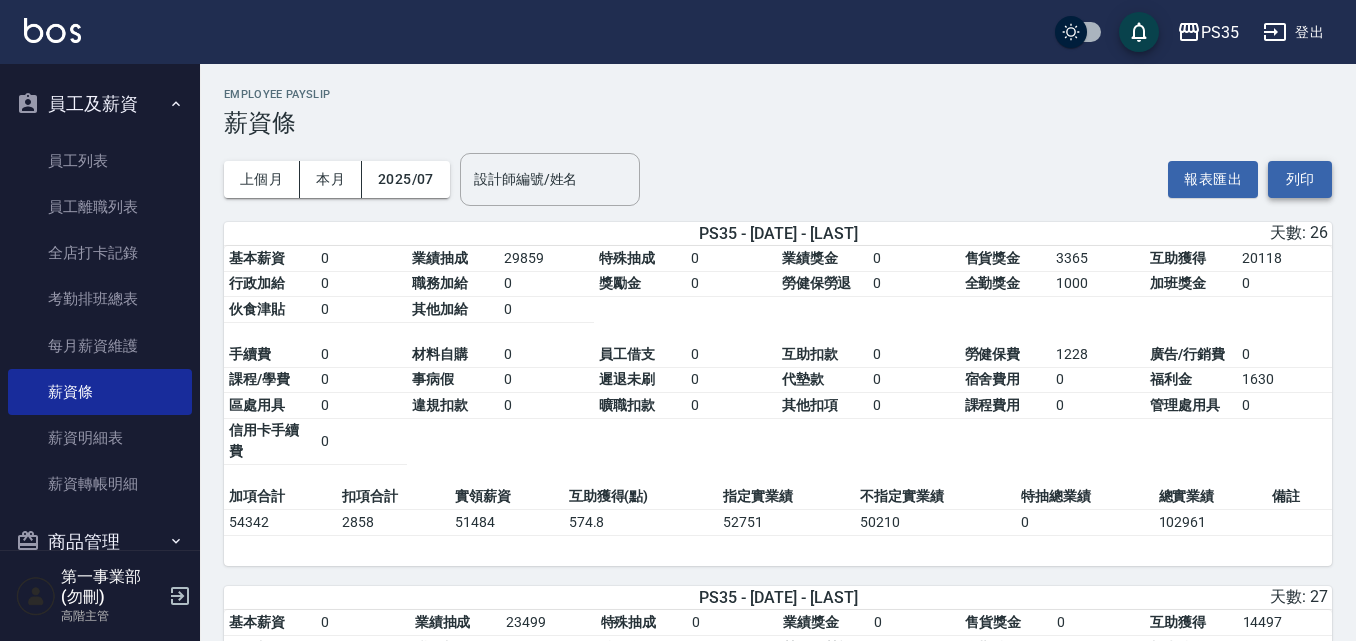click on "列印" at bounding box center (1300, 179) 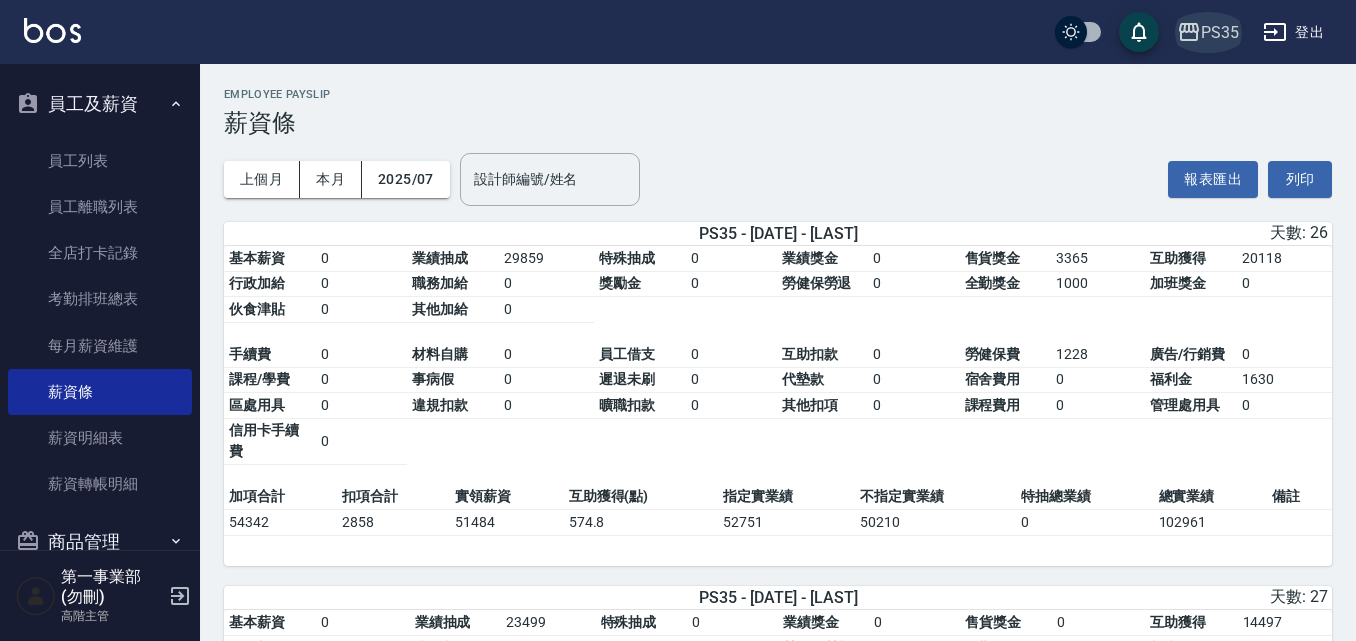 click on "PS35" at bounding box center (1220, 32) 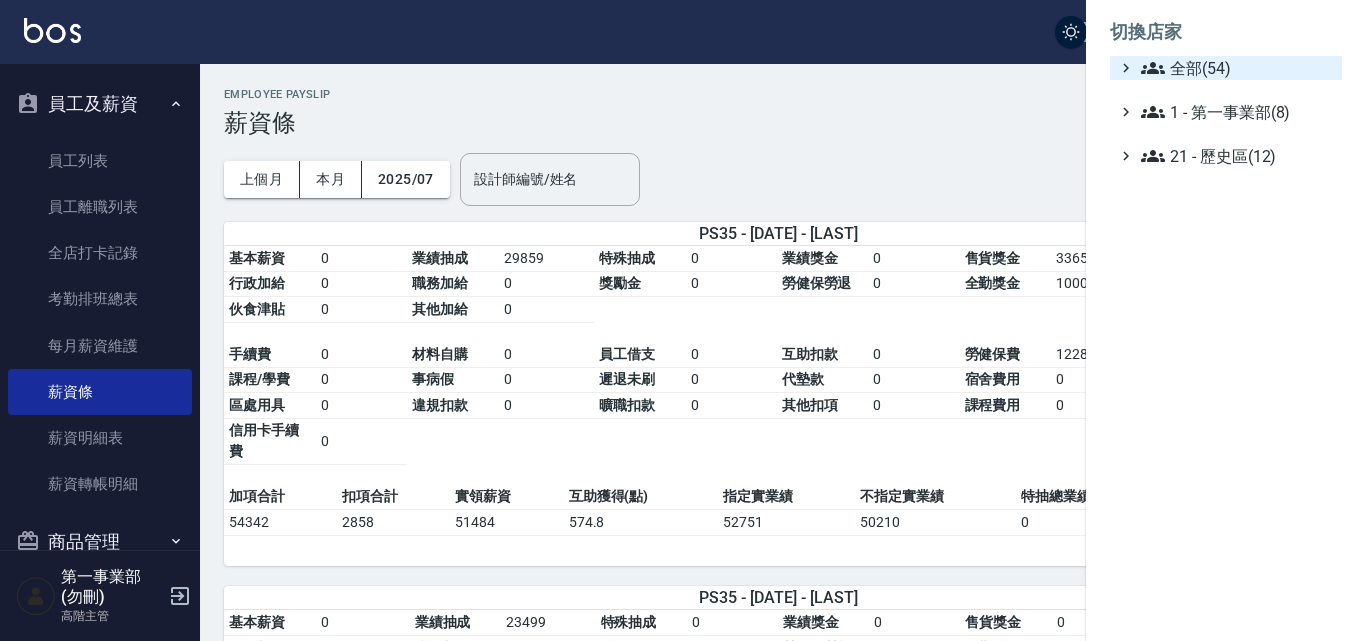 click on "全部(54)" at bounding box center (1237, 68) 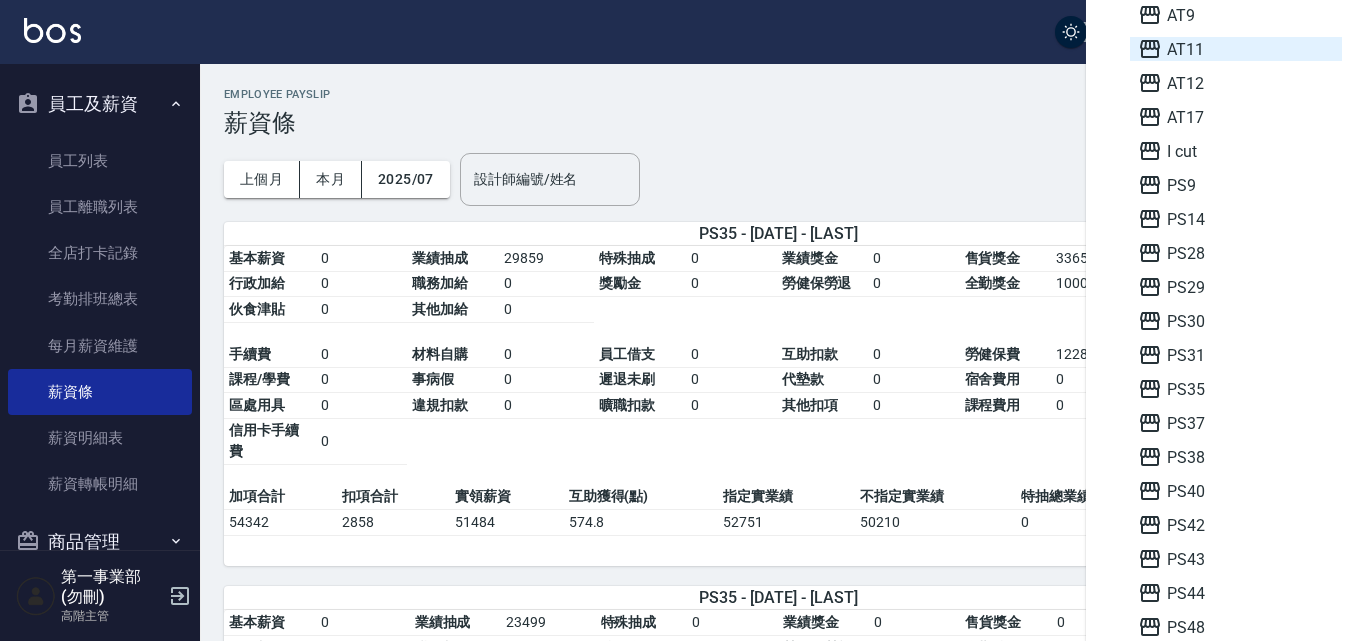 scroll, scrollTop: 200, scrollLeft: 0, axis: vertical 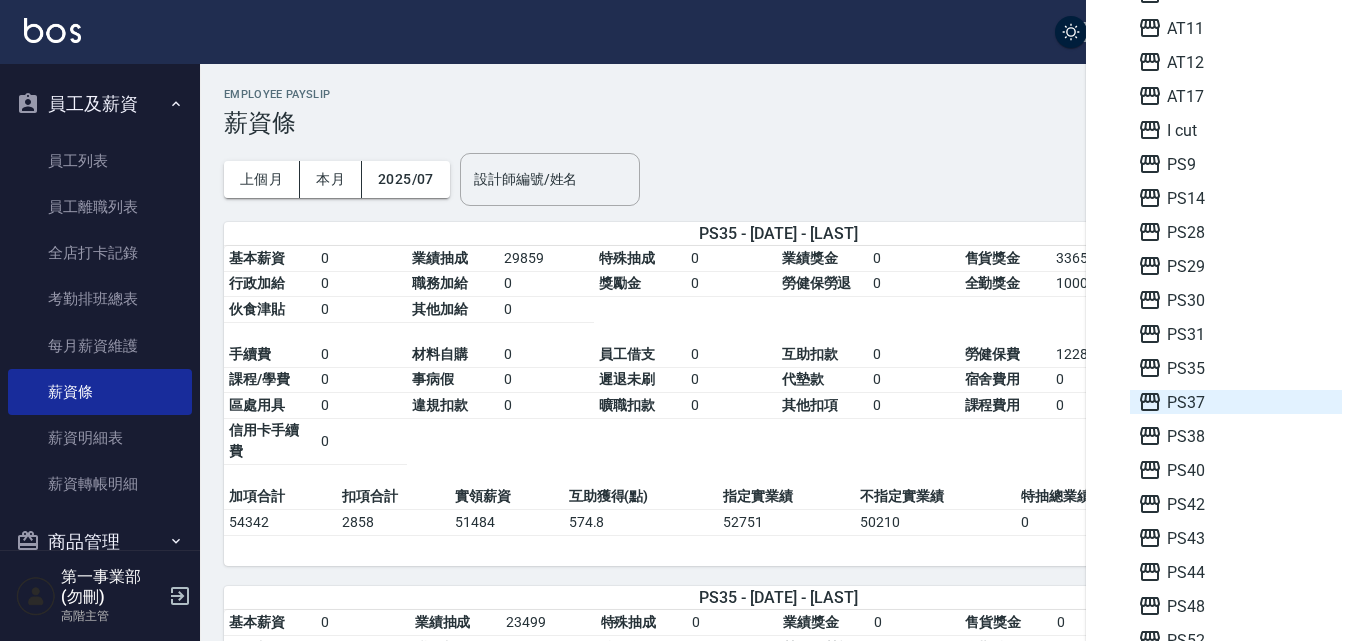 click on "PS37" at bounding box center (1236, 402) 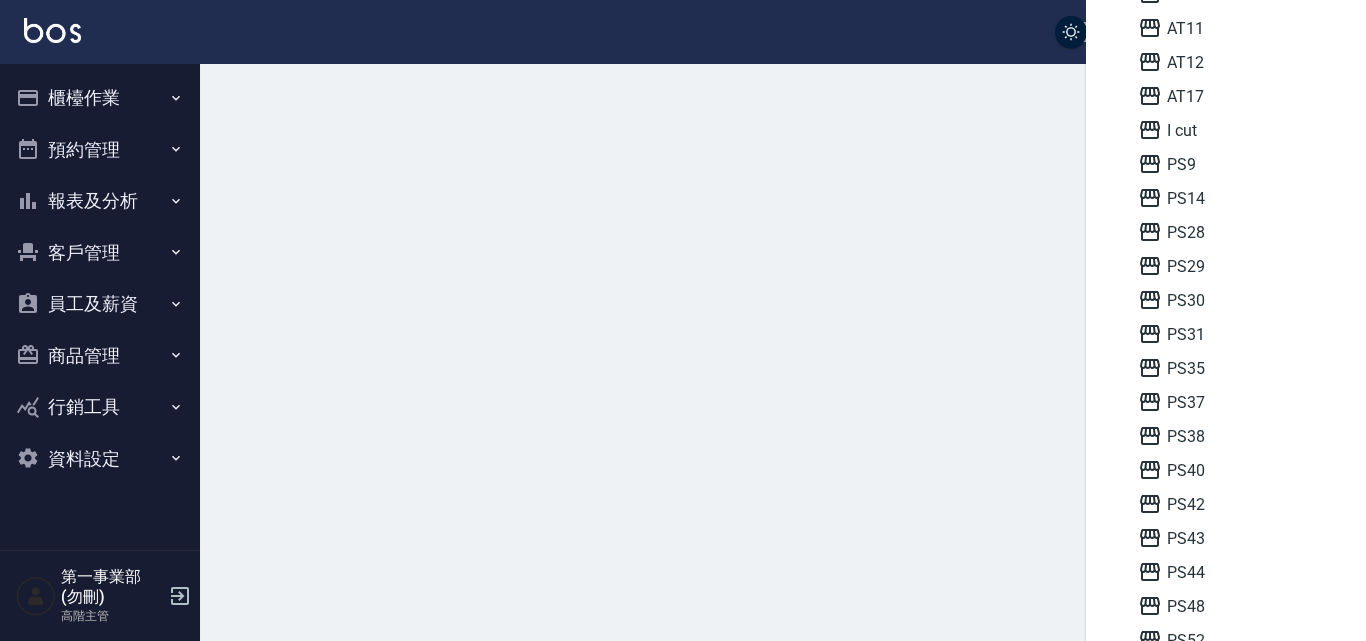 scroll, scrollTop: 0, scrollLeft: 0, axis: both 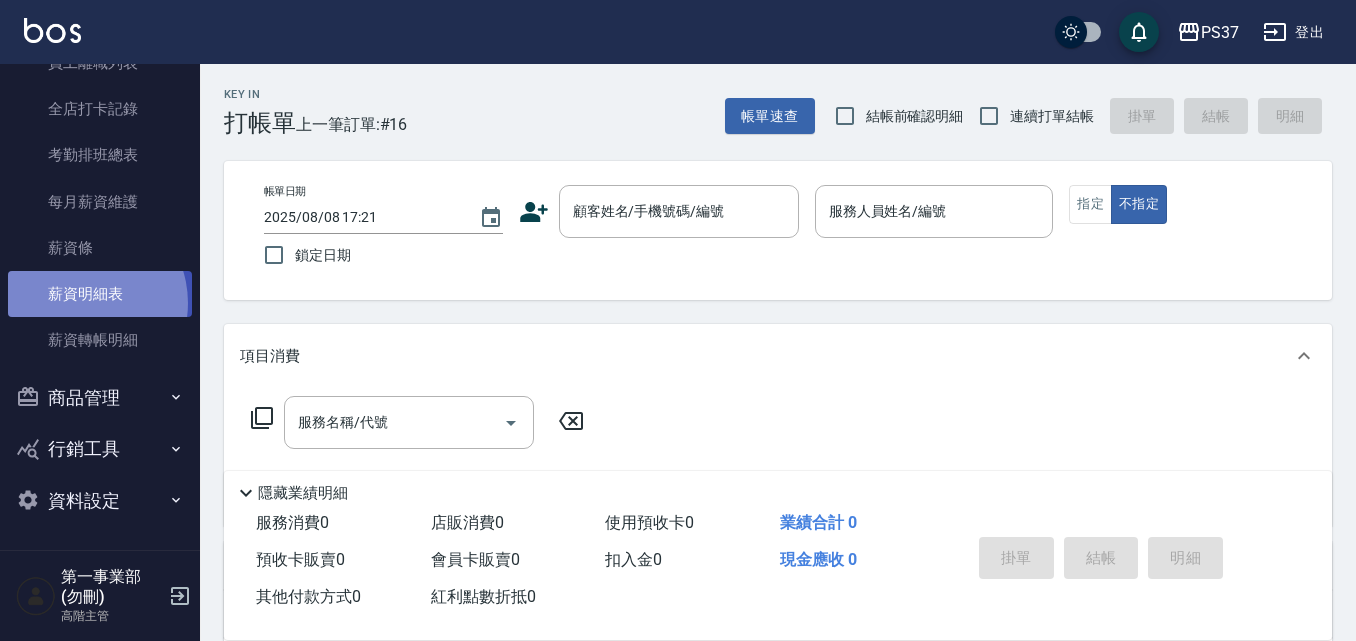 click on "薪資明細表" at bounding box center [100, 294] 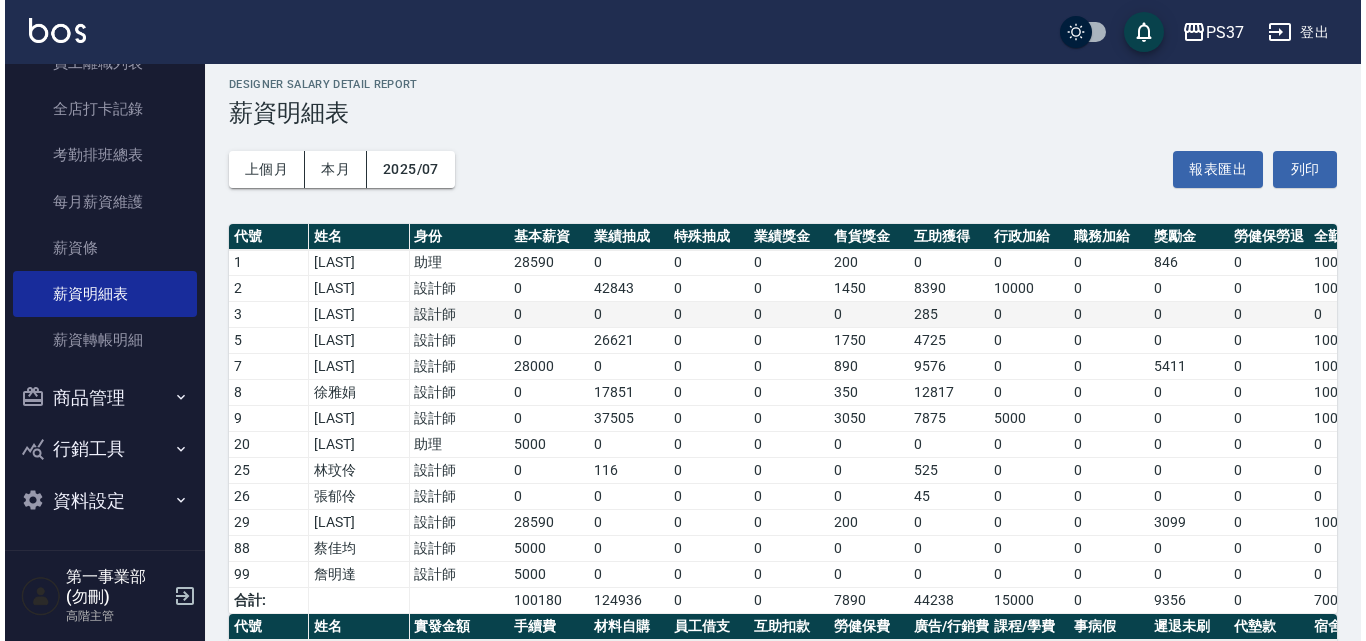 scroll, scrollTop: 0, scrollLeft: 0, axis: both 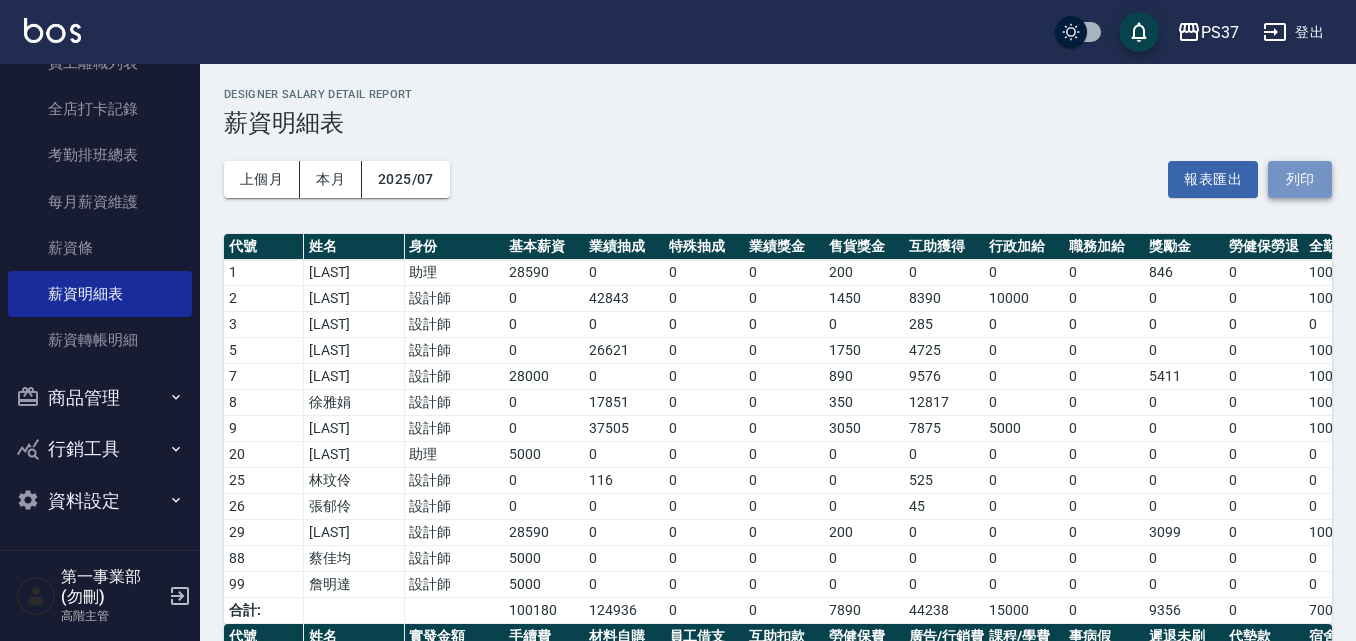 click on "列印" at bounding box center (1300, 179) 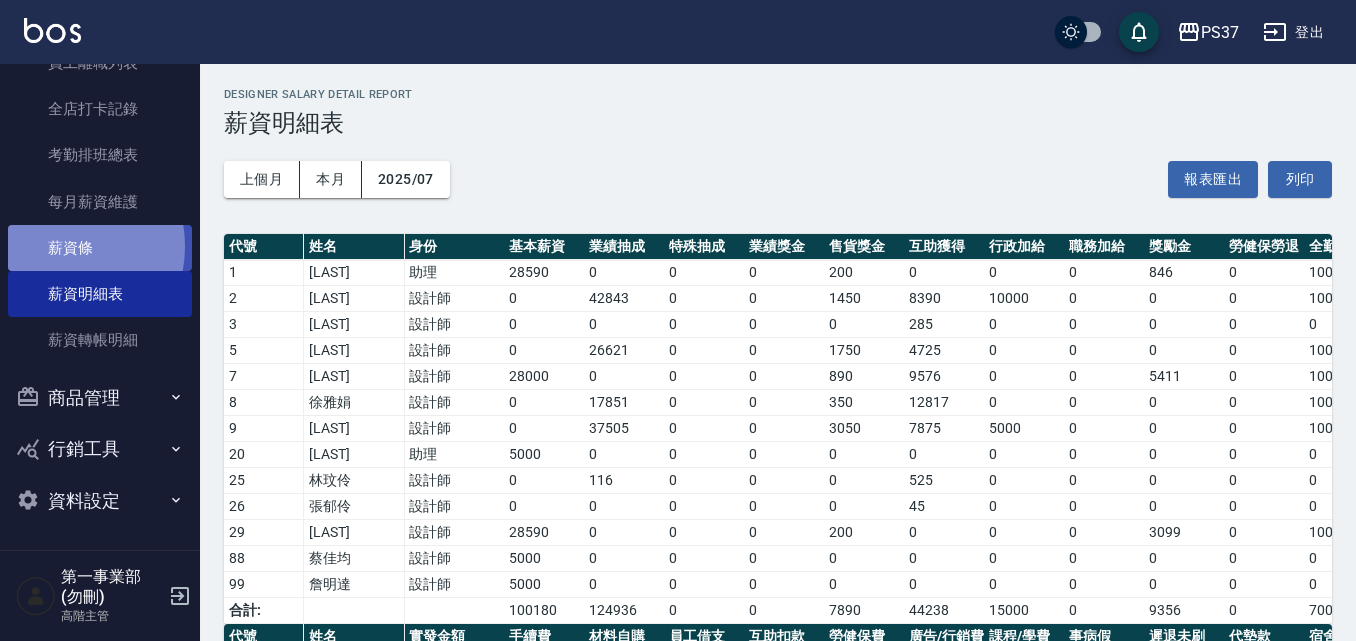 click on "薪資條" at bounding box center (100, 248) 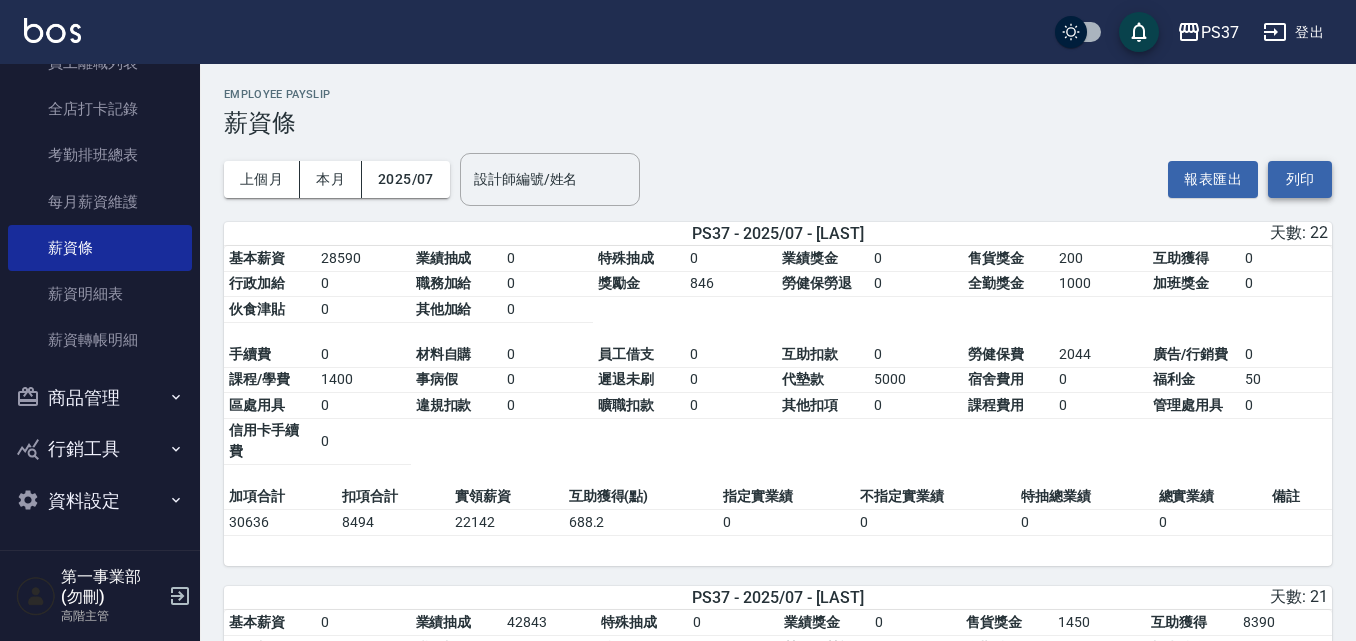 click on "列印" at bounding box center (1300, 179) 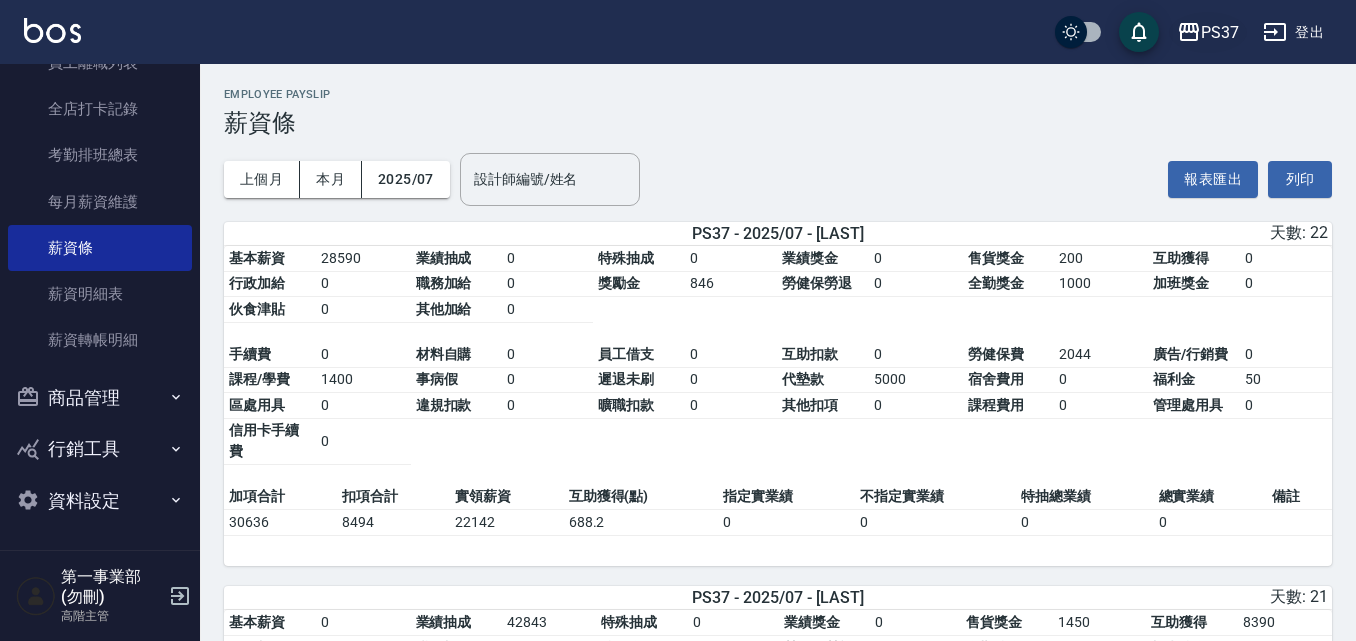 click on "PS37" at bounding box center (1220, 32) 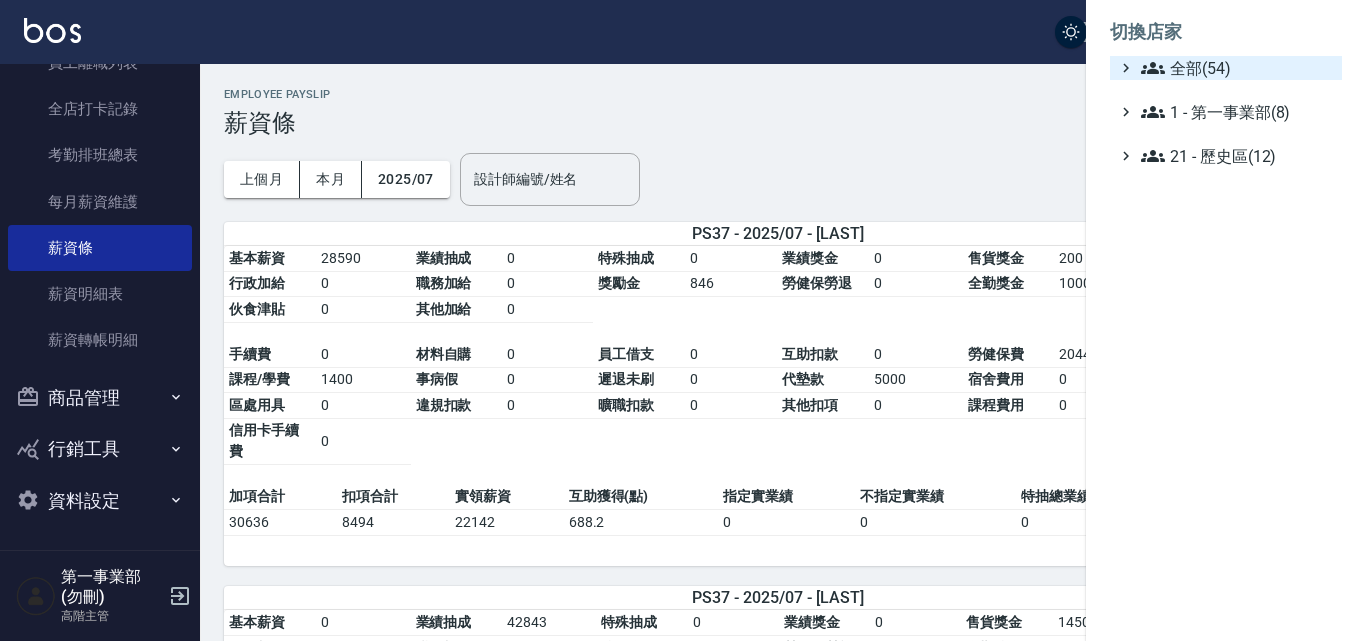 click on "全部(54)" at bounding box center (1237, 68) 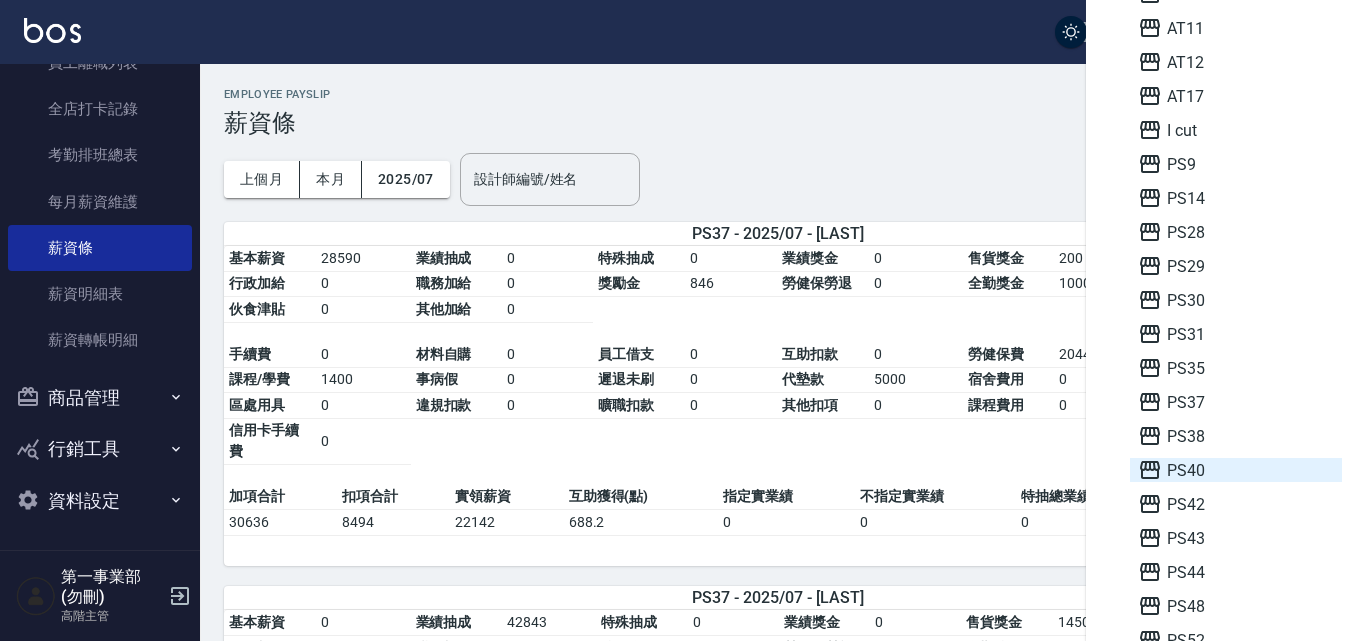 scroll, scrollTop: 300, scrollLeft: 0, axis: vertical 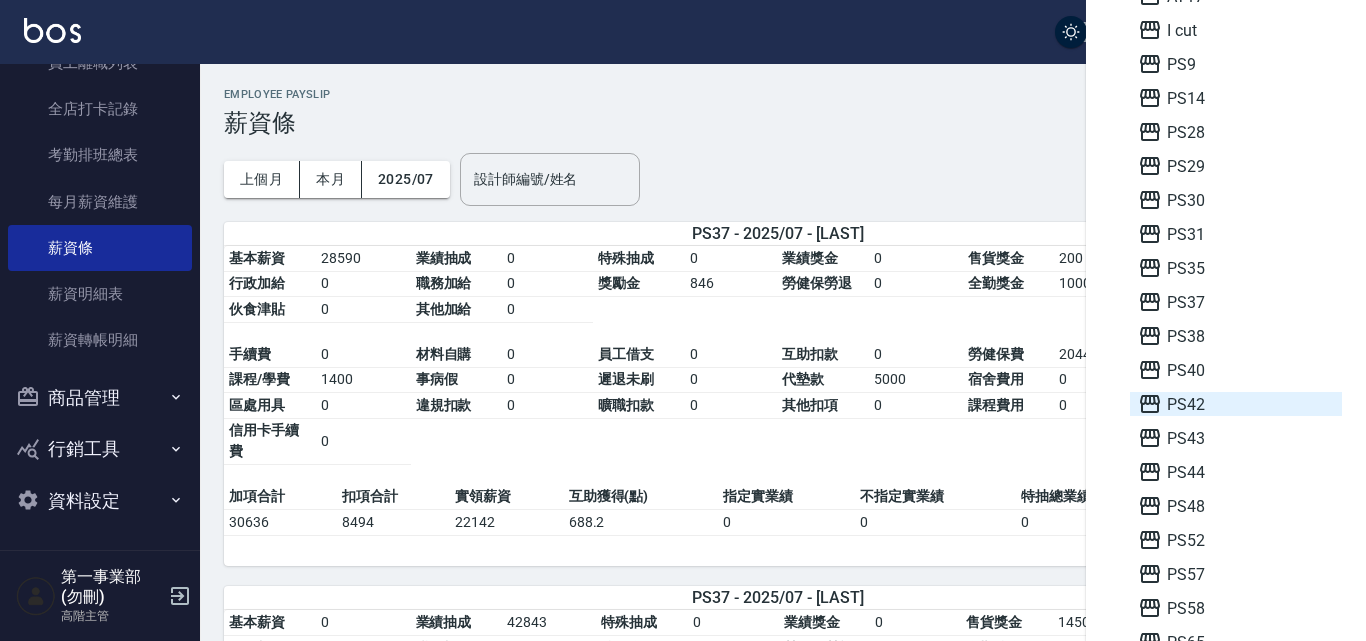 click on "PS42" at bounding box center (1236, 404) 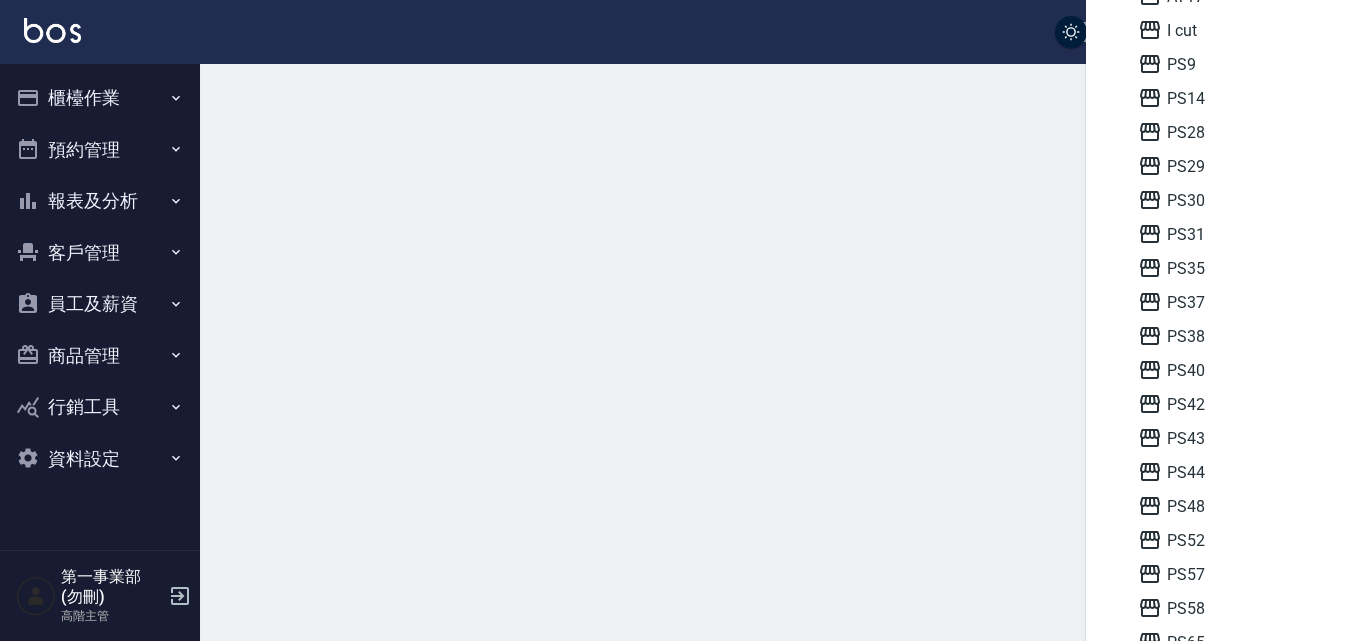 scroll, scrollTop: 0, scrollLeft: 0, axis: both 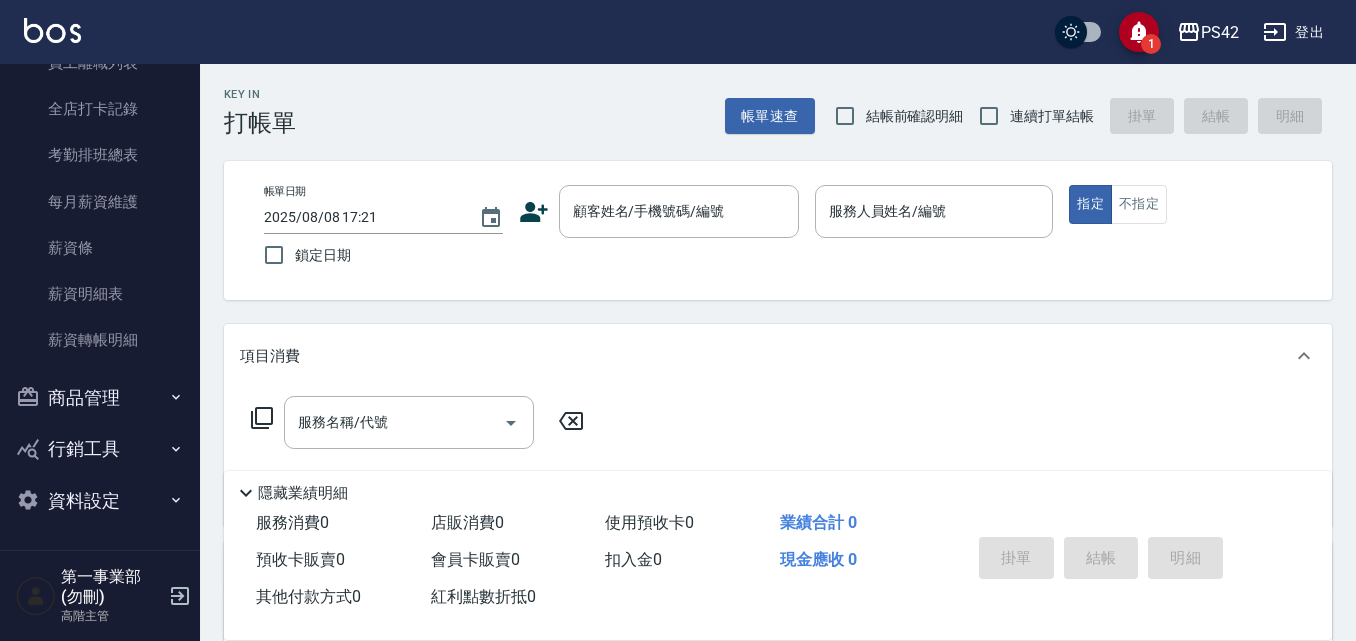 click on "薪資明細表" at bounding box center [100, 294] 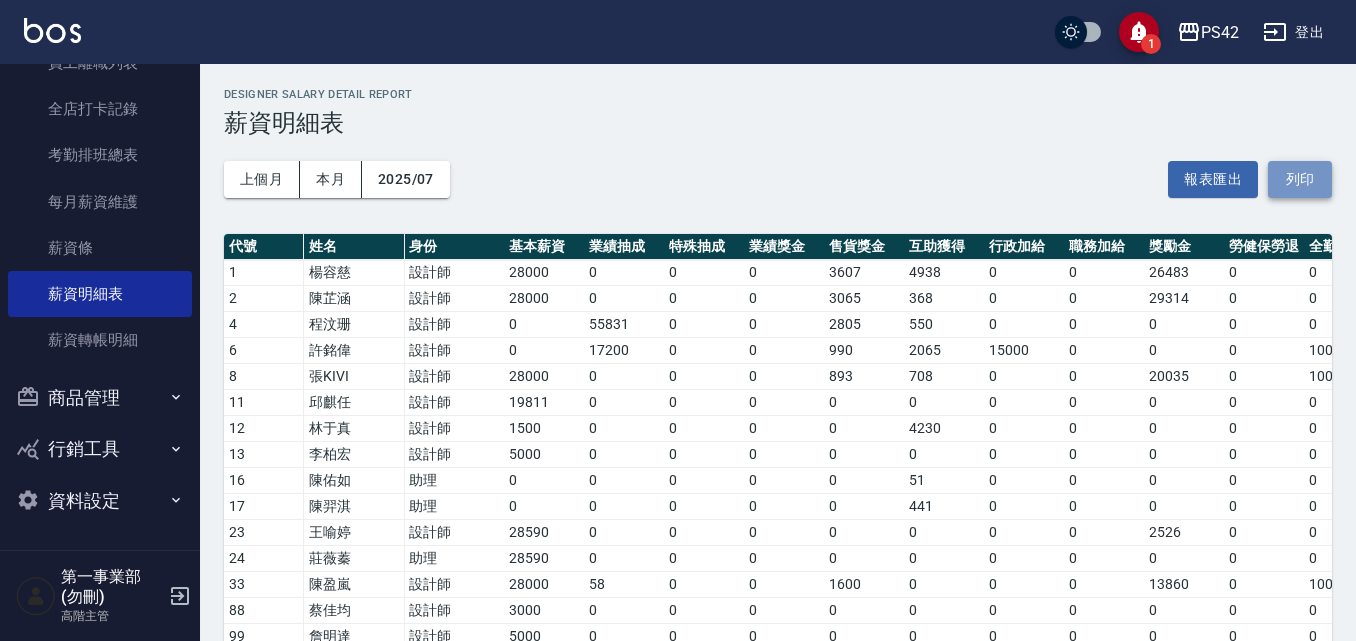 click on "列印" at bounding box center [1300, 179] 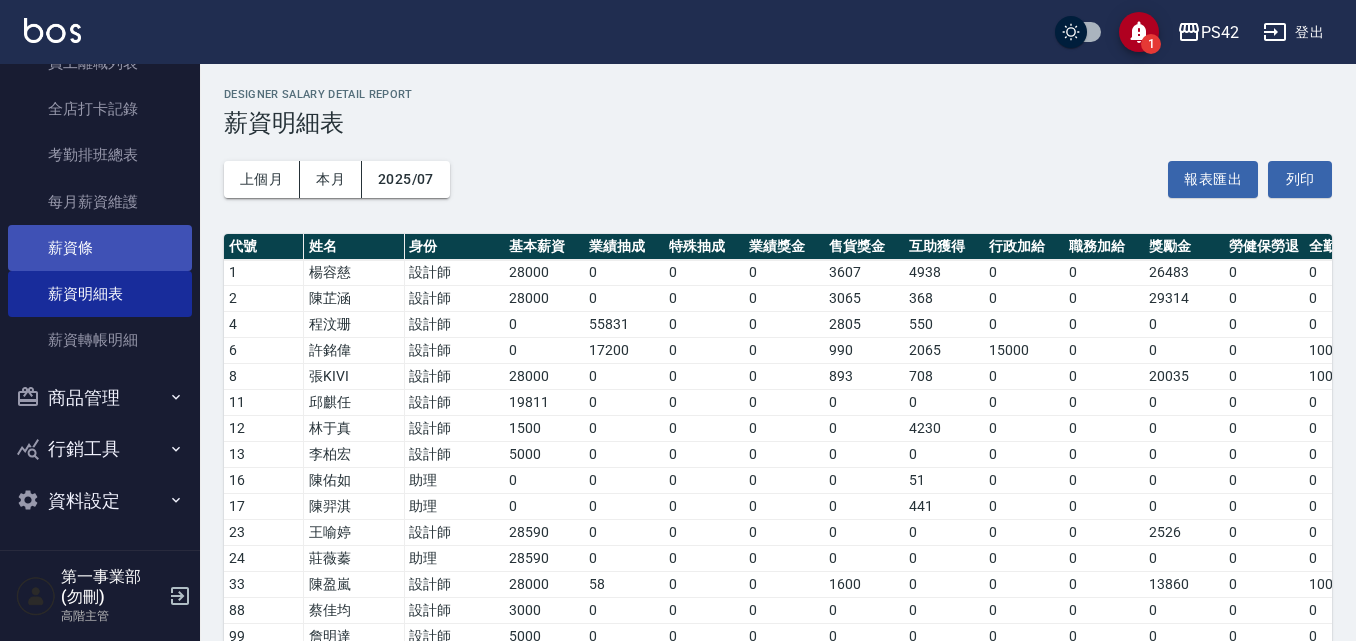 click on "薪資條" at bounding box center (100, 248) 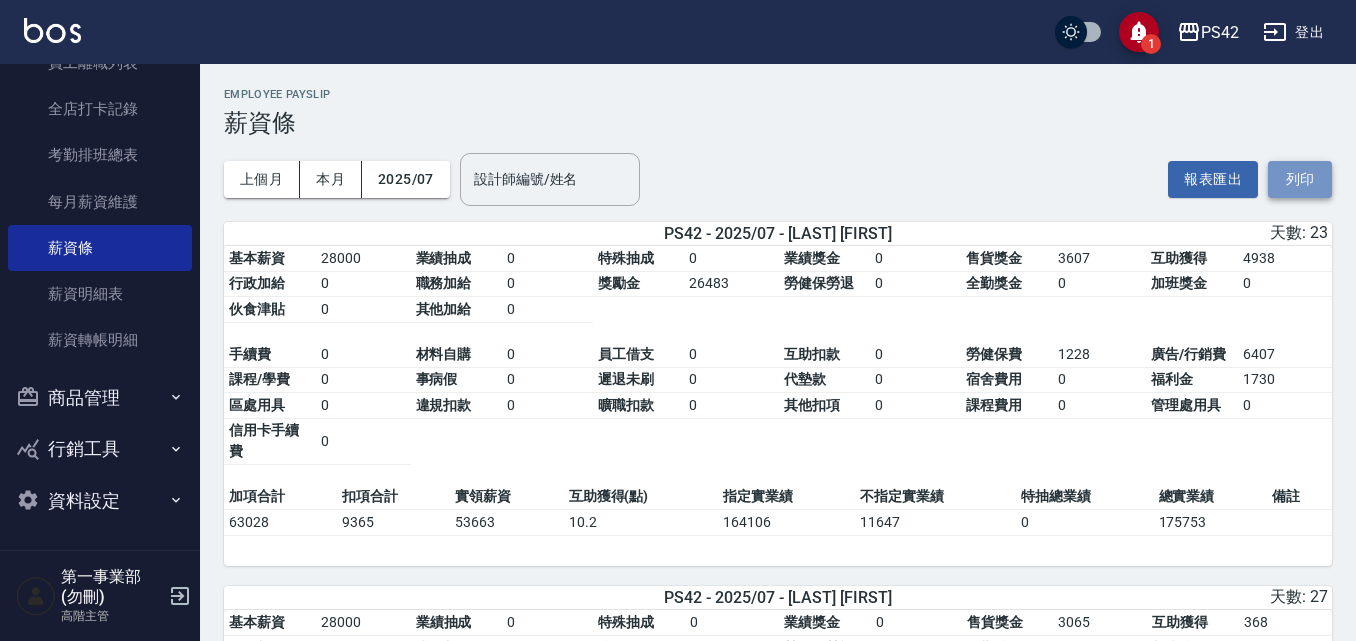 click on "列印" at bounding box center [1300, 179] 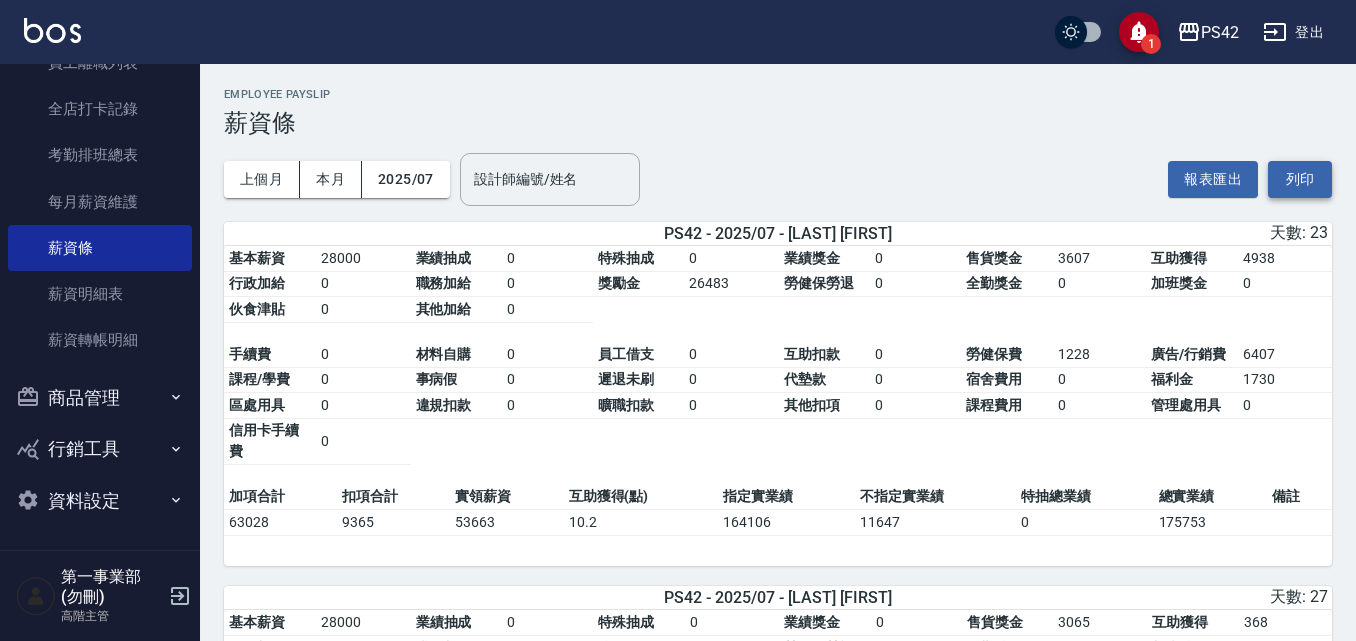 click on "PS42" at bounding box center [1220, 32] 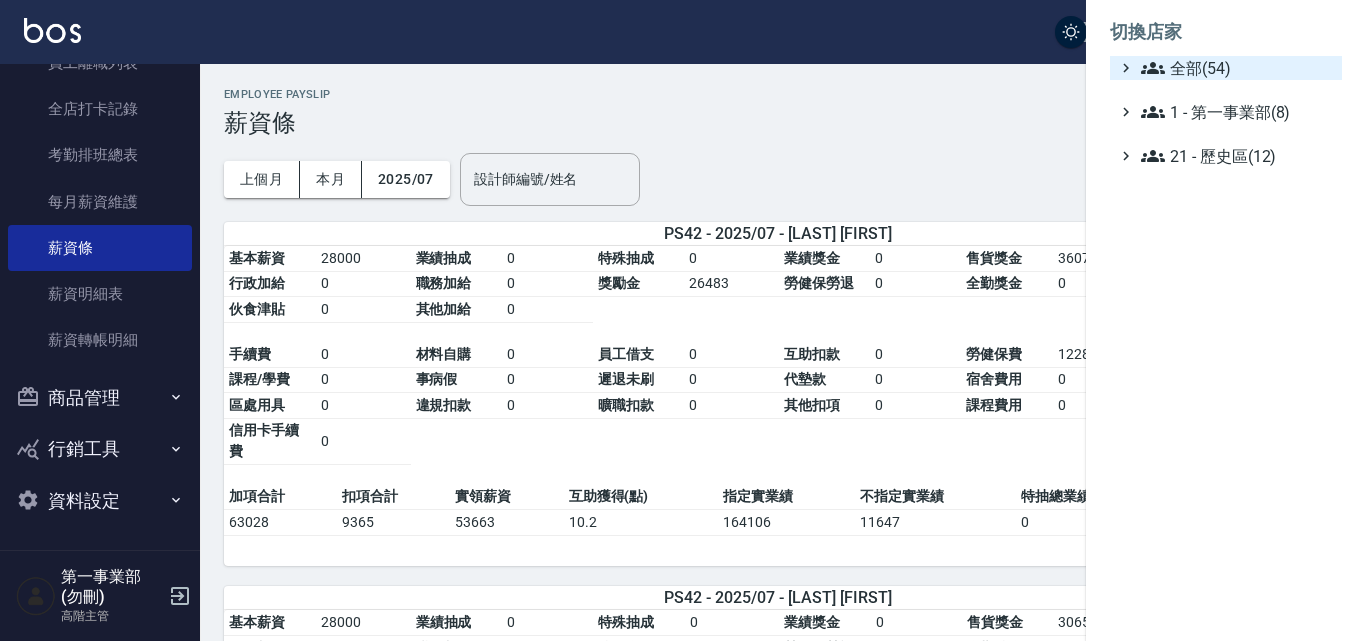 click on "全部(54)" at bounding box center (1237, 68) 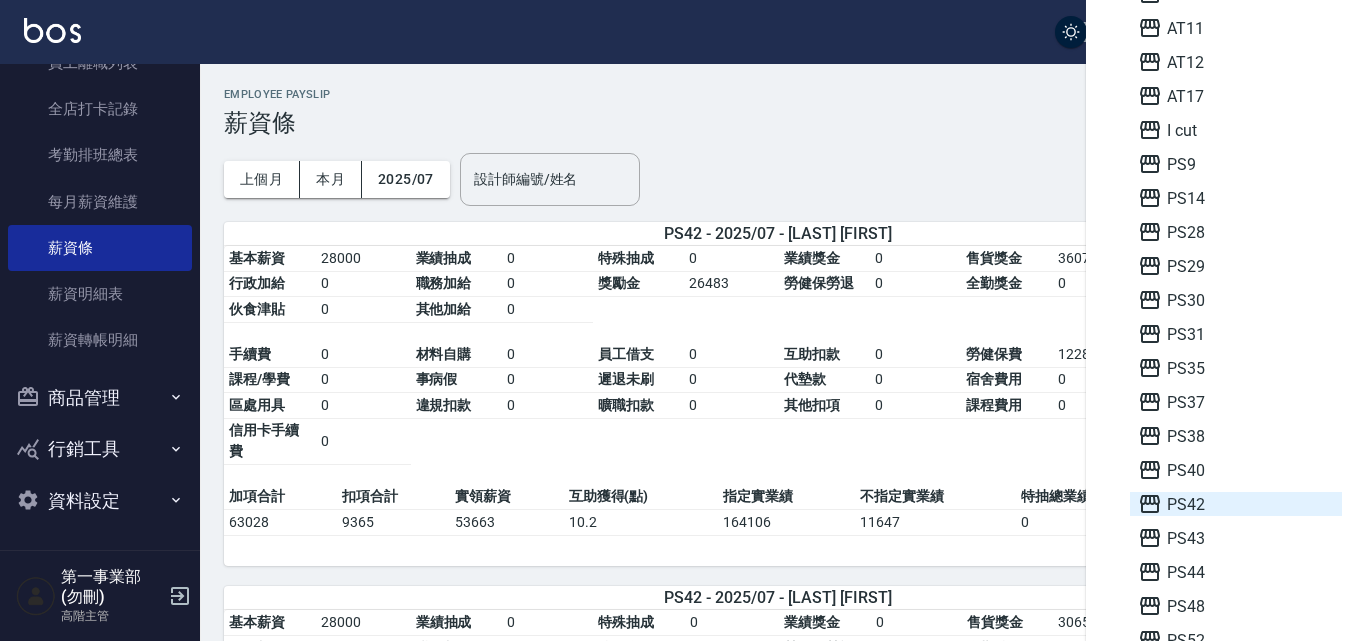 scroll, scrollTop: 300, scrollLeft: 0, axis: vertical 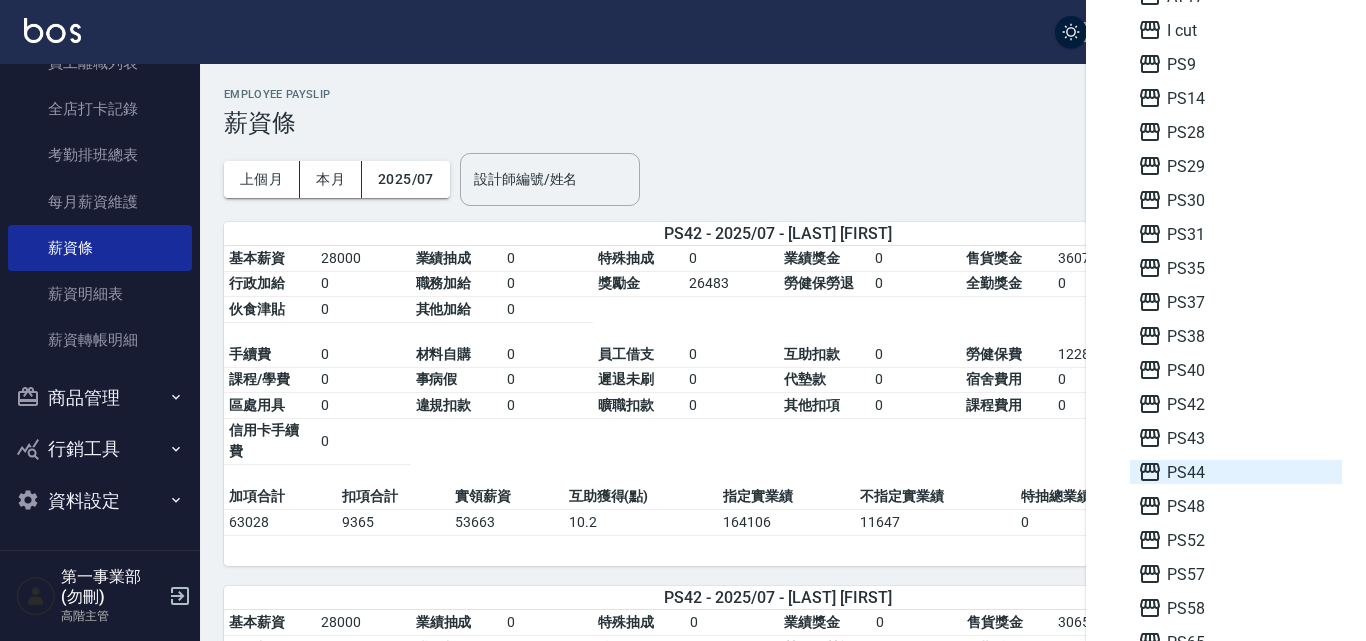 click on "PS44" at bounding box center [1236, 472] 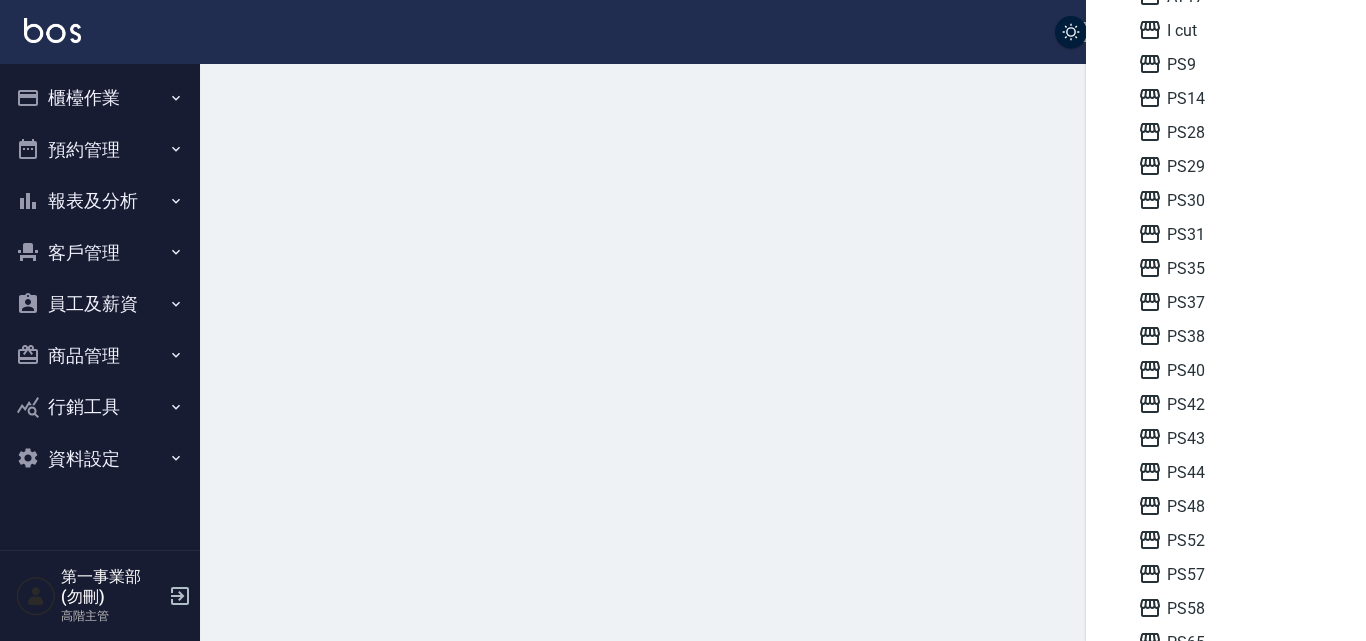 scroll, scrollTop: 0, scrollLeft: 0, axis: both 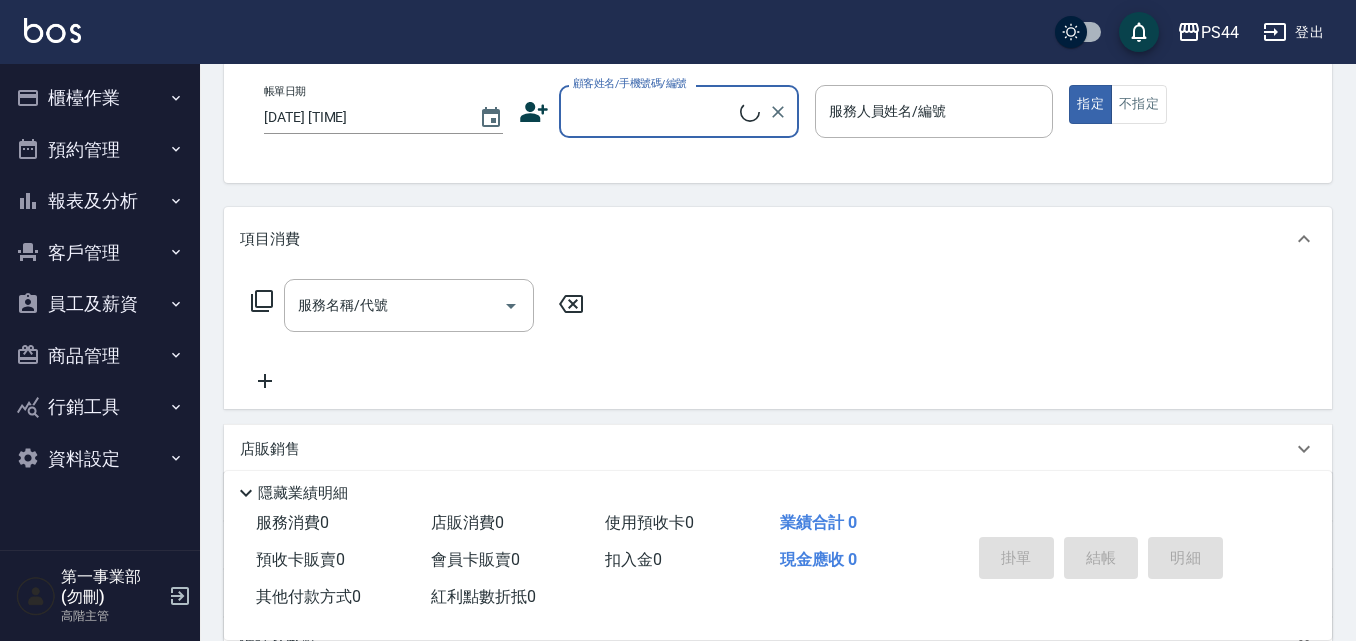 click on "員工及薪資" at bounding box center (100, 304) 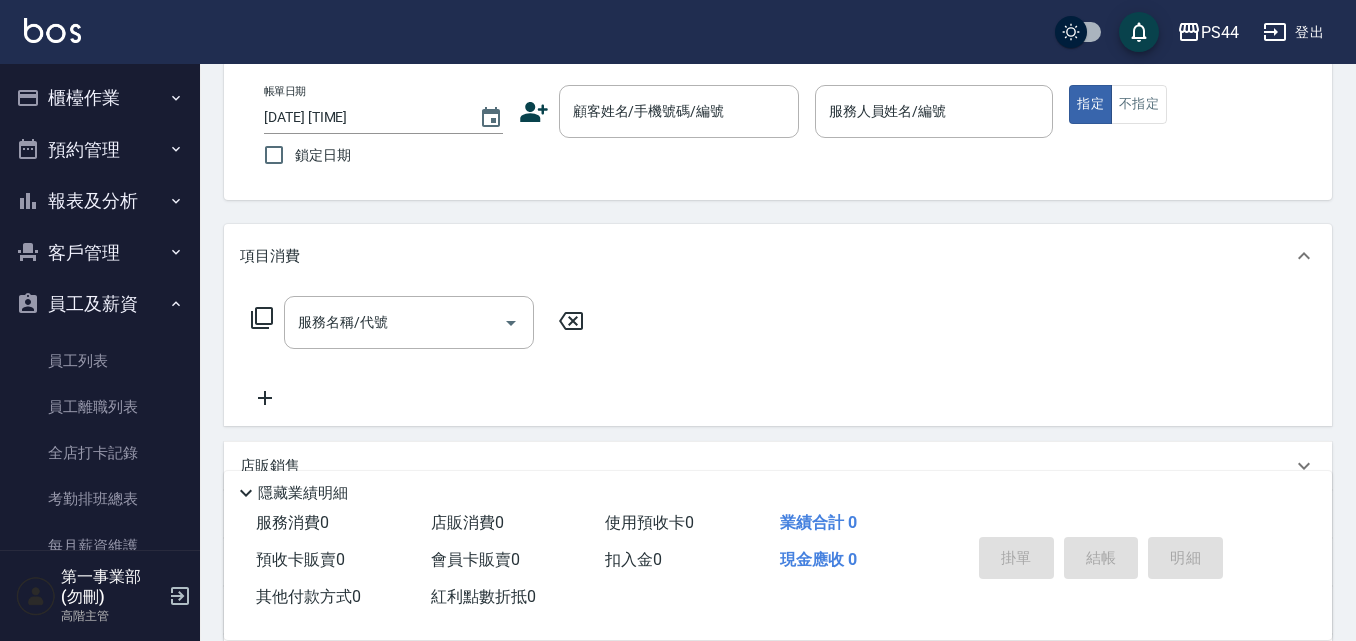 scroll, scrollTop: 100, scrollLeft: 0, axis: vertical 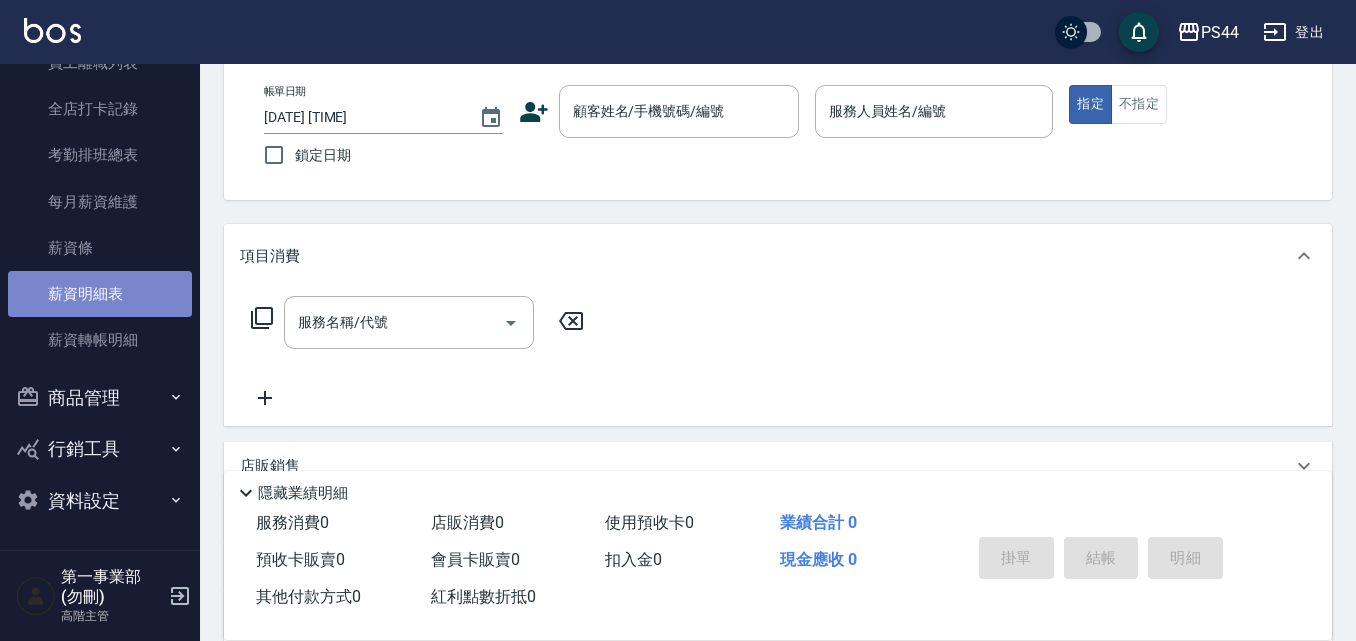 click on "薪資明細表" at bounding box center (100, 294) 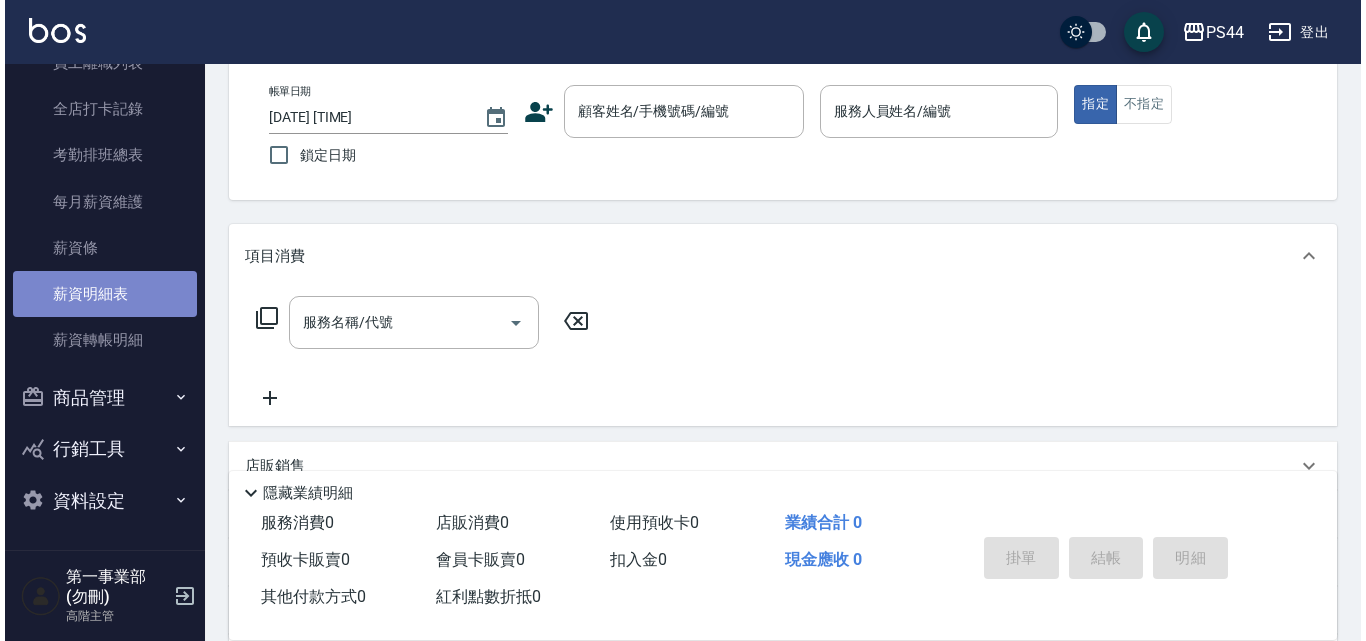 scroll, scrollTop: 0, scrollLeft: 0, axis: both 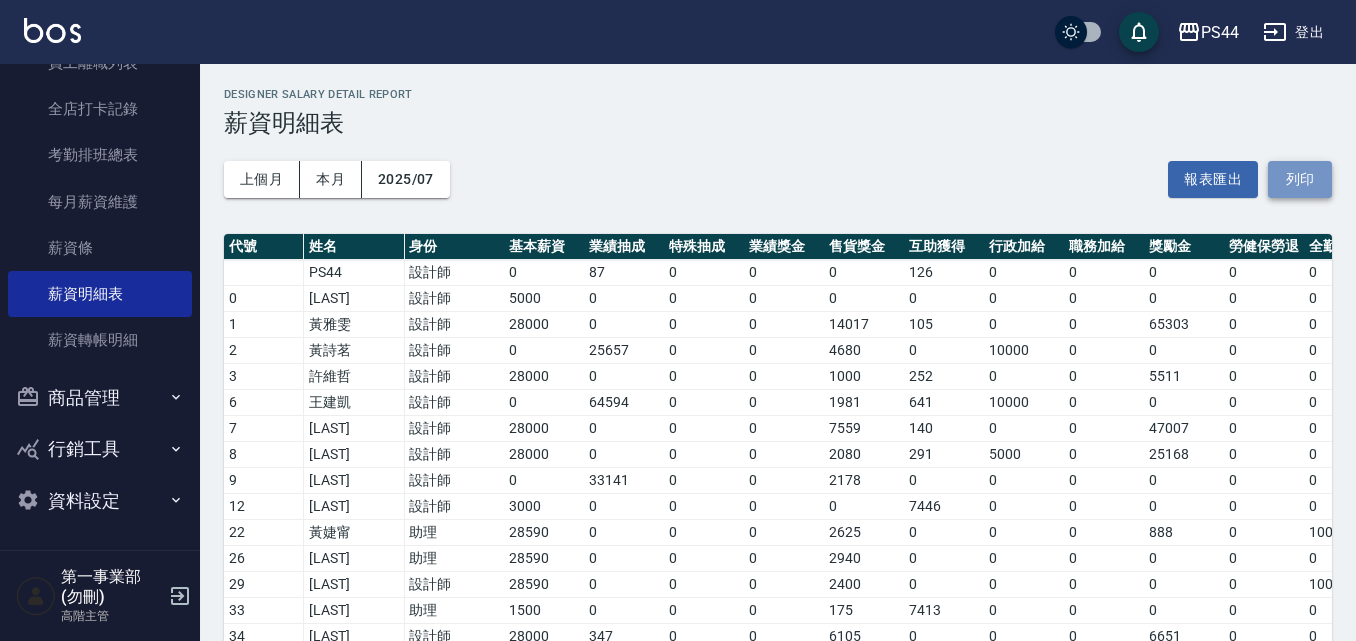 click on "列印" at bounding box center (1300, 179) 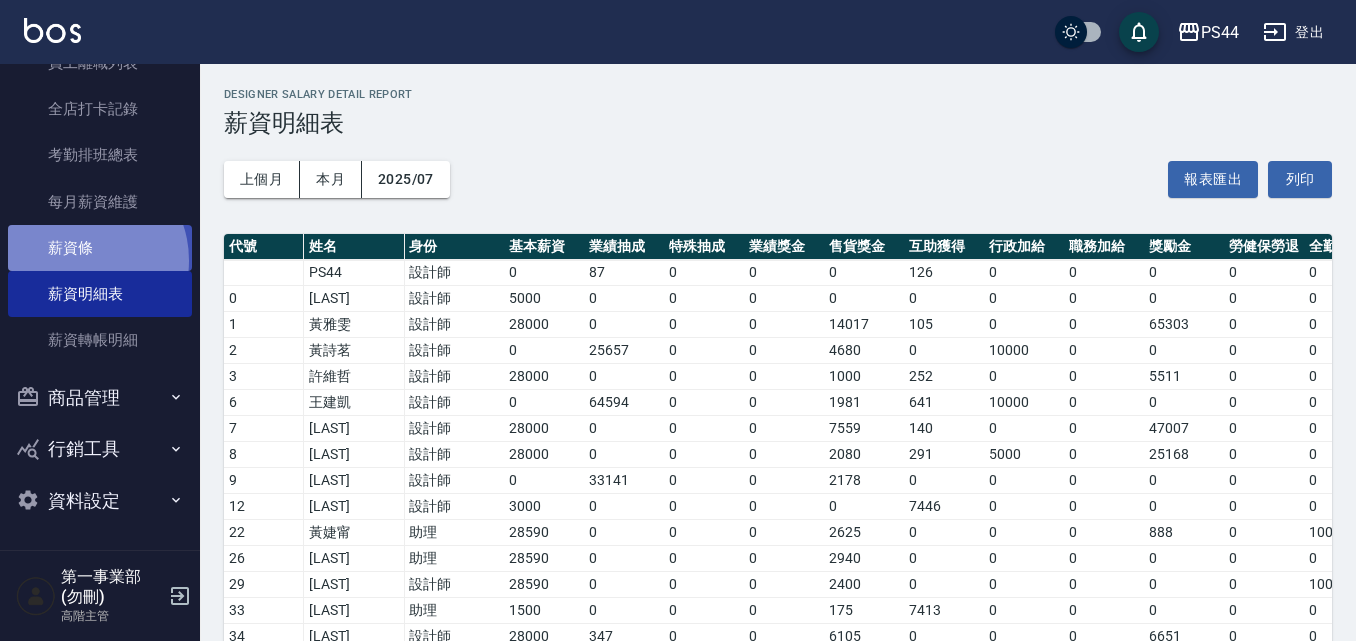 click on "薪資條" at bounding box center (100, 248) 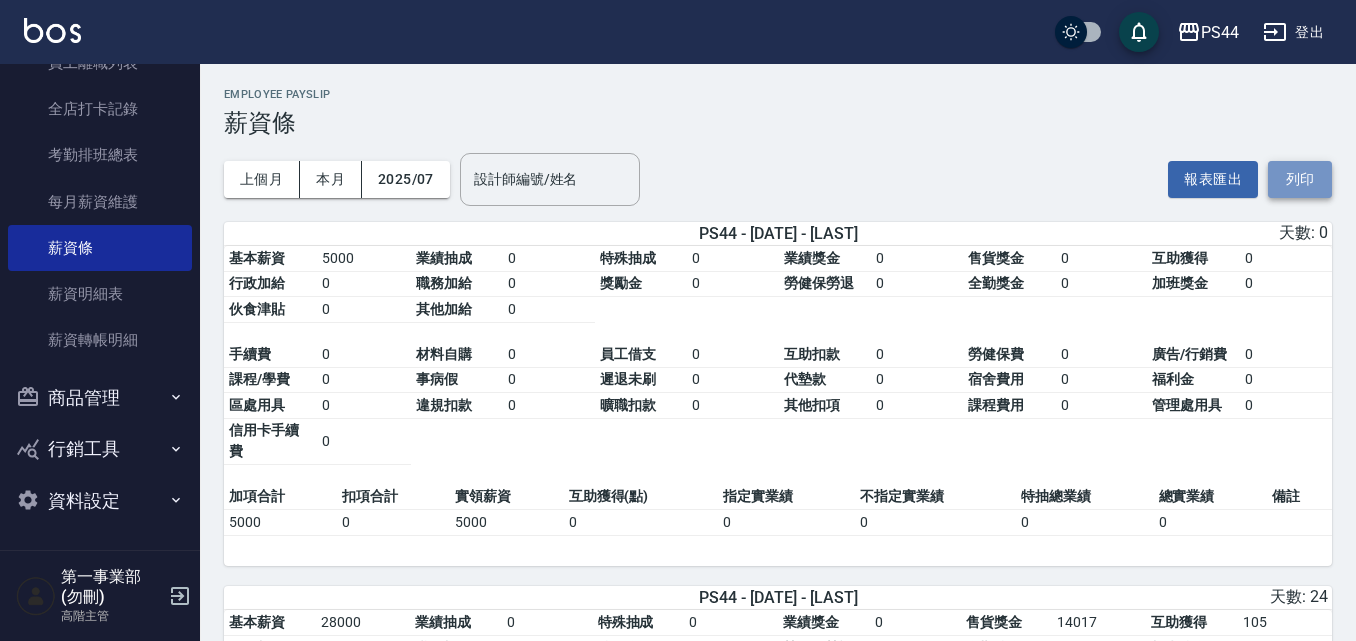 click on "列印" at bounding box center (1300, 179) 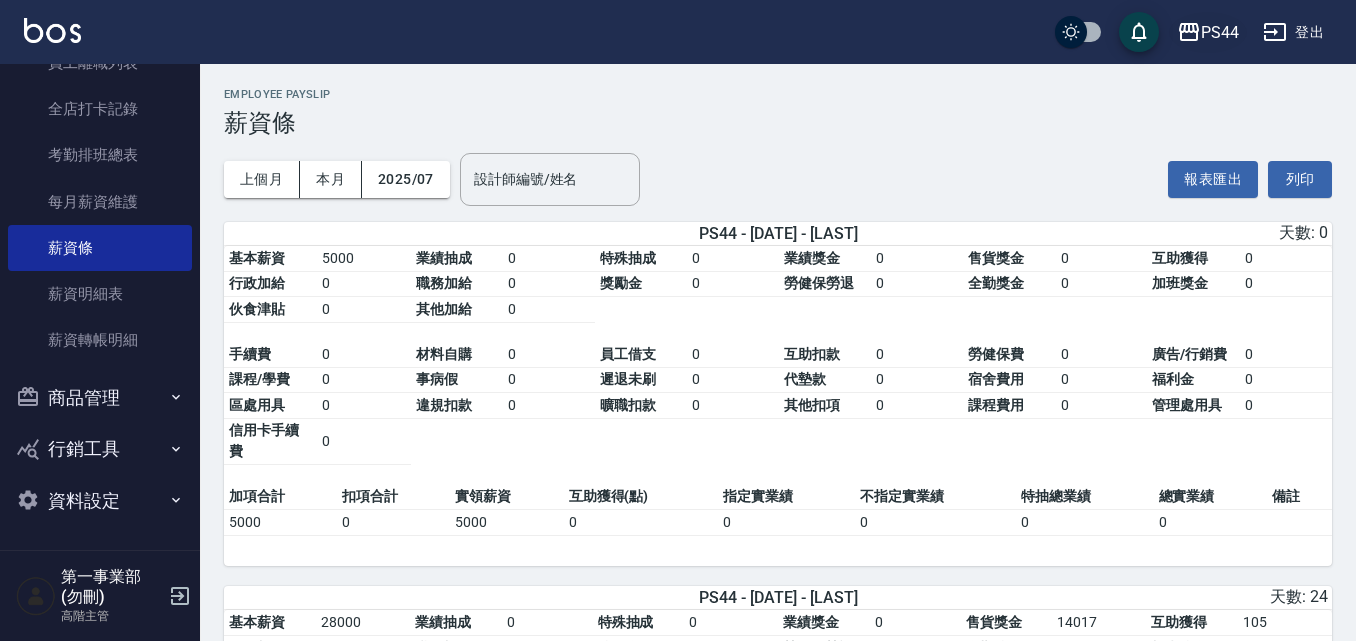 click on "PS44" at bounding box center (1220, 32) 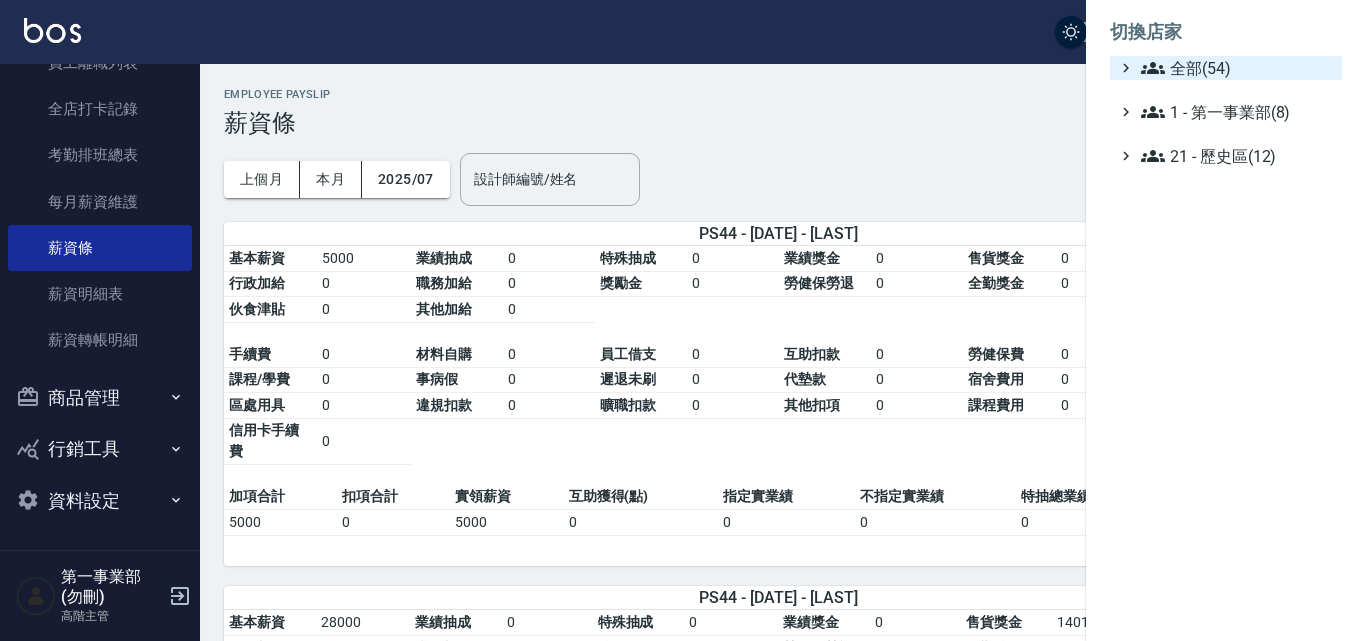 click on "全部(54)" at bounding box center [1237, 68] 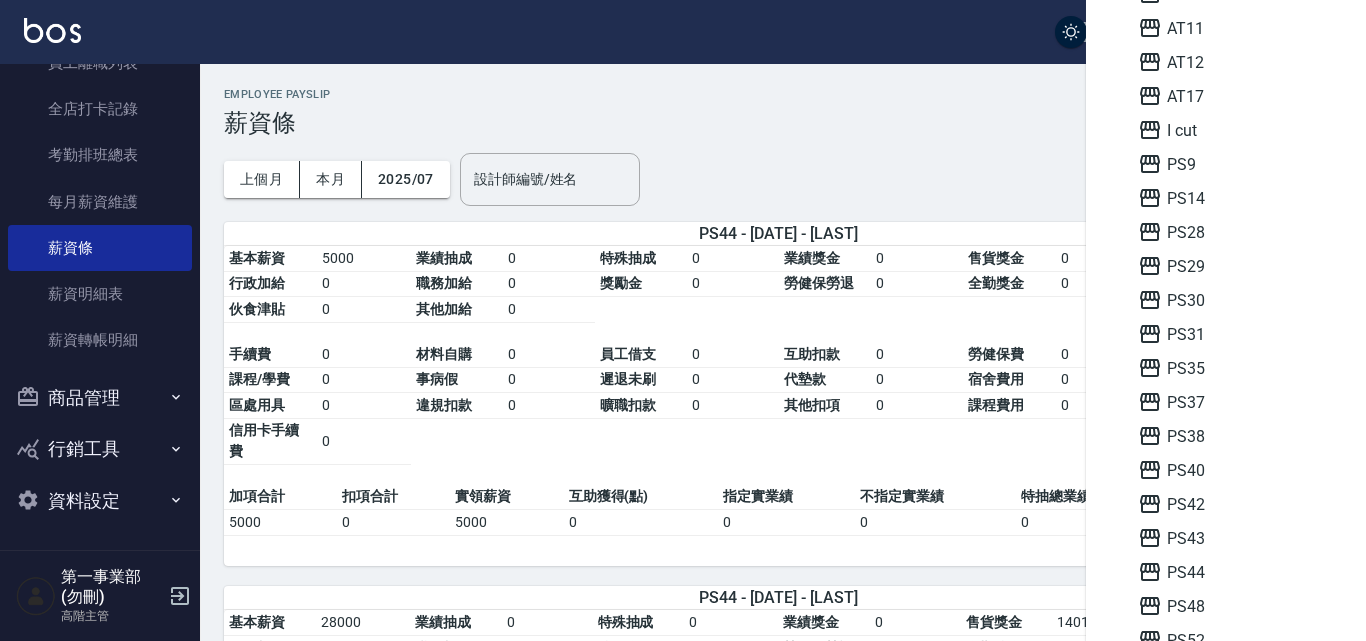 scroll, scrollTop: 300, scrollLeft: 0, axis: vertical 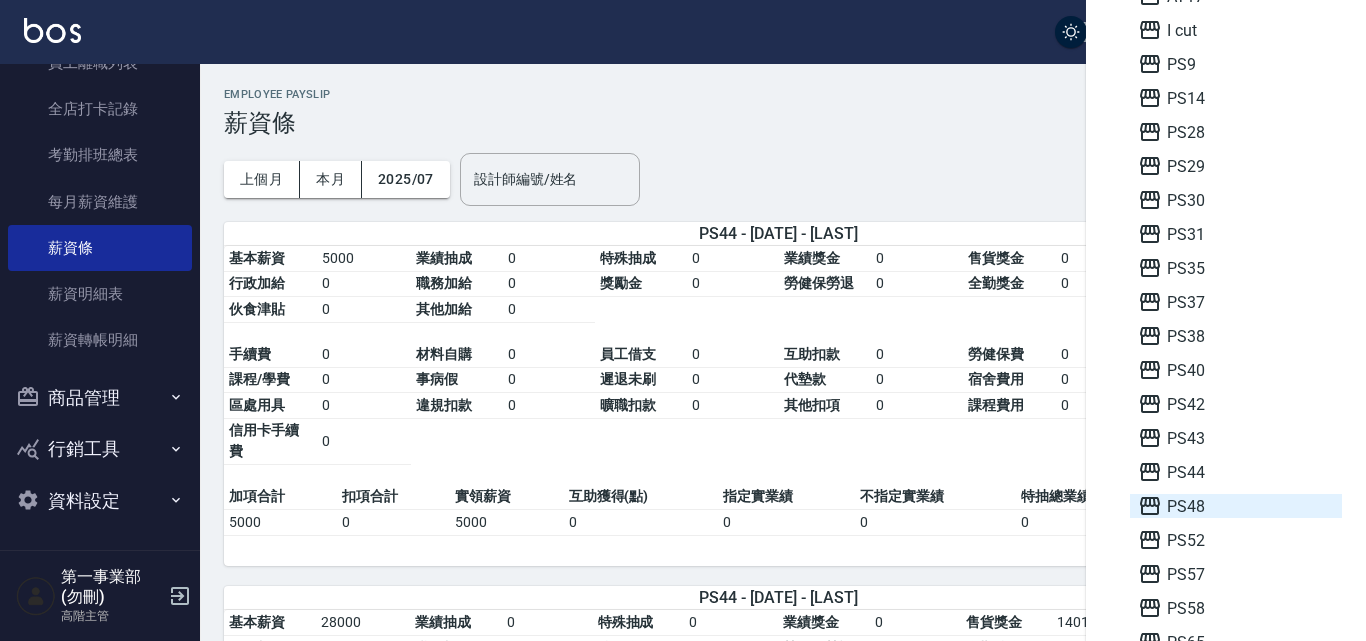 click on "PS48" at bounding box center [1236, 506] 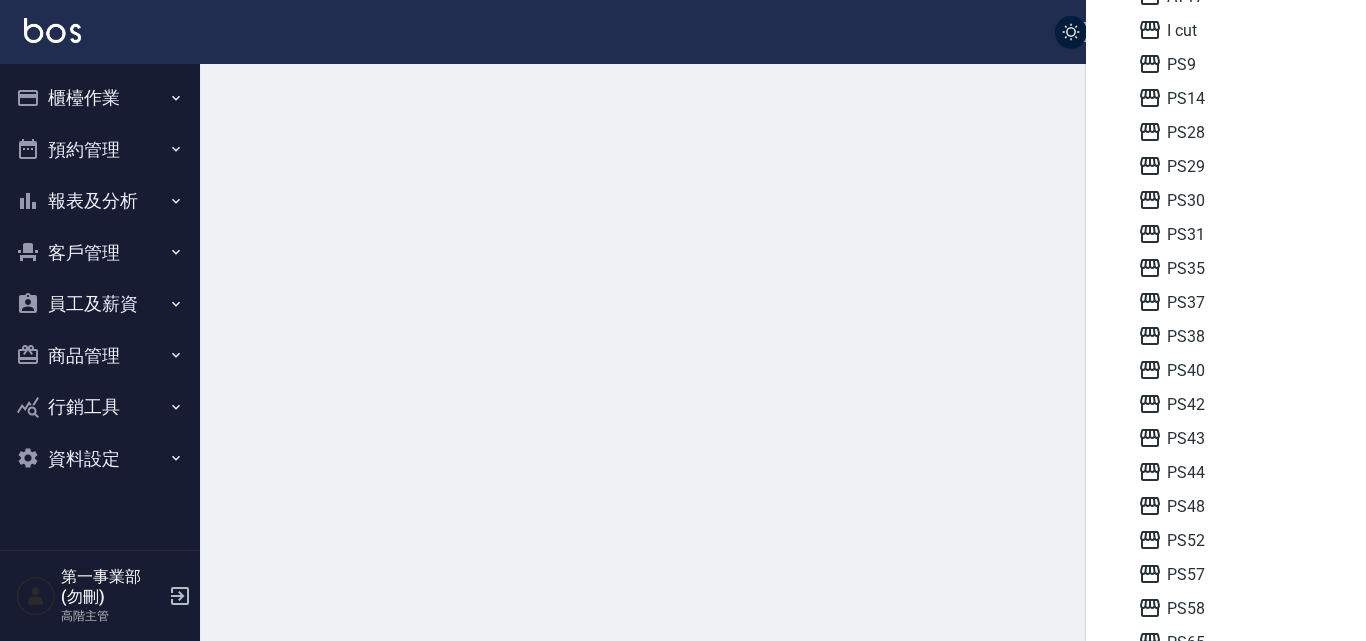 scroll, scrollTop: 0, scrollLeft: 0, axis: both 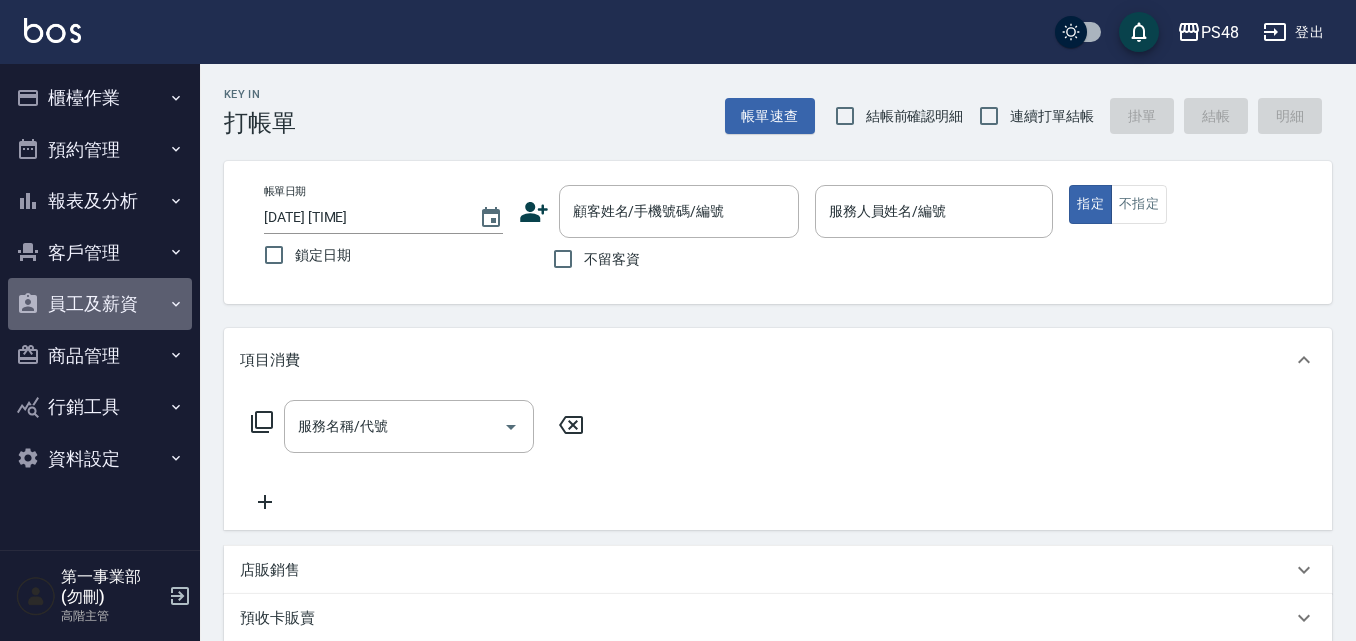 click on "員工及薪資" at bounding box center [100, 304] 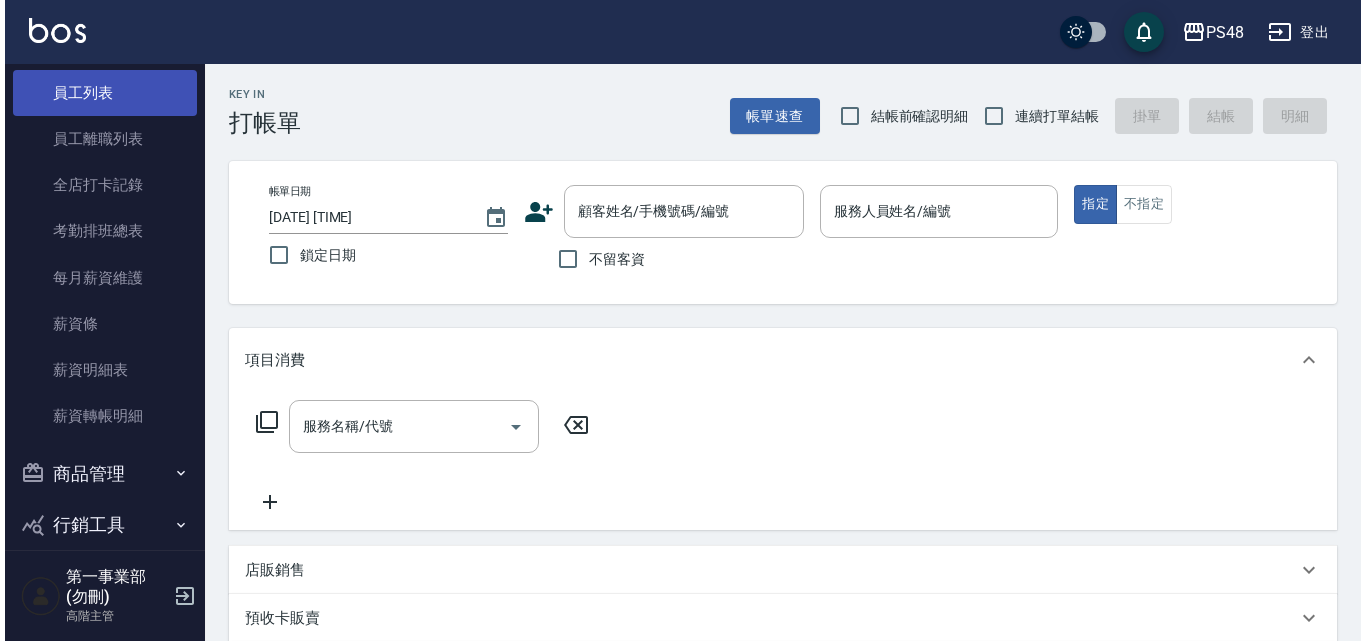 scroll, scrollTop: 300, scrollLeft: 0, axis: vertical 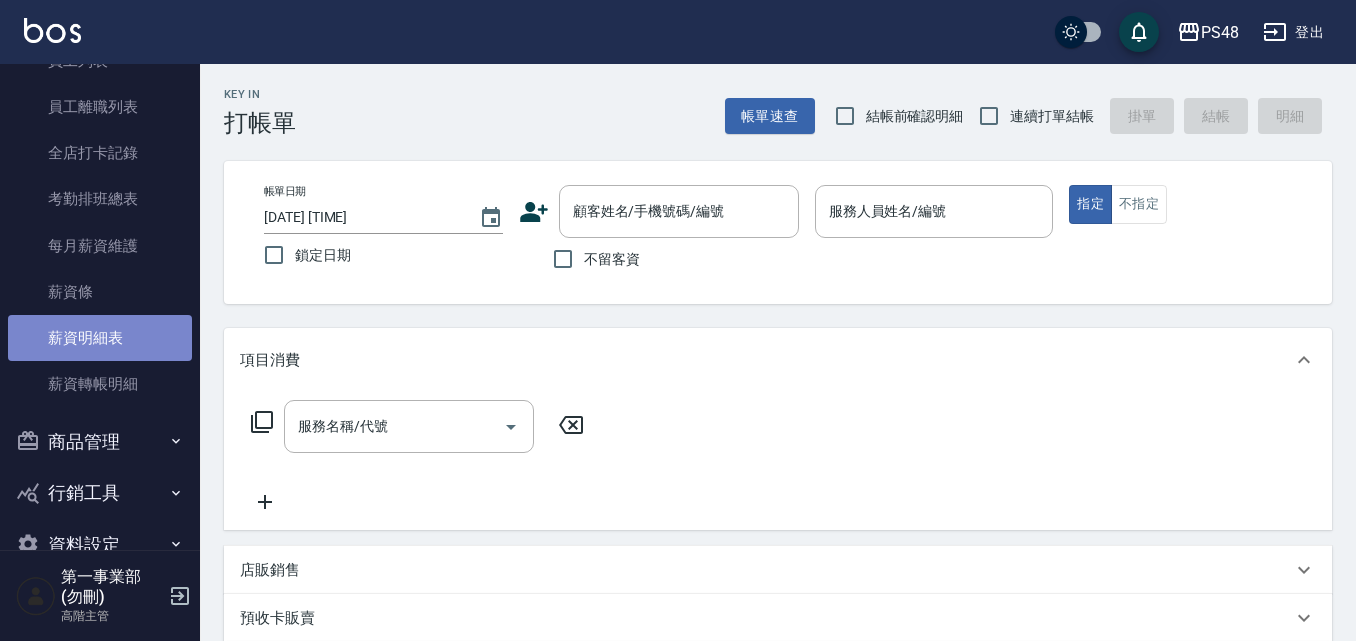 click on "薪資明細表" at bounding box center [100, 338] 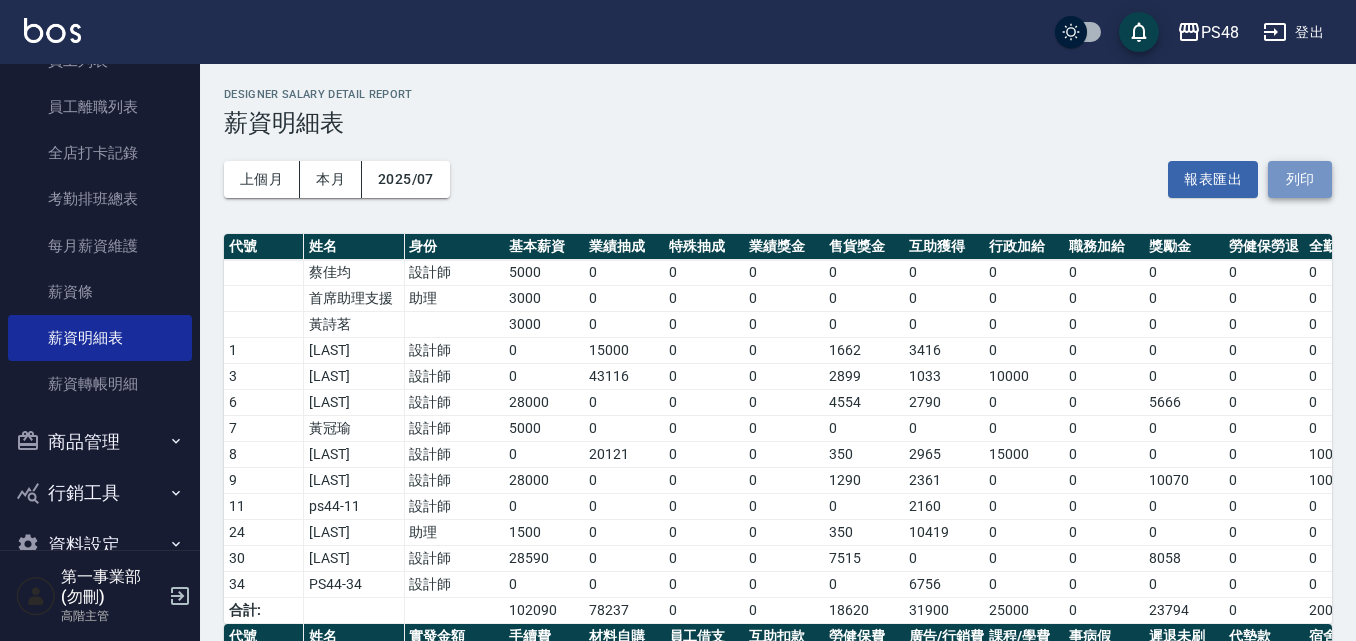 click on "列印" at bounding box center (1300, 179) 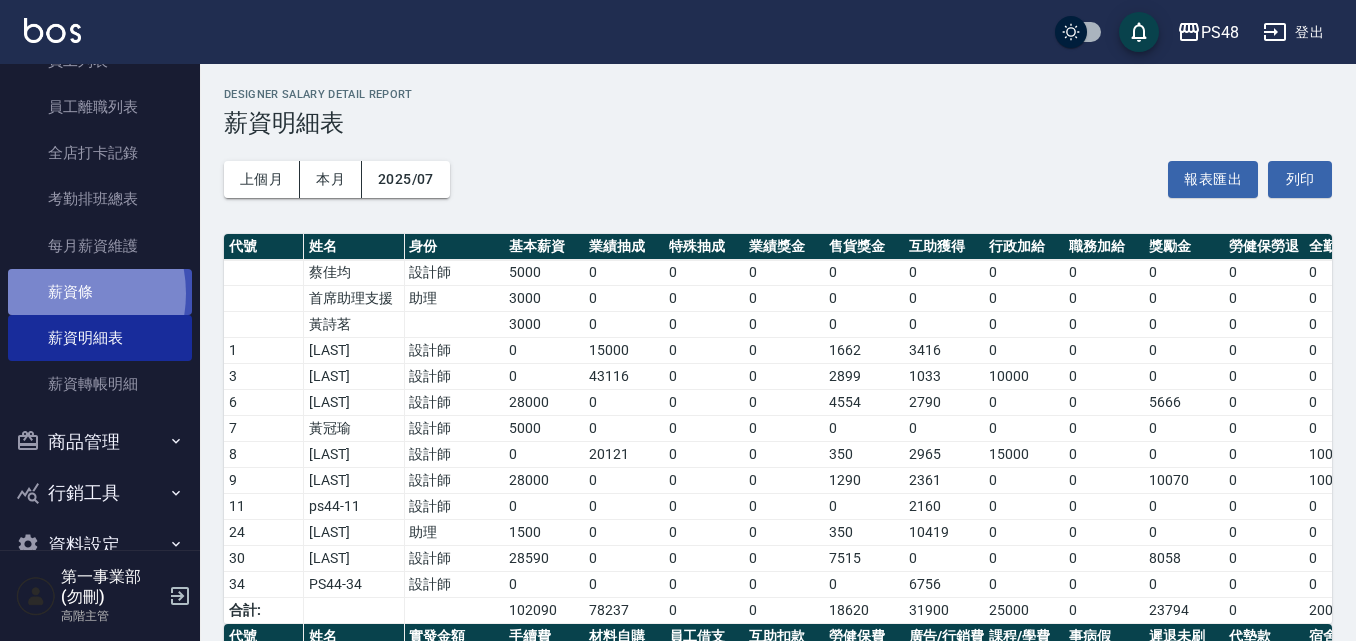 click on "薪資條" at bounding box center (100, 292) 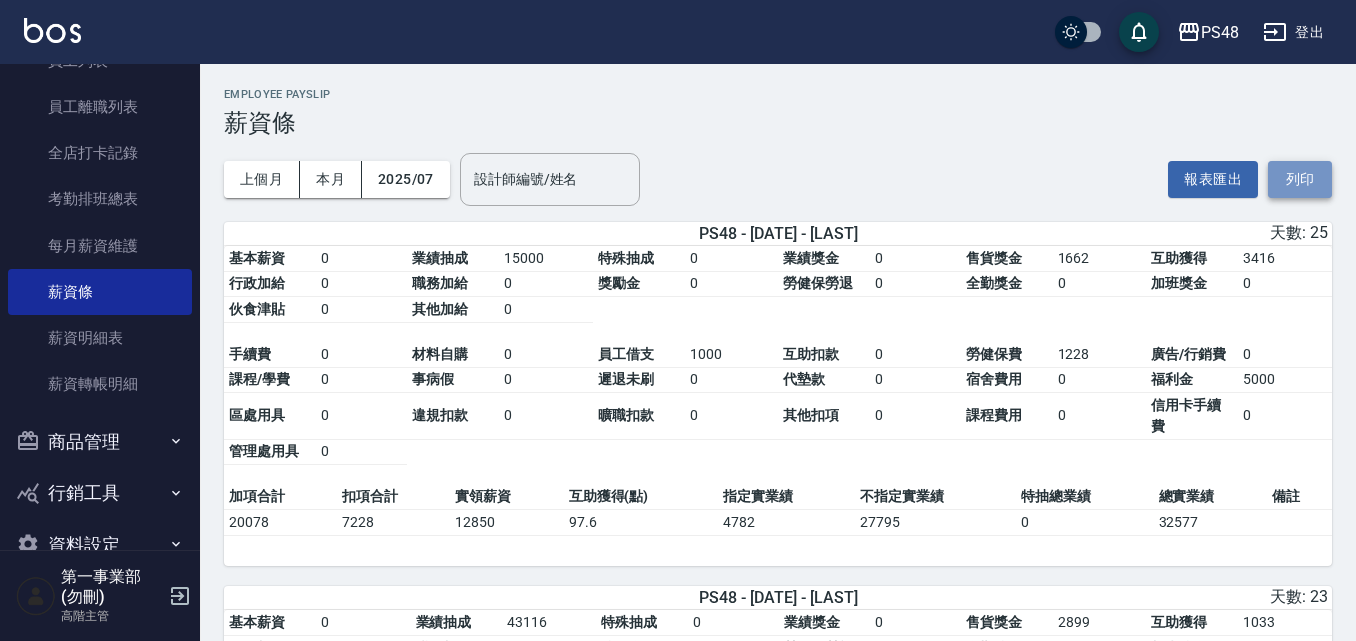 click on "列印" at bounding box center [1300, 179] 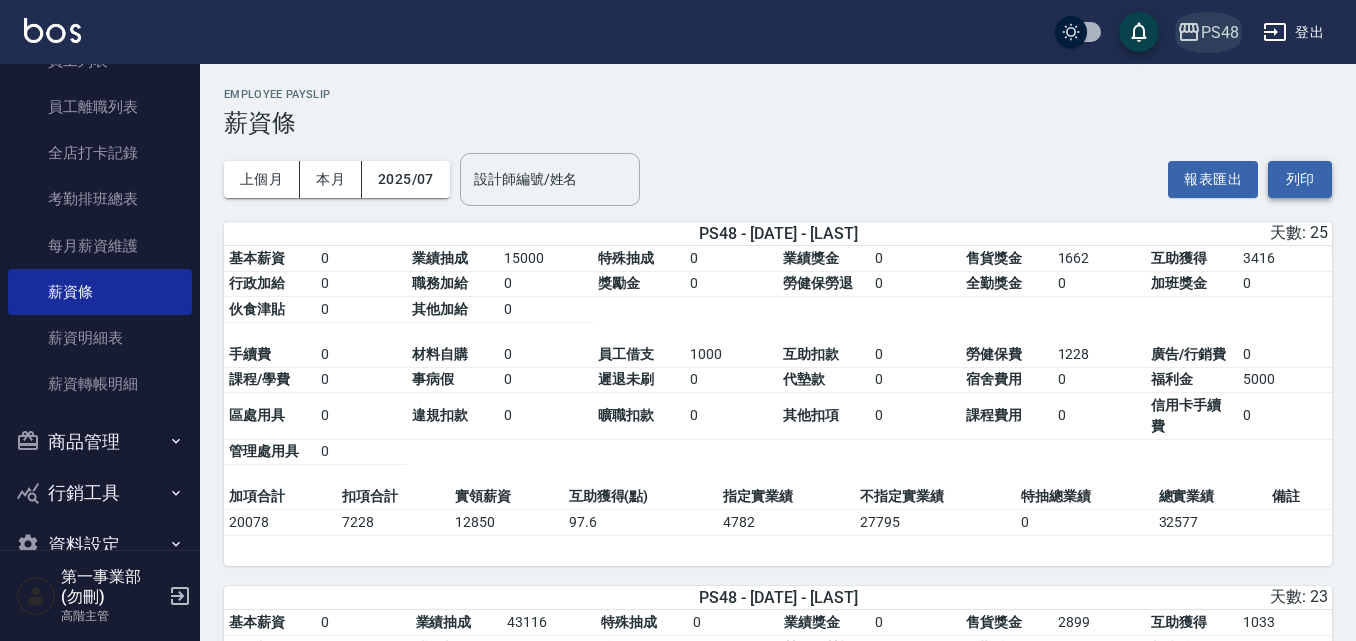 click on "PS48" at bounding box center [1220, 32] 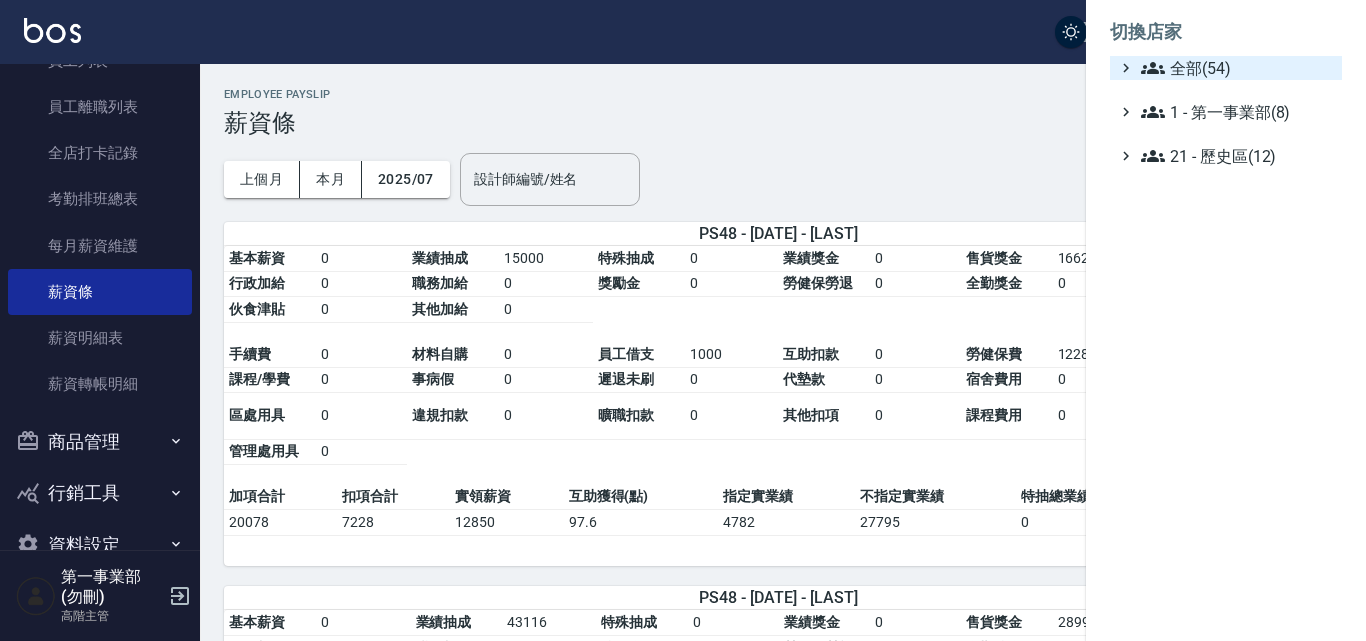 click on "全部(54)" at bounding box center (1237, 68) 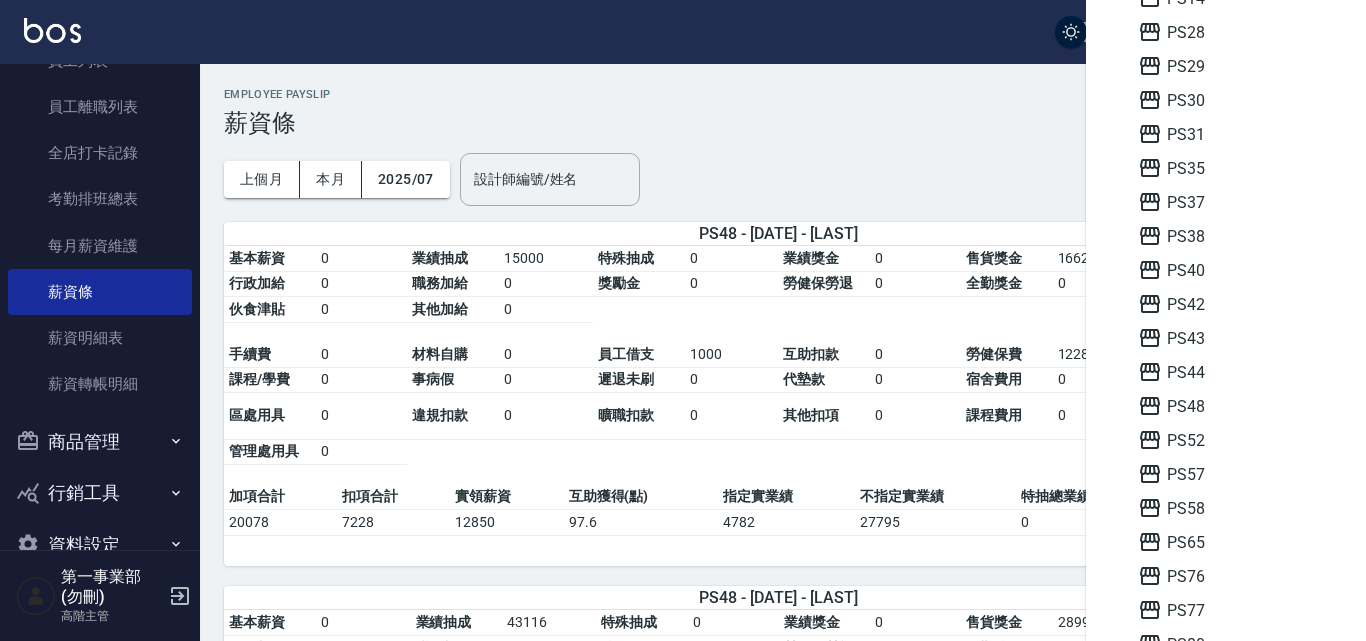 scroll, scrollTop: 500, scrollLeft: 0, axis: vertical 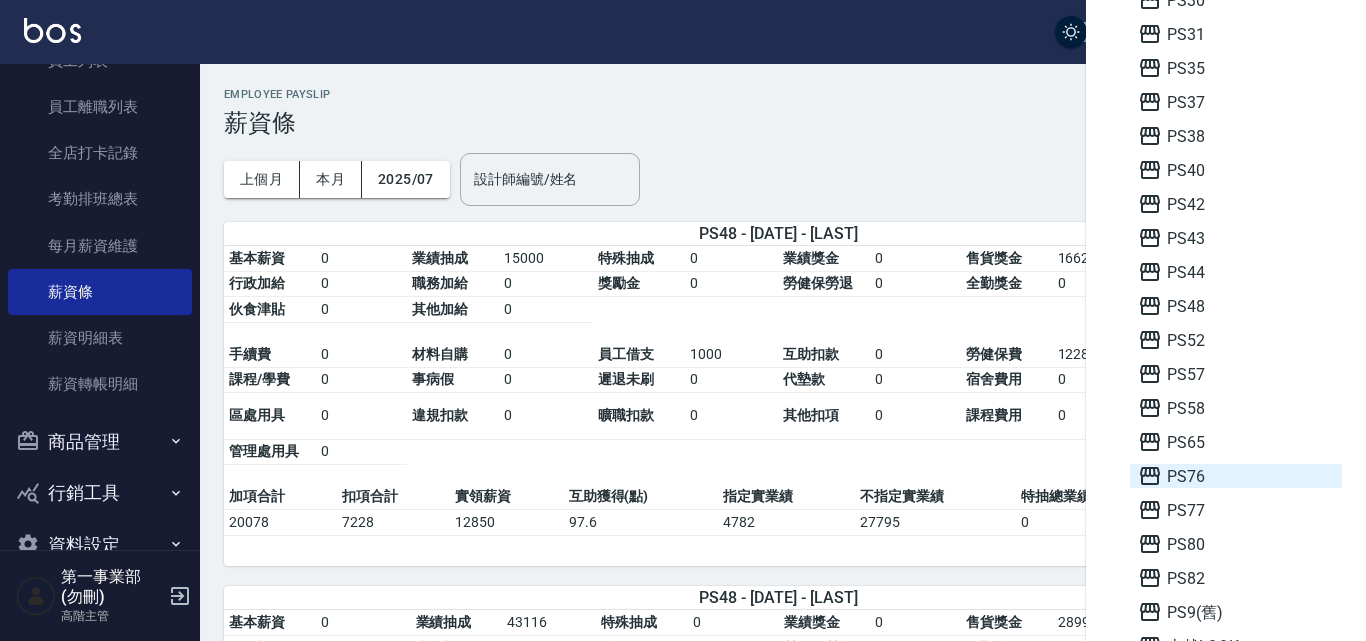click on "PS76" at bounding box center [1236, 476] 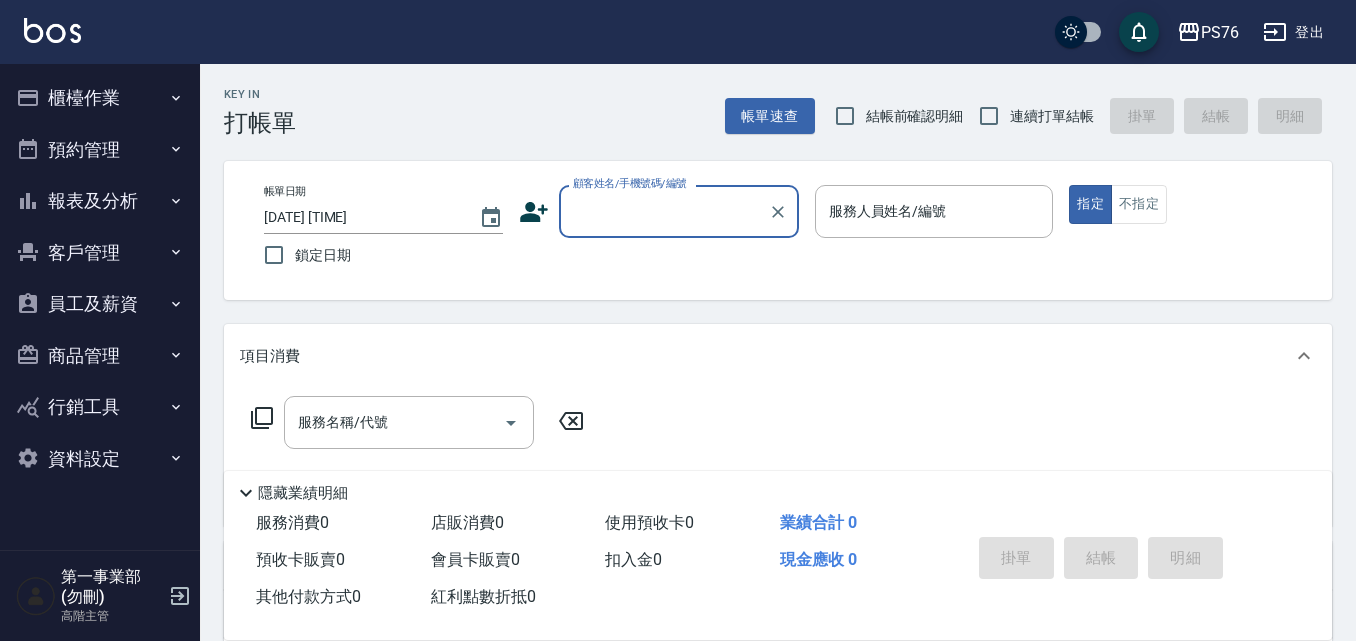 scroll, scrollTop: 0, scrollLeft: 0, axis: both 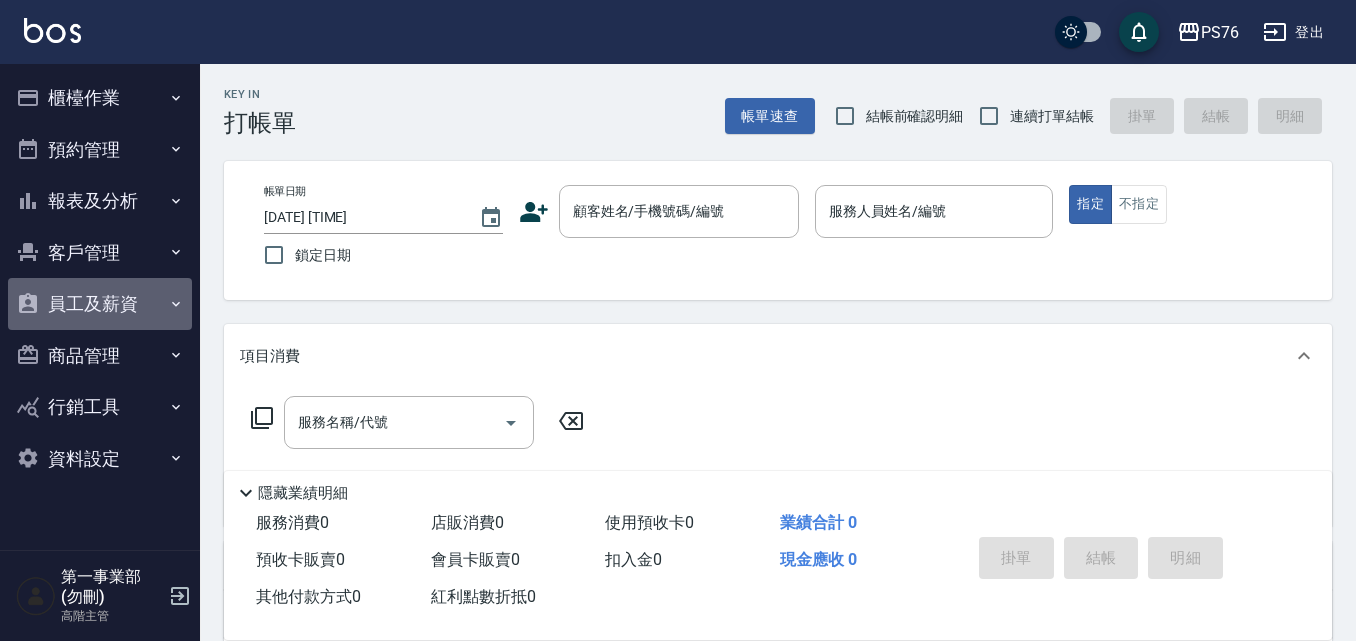 click on "員工及薪資" at bounding box center (100, 304) 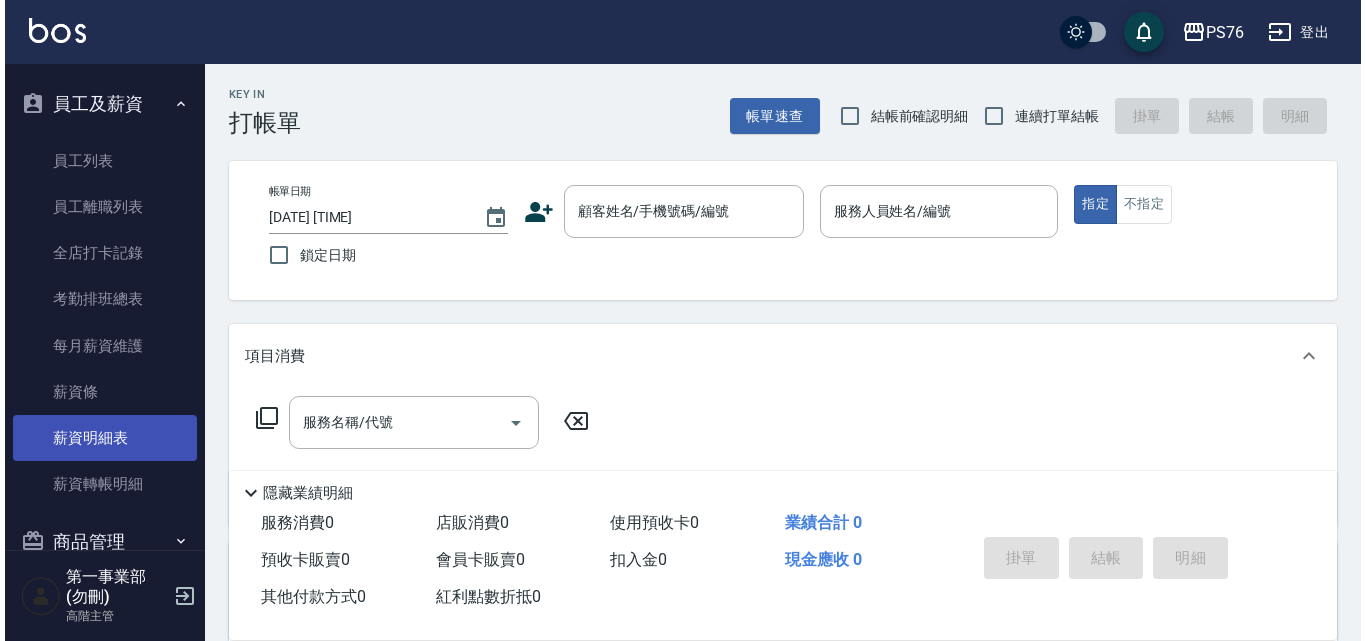 scroll, scrollTop: 344, scrollLeft: 0, axis: vertical 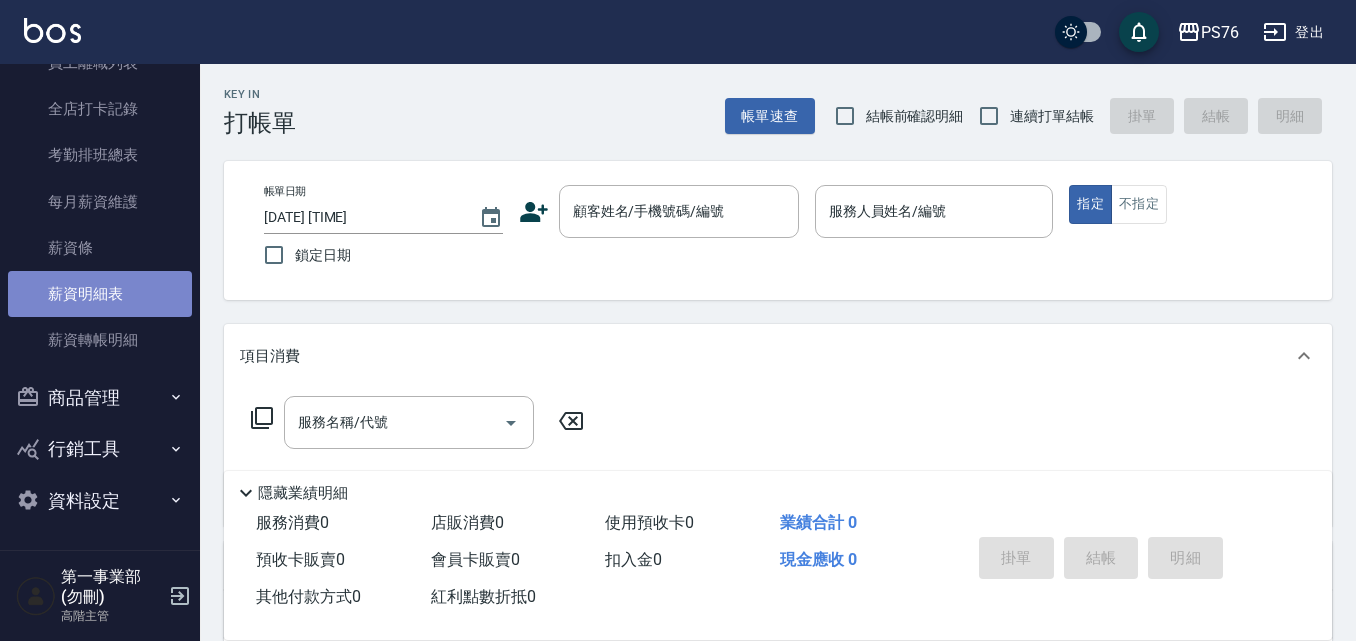 click on "薪資明細表" at bounding box center (100, 294) 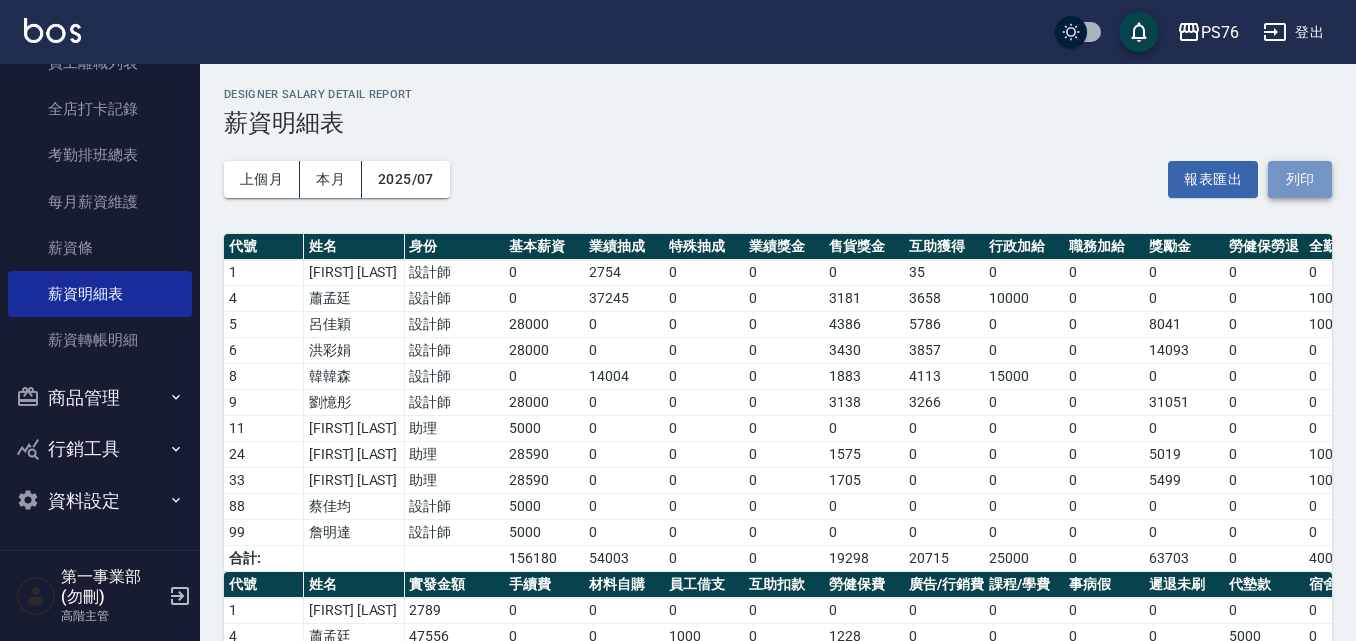 click on "列印" at bounding box center (1300, 179) 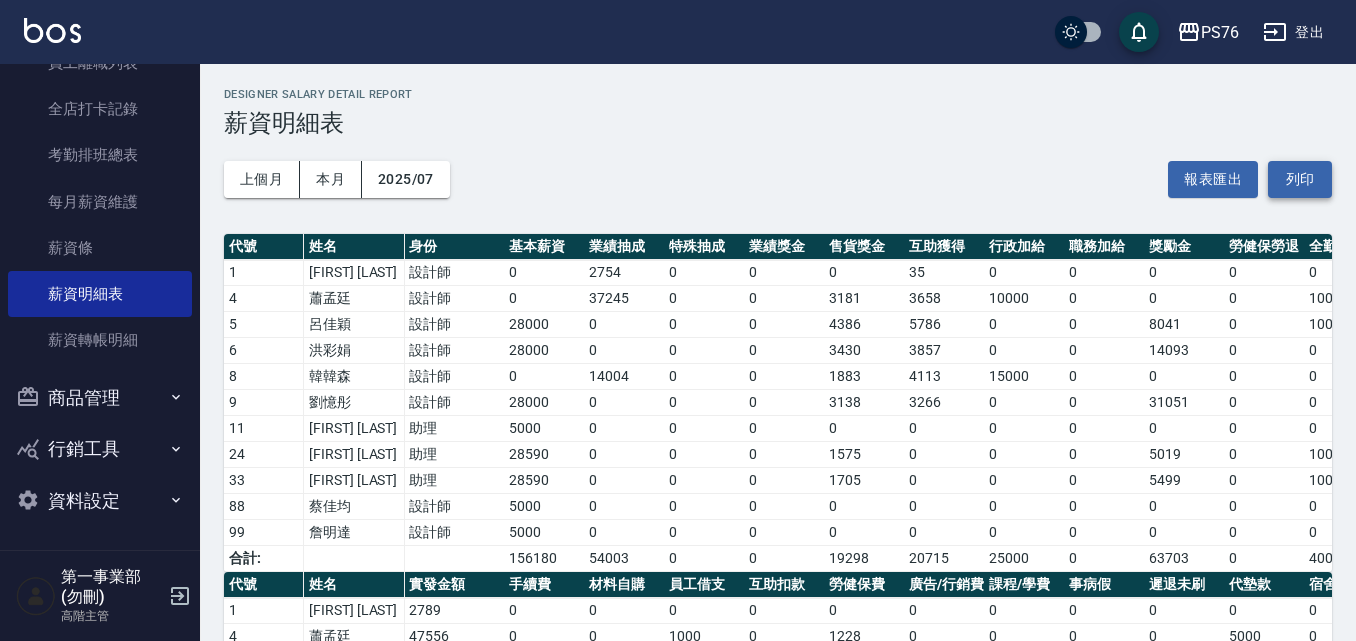 click on "薪資條" at bounding box center [100, 248] 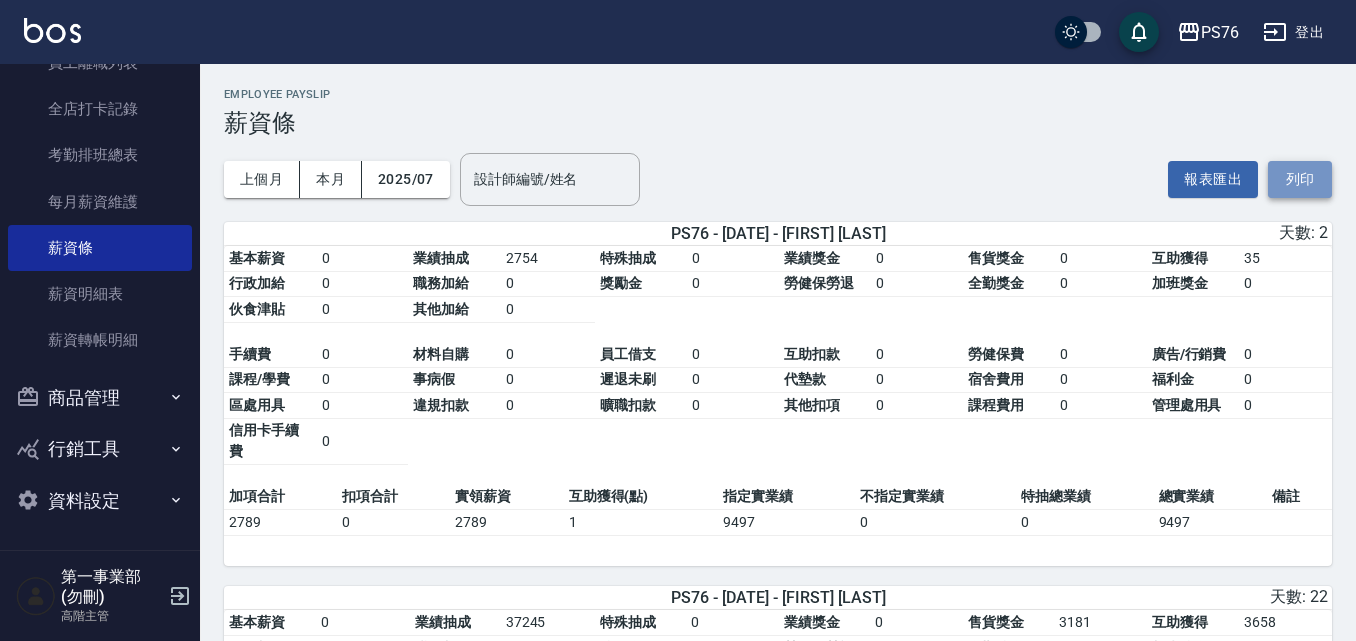 click on "列印" at bounding box center (1300, 179) 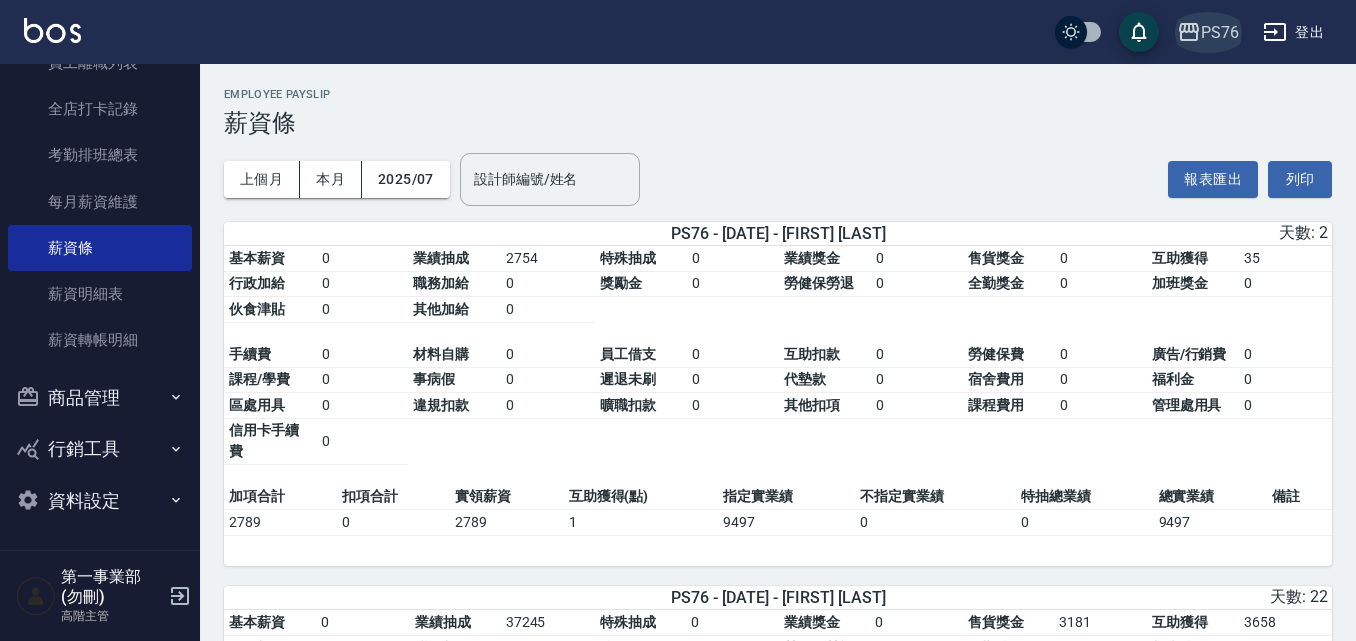 click on "PS76" at bounding box center (1220, 32) 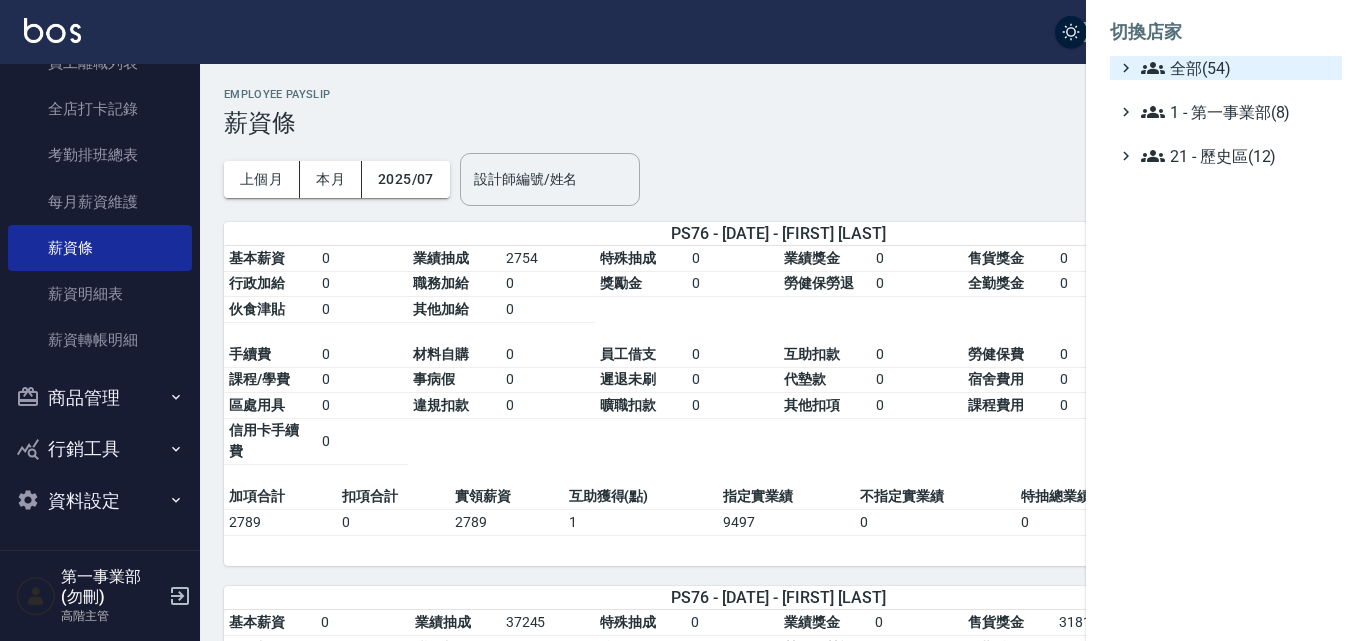click on "全部(54)" at bounding box center (1237, 68) 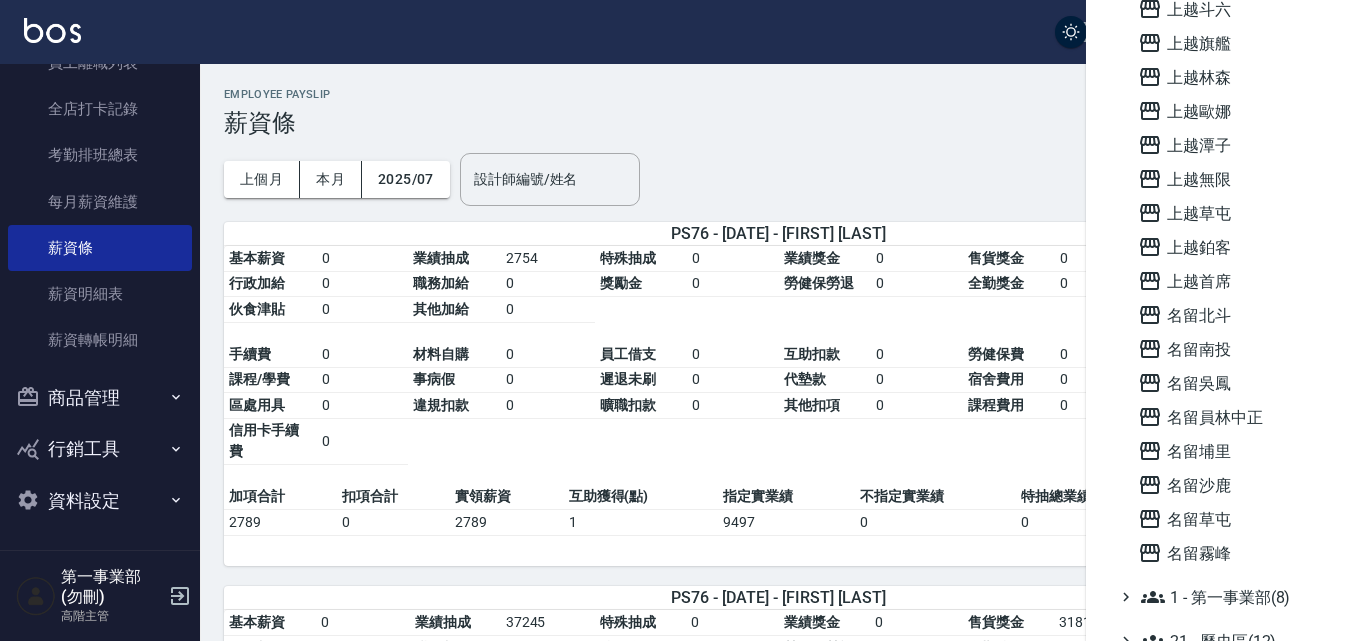 scroll, scrollTop: 1361, scrollLeft: 0, axis: vertical 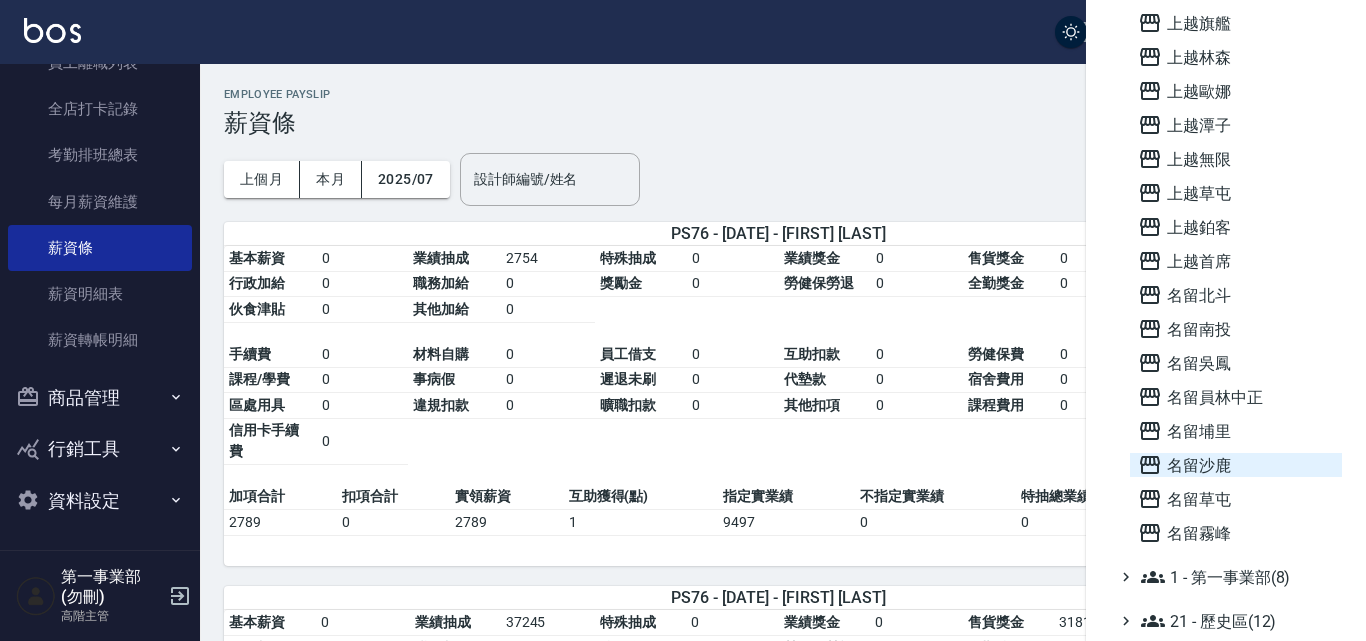 click on "名留沙鹿" at bounding box center (1236, 465) 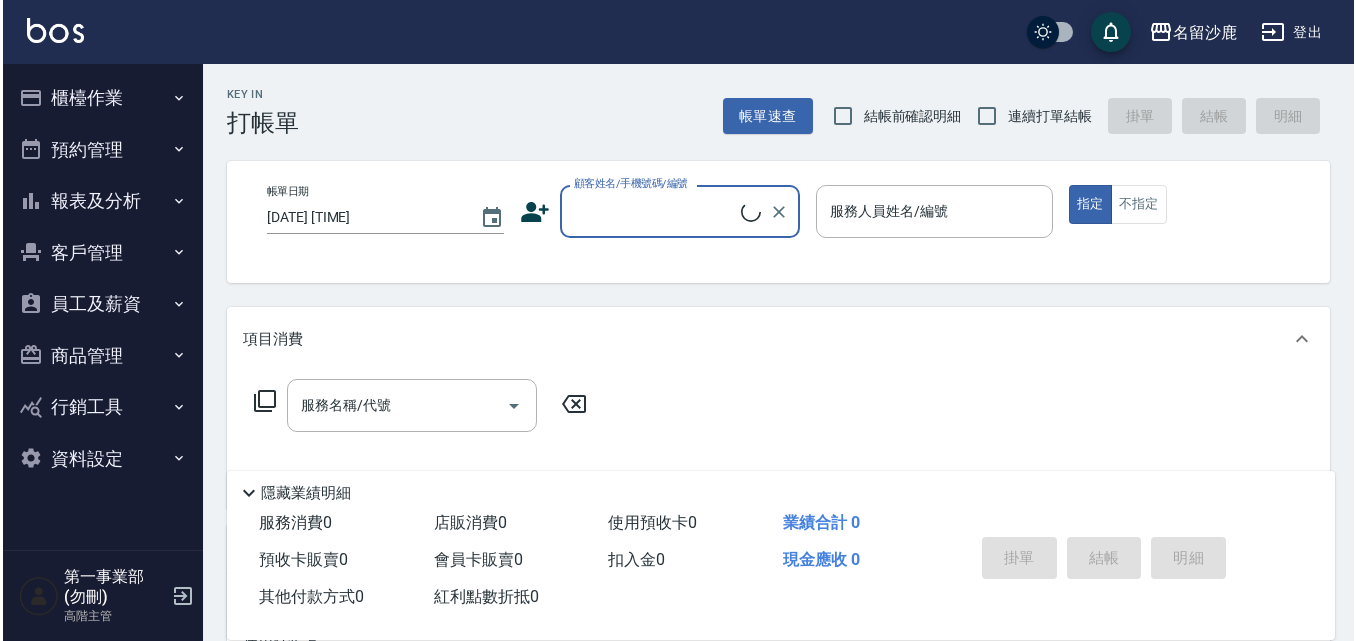 scroll, scrollTop: 0, scrollLeft: 0, axis: both 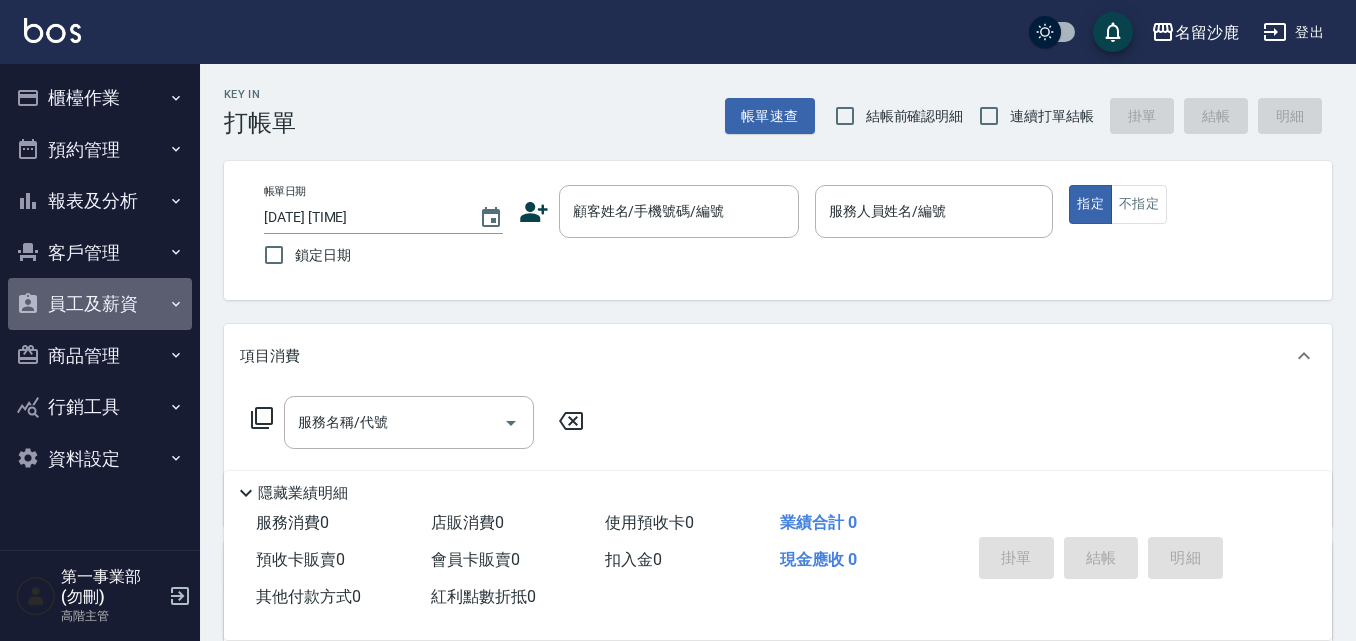 click on "員工及薪資" at bounding box center [100, 304] 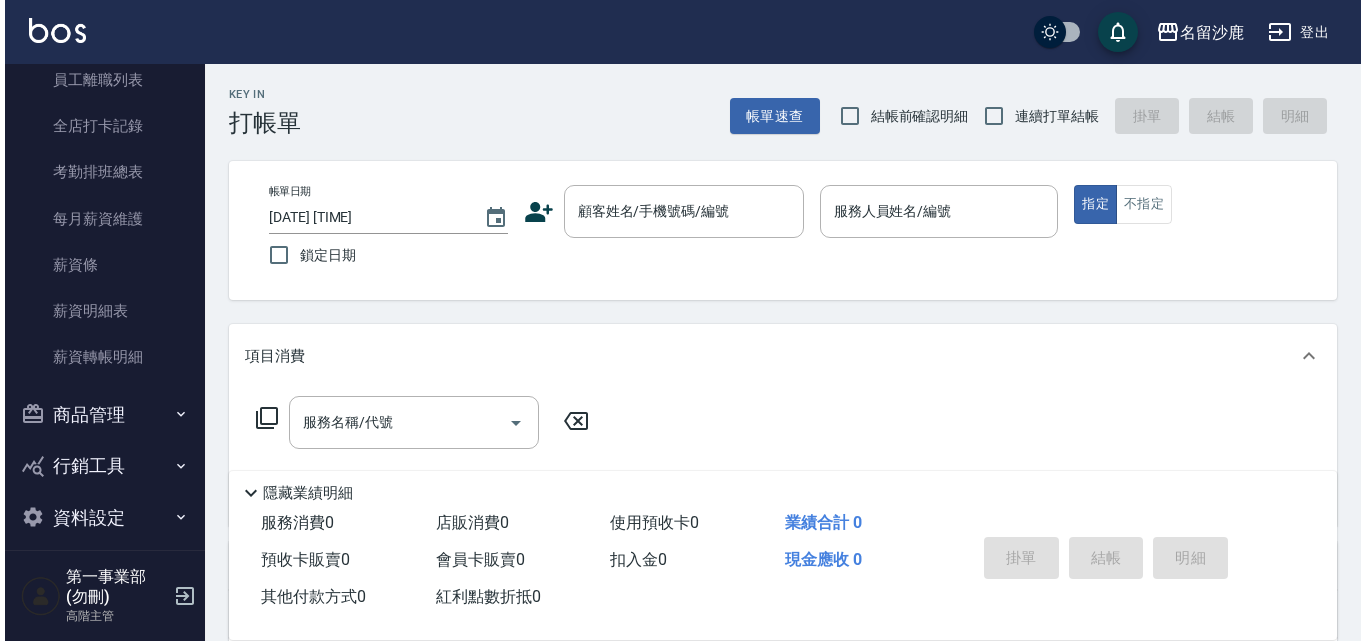 scroll, scrollTop: 344, scrollLeft: 0, axis: vertical 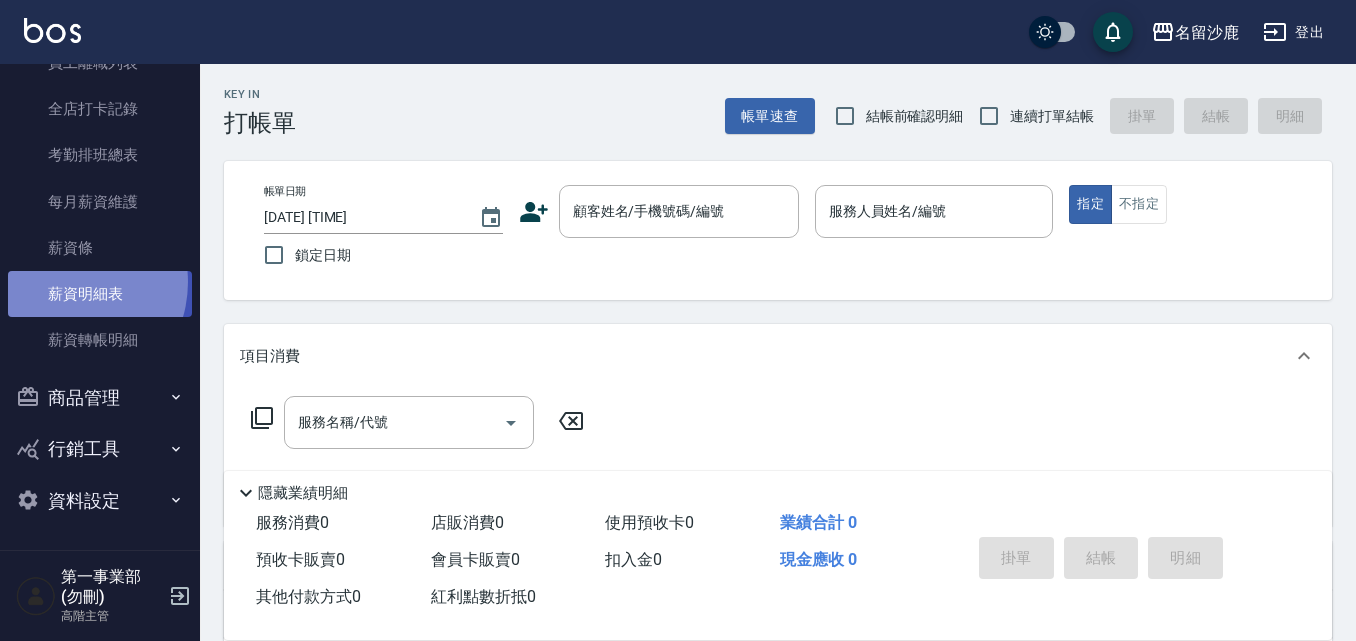 click on "薪資明細表" at bounding box center [100, 294] 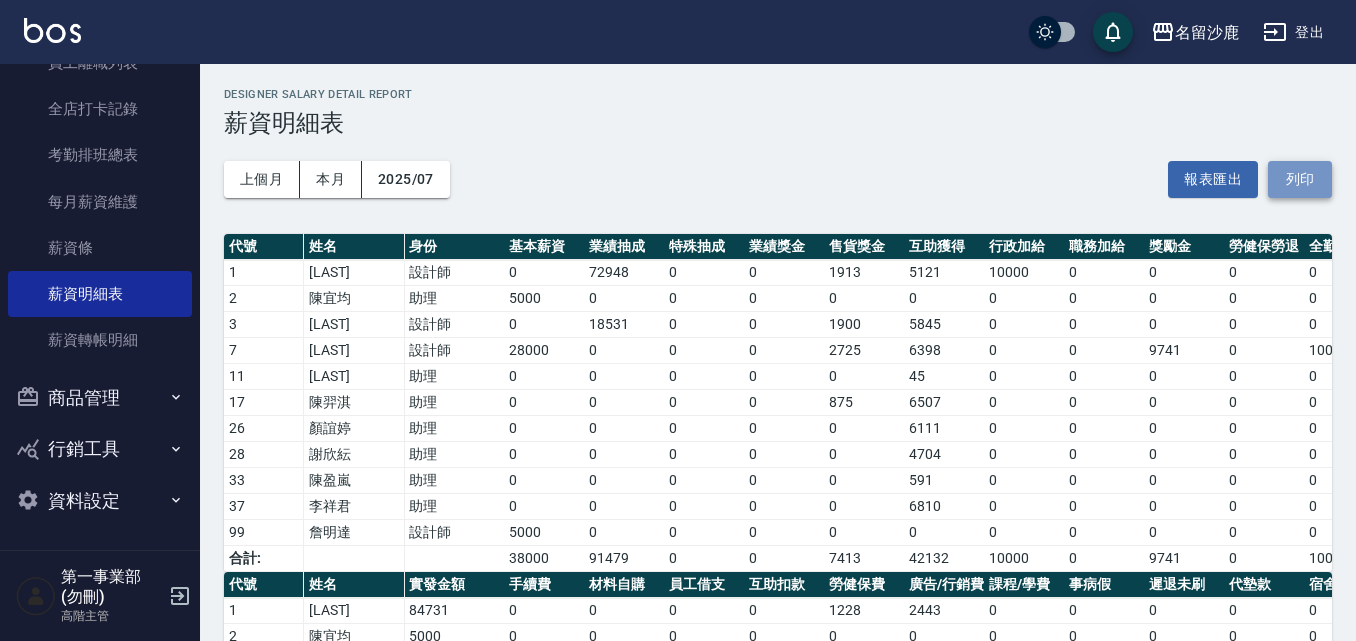 click on "列印" at bounding box center [1300, 179] 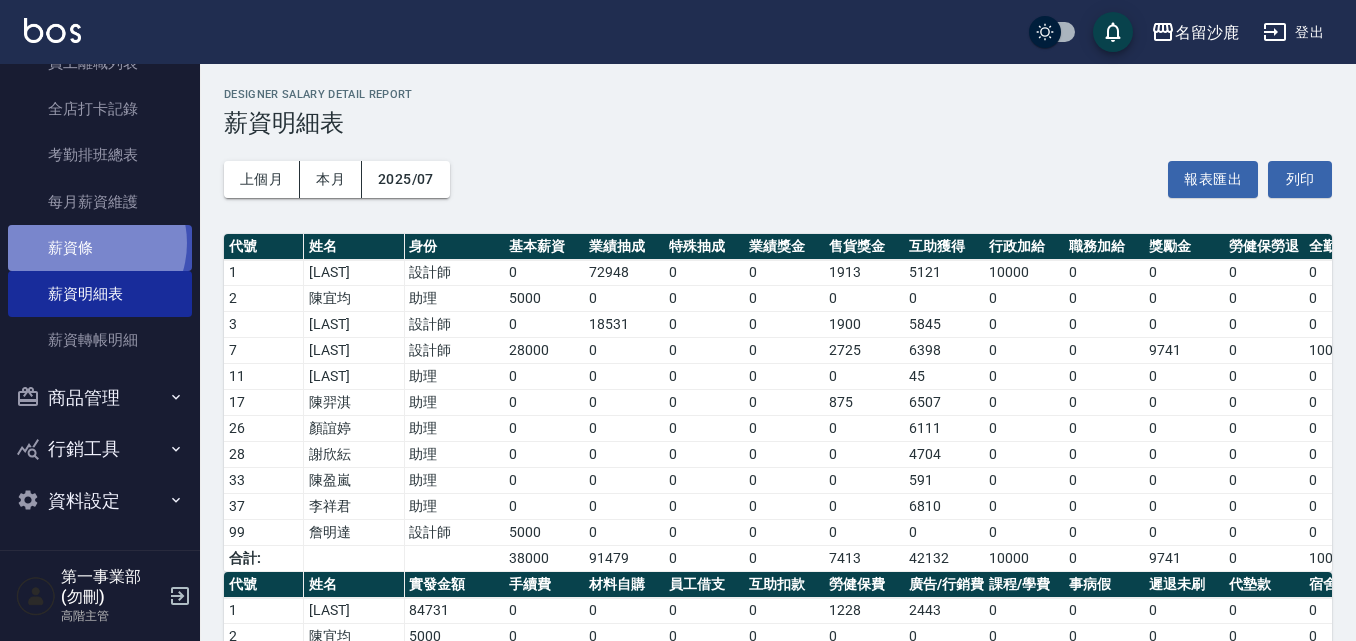 click on "薪資條" at bounding box center (100, 248) 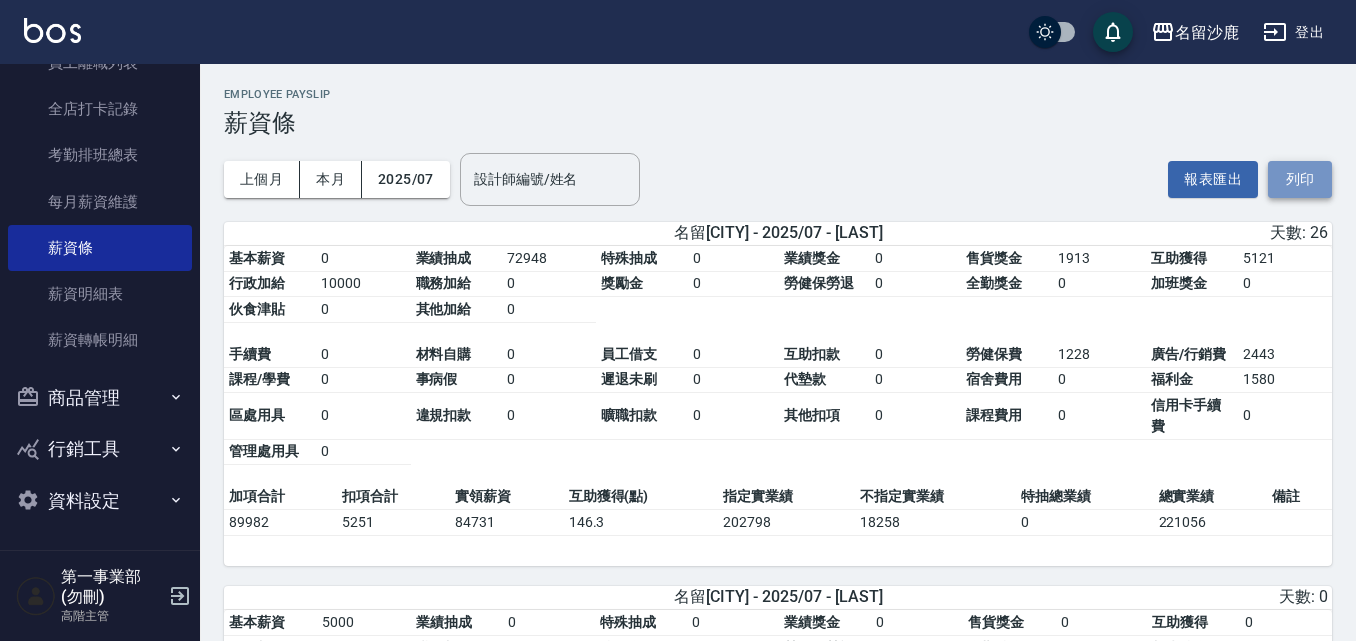 click on "列印" at bounding box center (1300, 179) 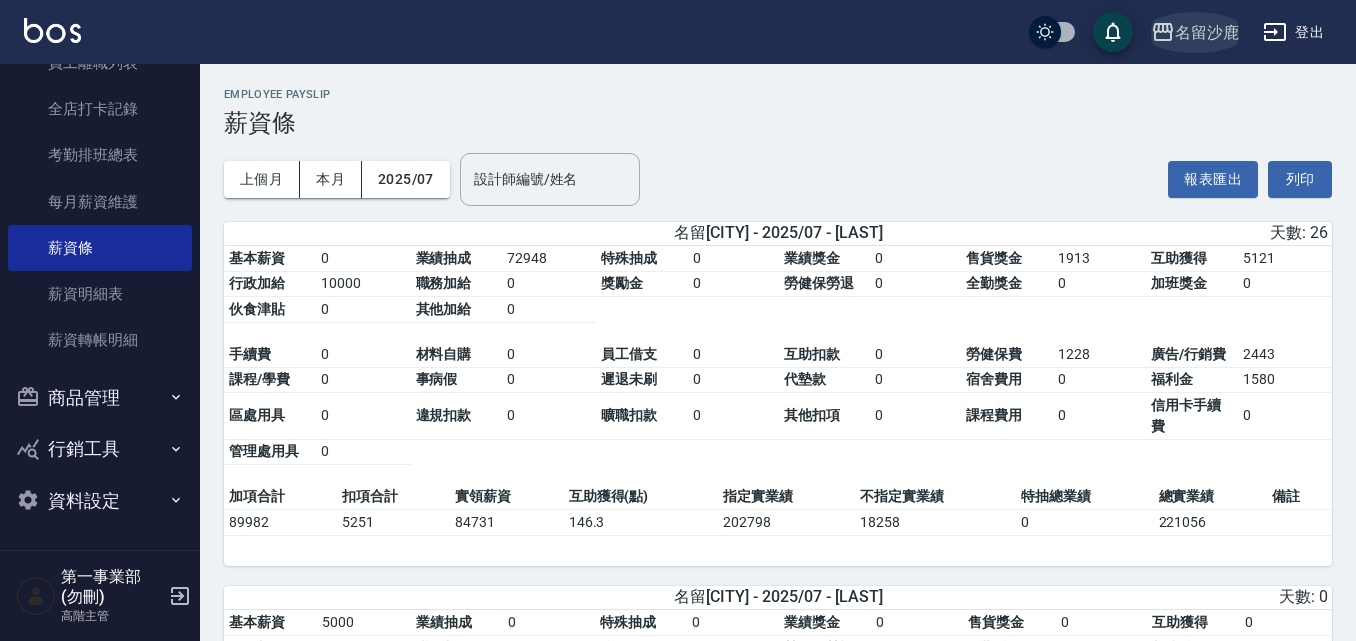 click on "名留沙鹿" at bounding box center (1207, 32) 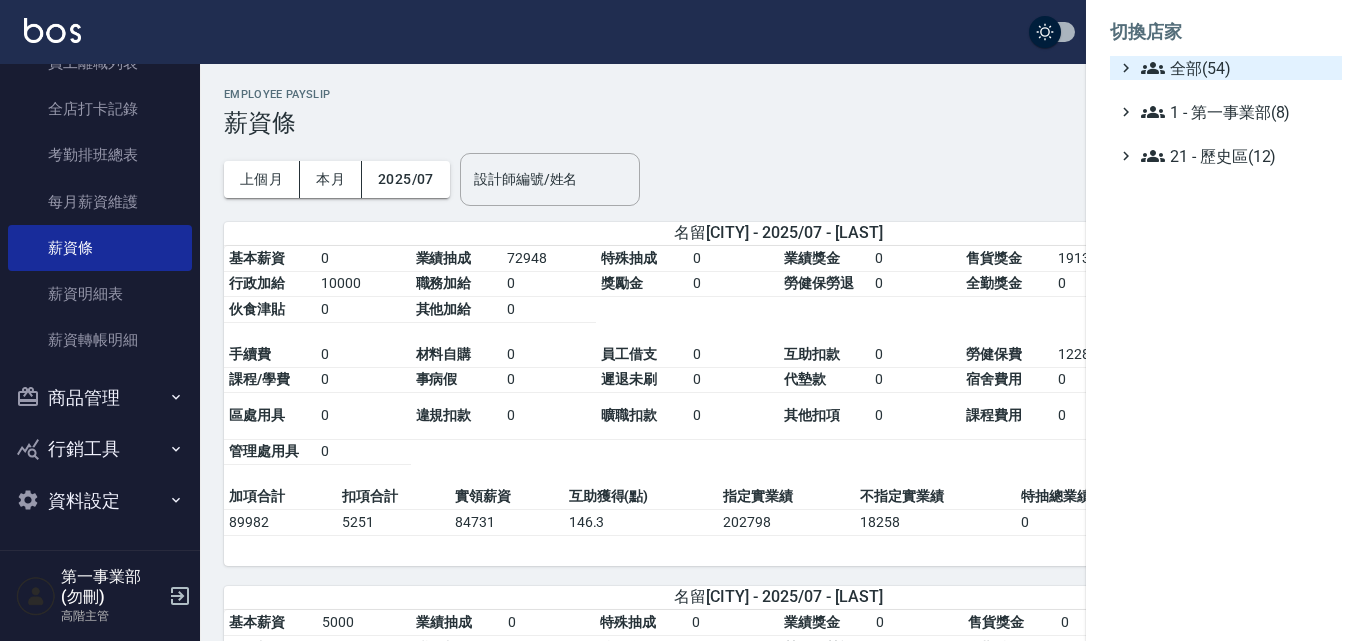 click on "全部(54)" at bounding box center [1237, 68] 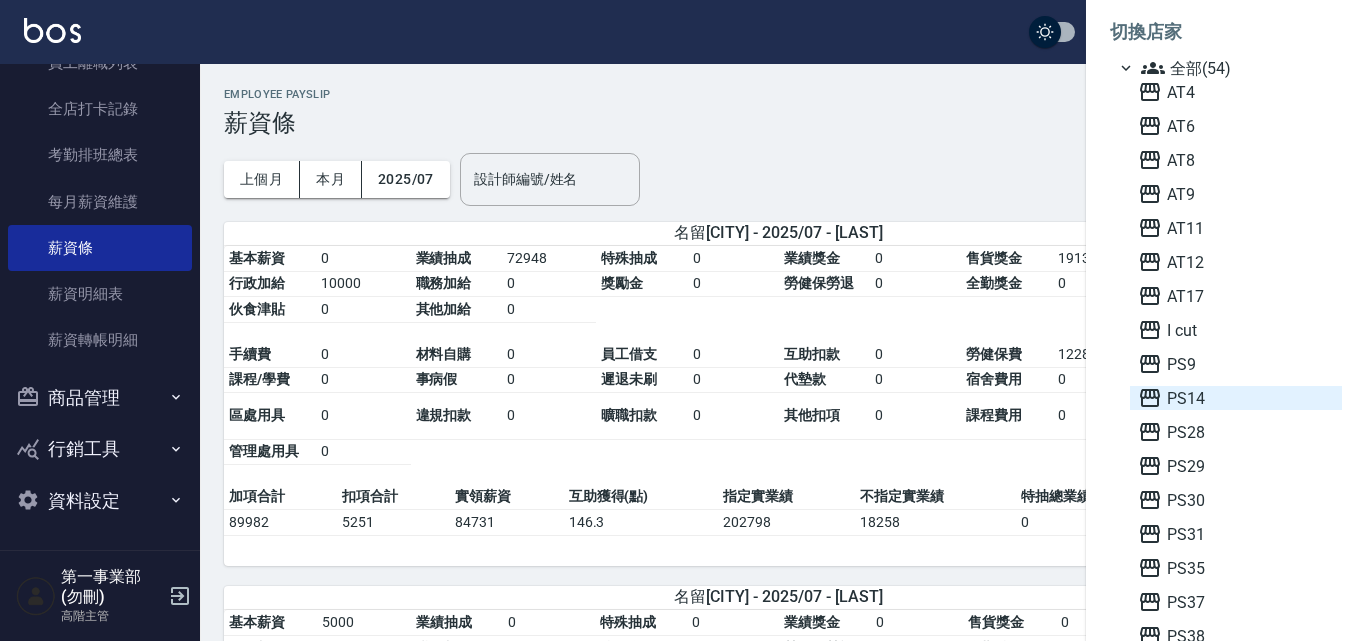 click on "PS14" at bounding box center [1236, 398] 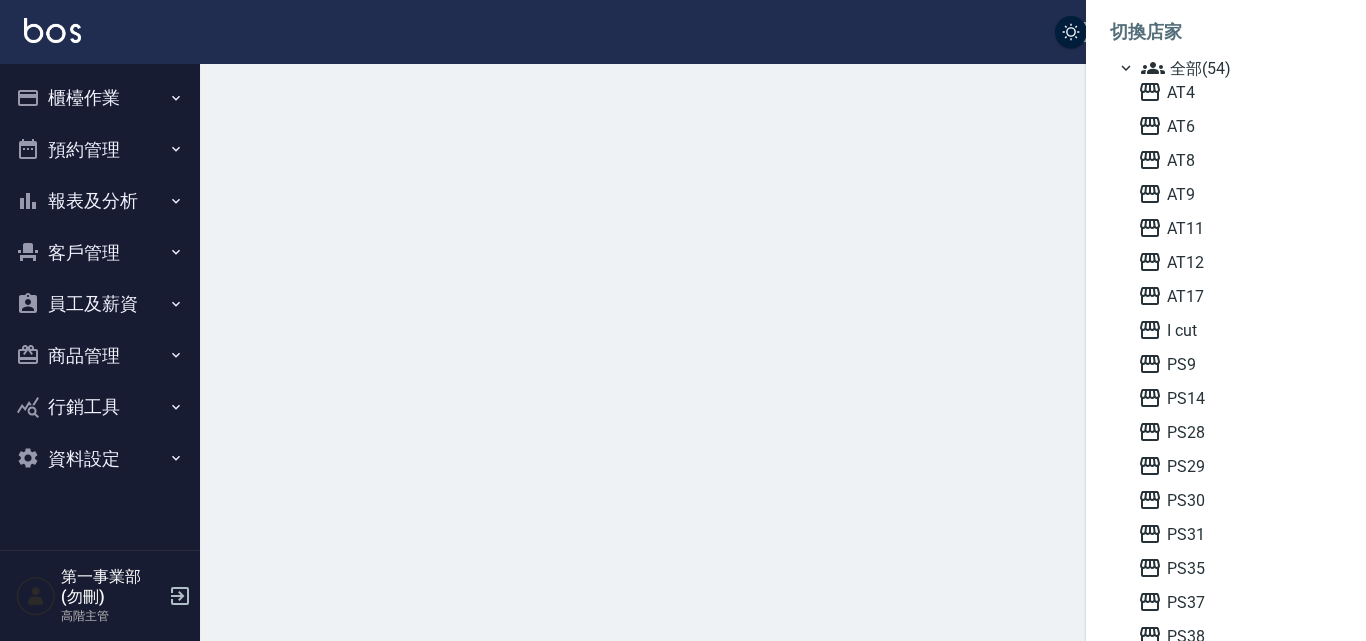 scroll, scrollTop: 0, scrollLeft: 0, axis: both 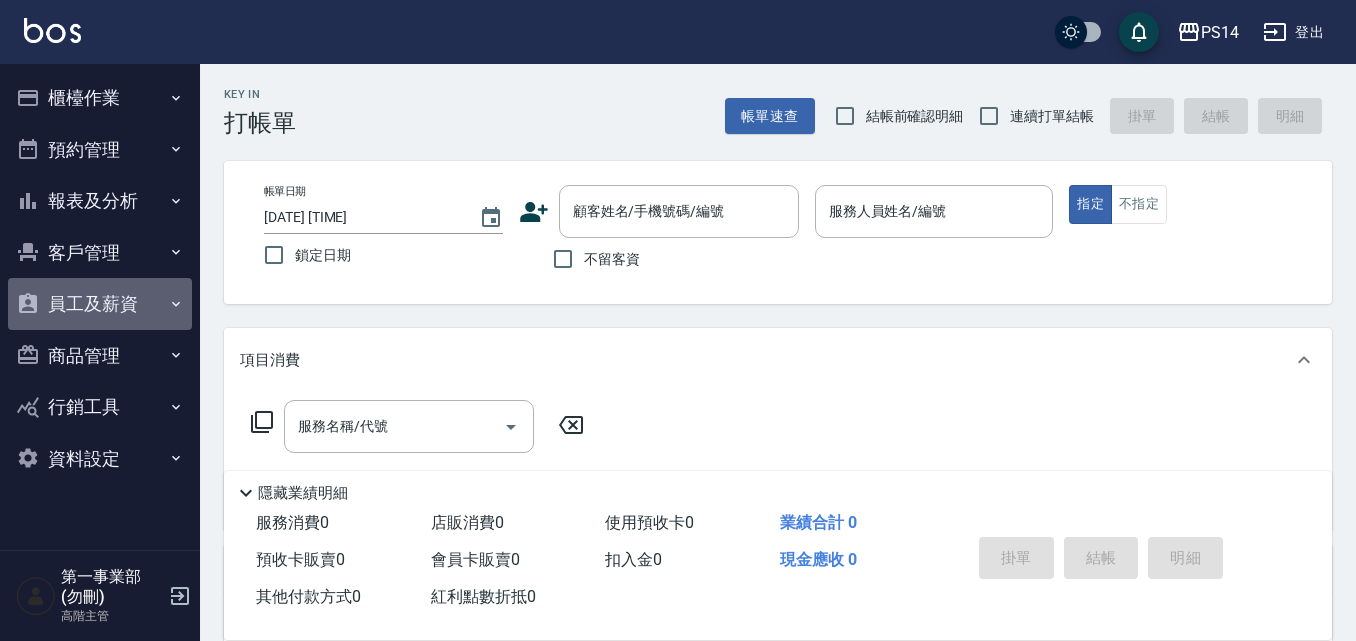 click on "員工及薪資" at bounding box center (100, 304) 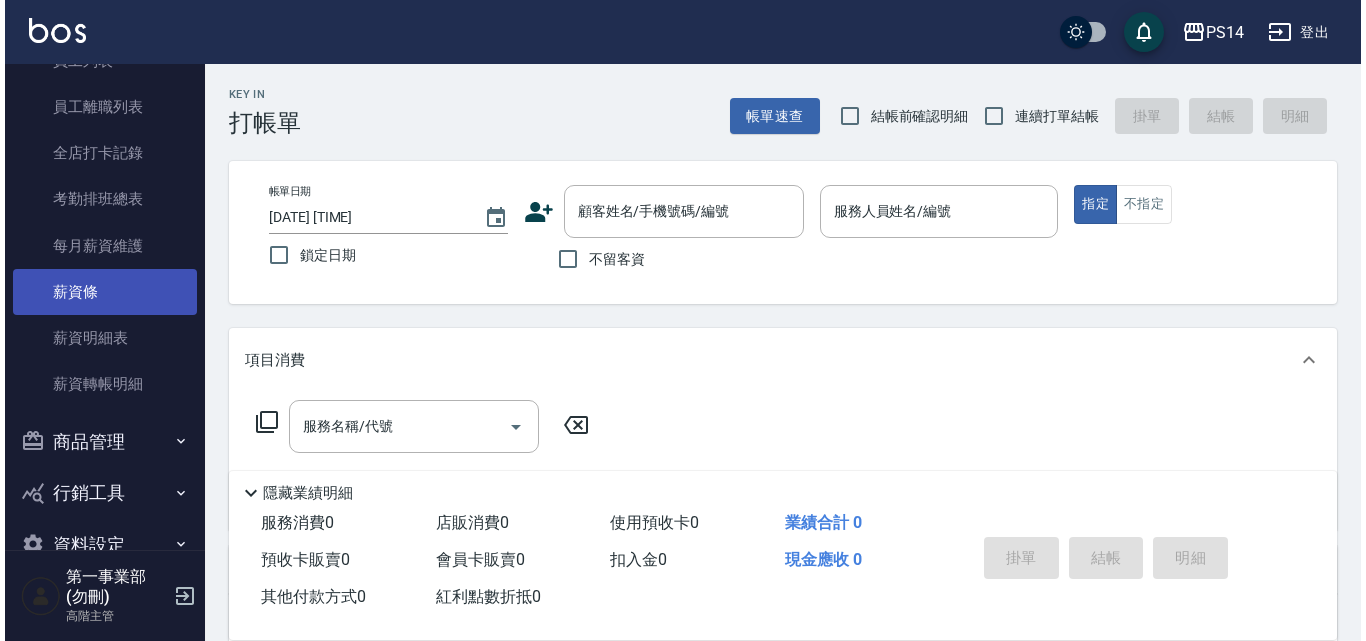 scroll, scrollTop: 200, scrollLeft: 0, axis: vertical 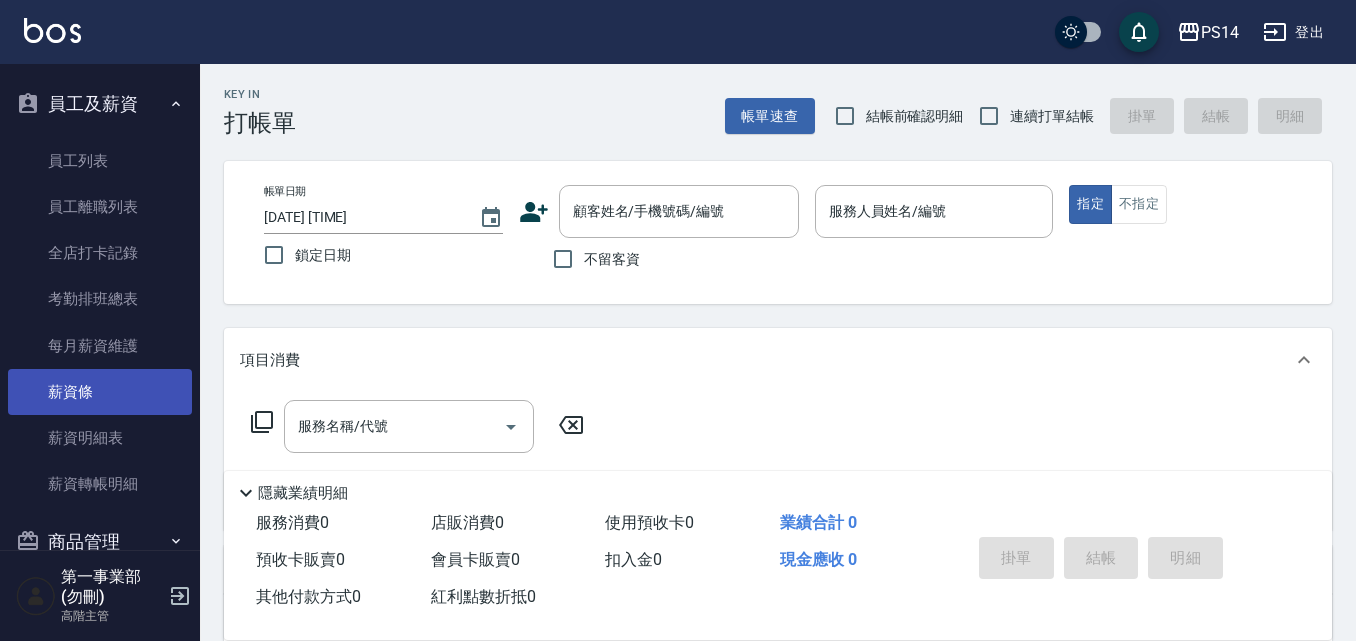 click on "薪資條" at bounding box center (100, 392) 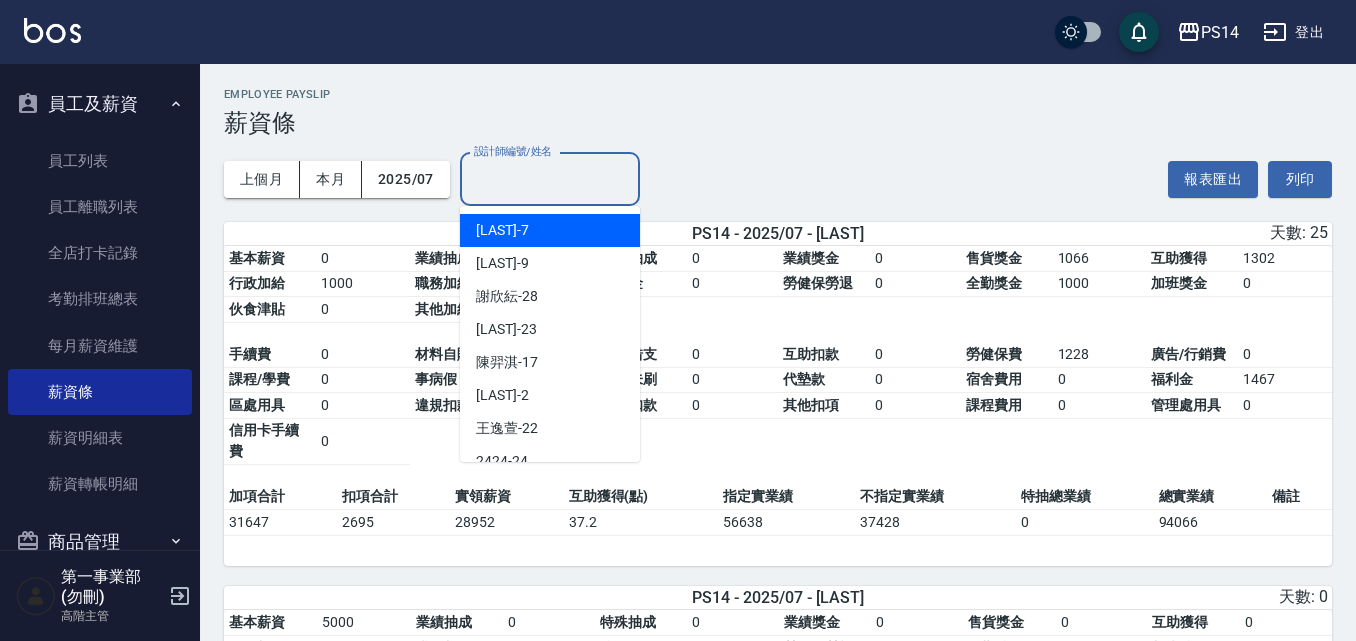 click on "設計師編號/姓名 設計師編號/姓名" at bounding box center [550, 179] 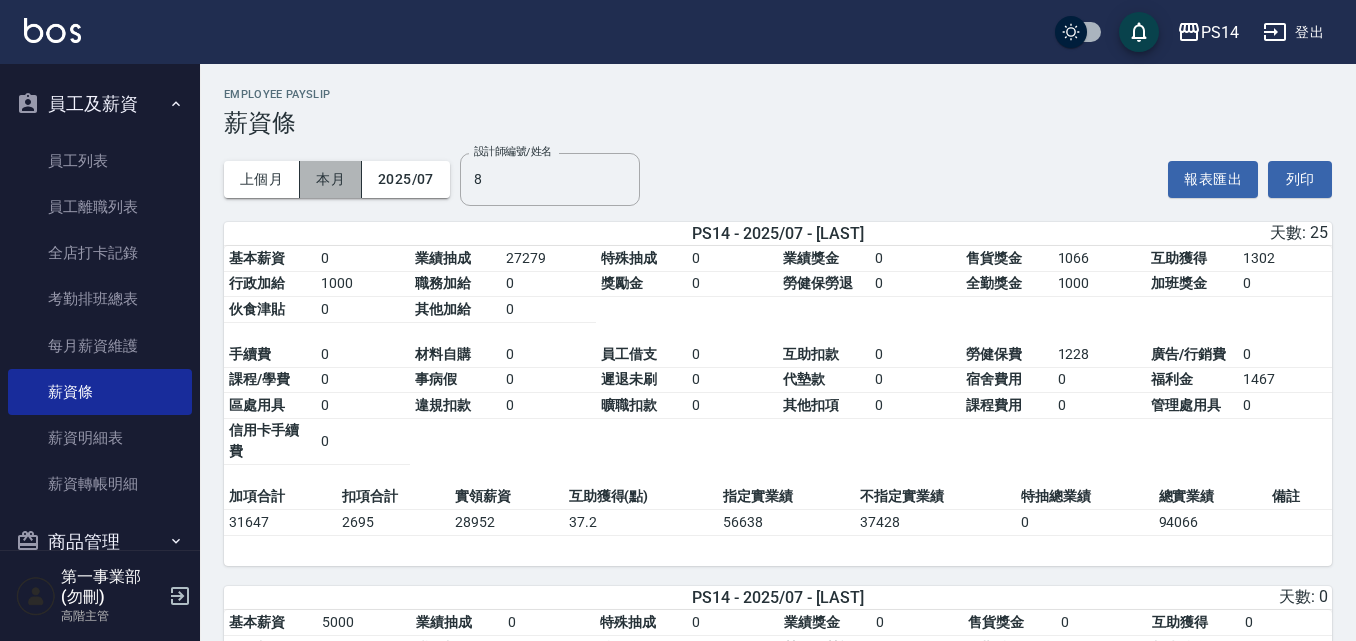 click on "本月" at bounding box center (331, 179) 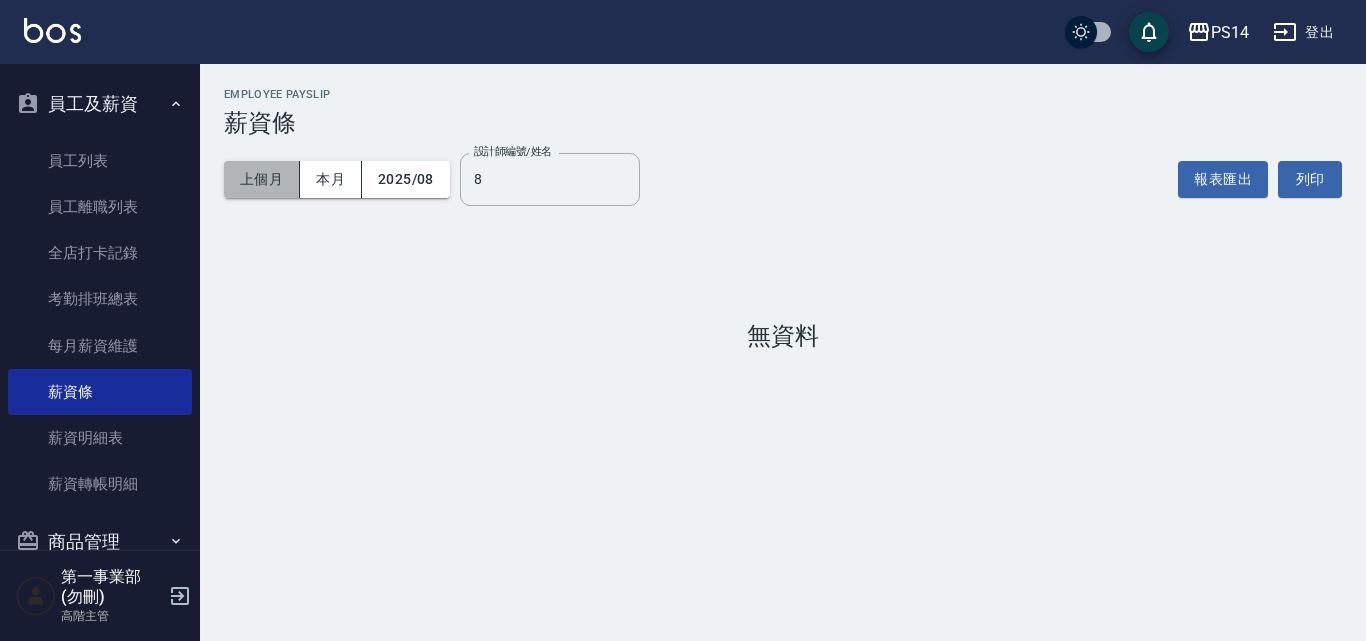click on "上個月" at bounding box center (262, 179) 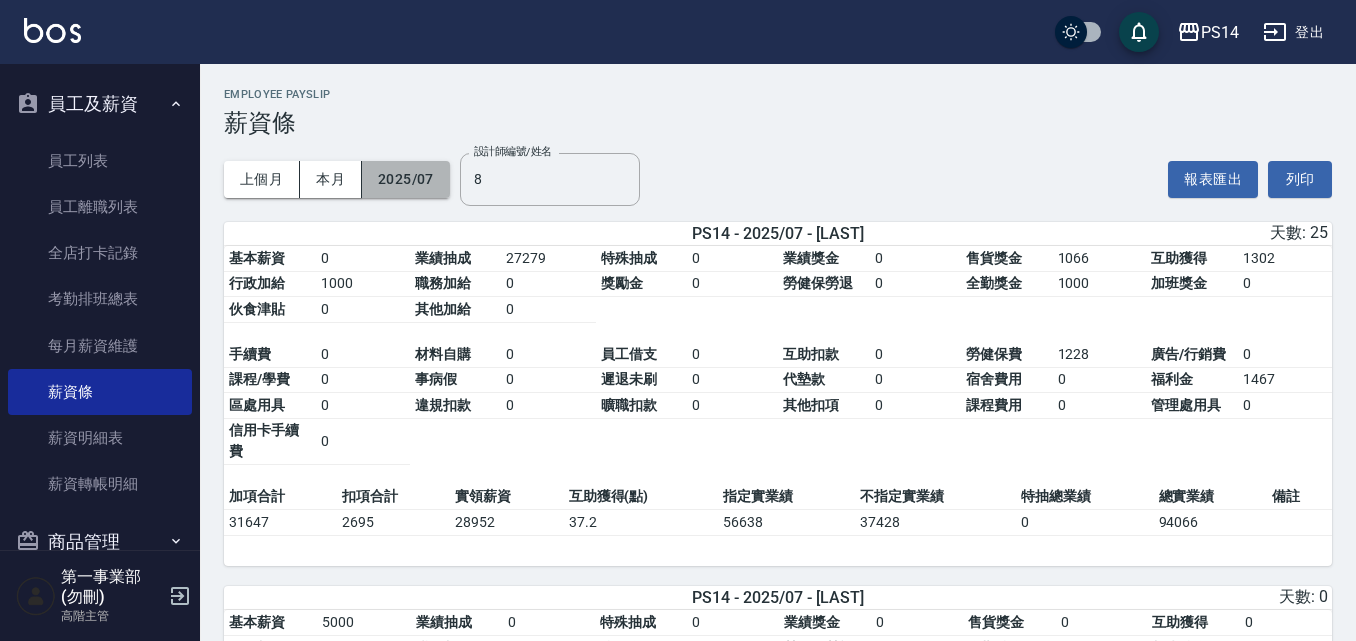 click on "2025/07" at bounding box center (406, 179) 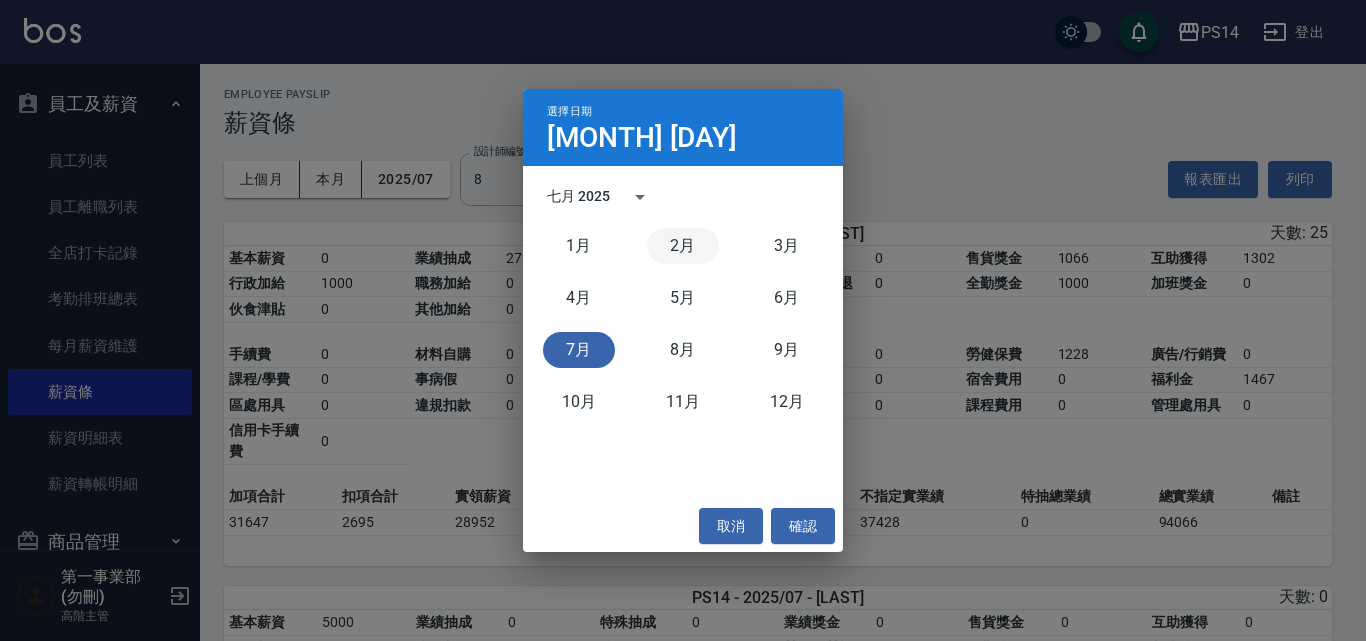 click on "2月" at bounding box center [683, 246] 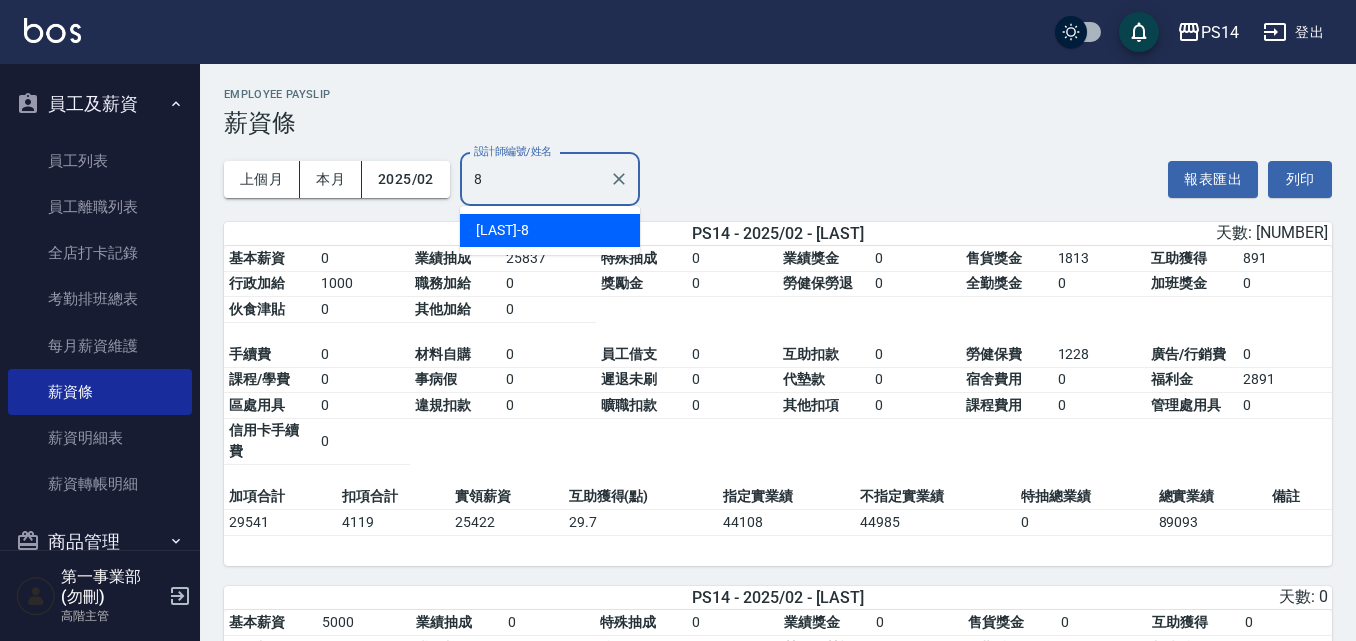click on "8" at bounding box center [535, 179] 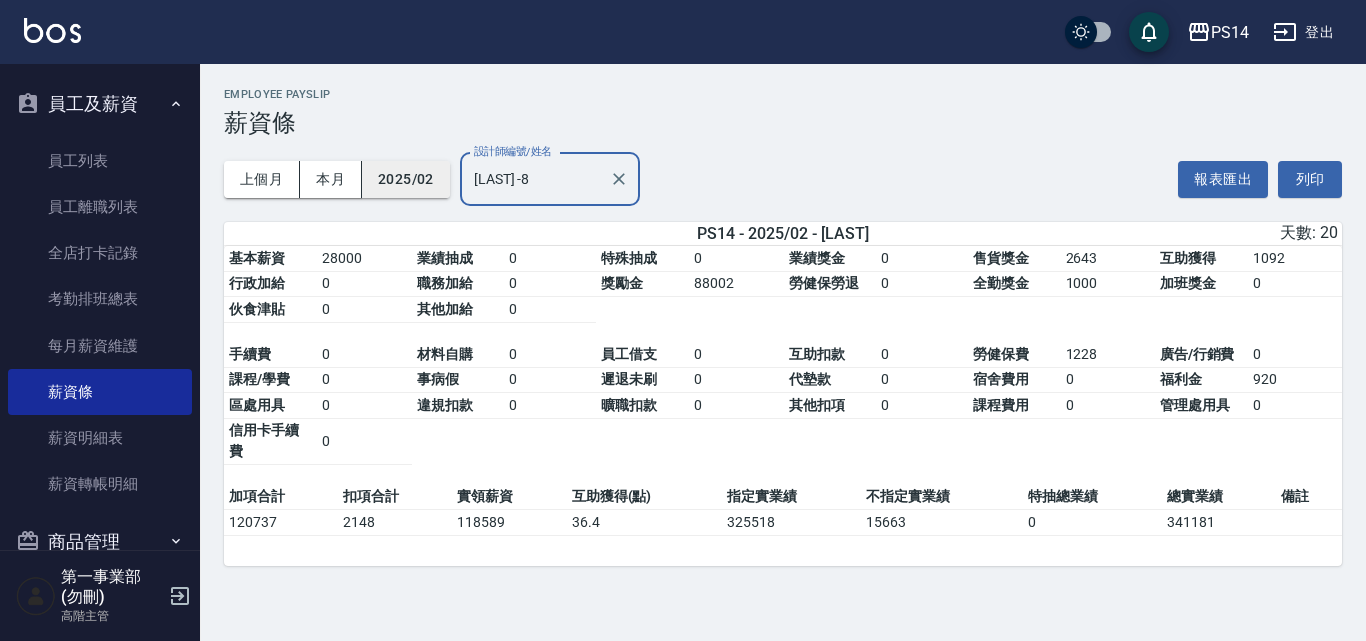 click on "2025/02" at bounding box center (406, 179) 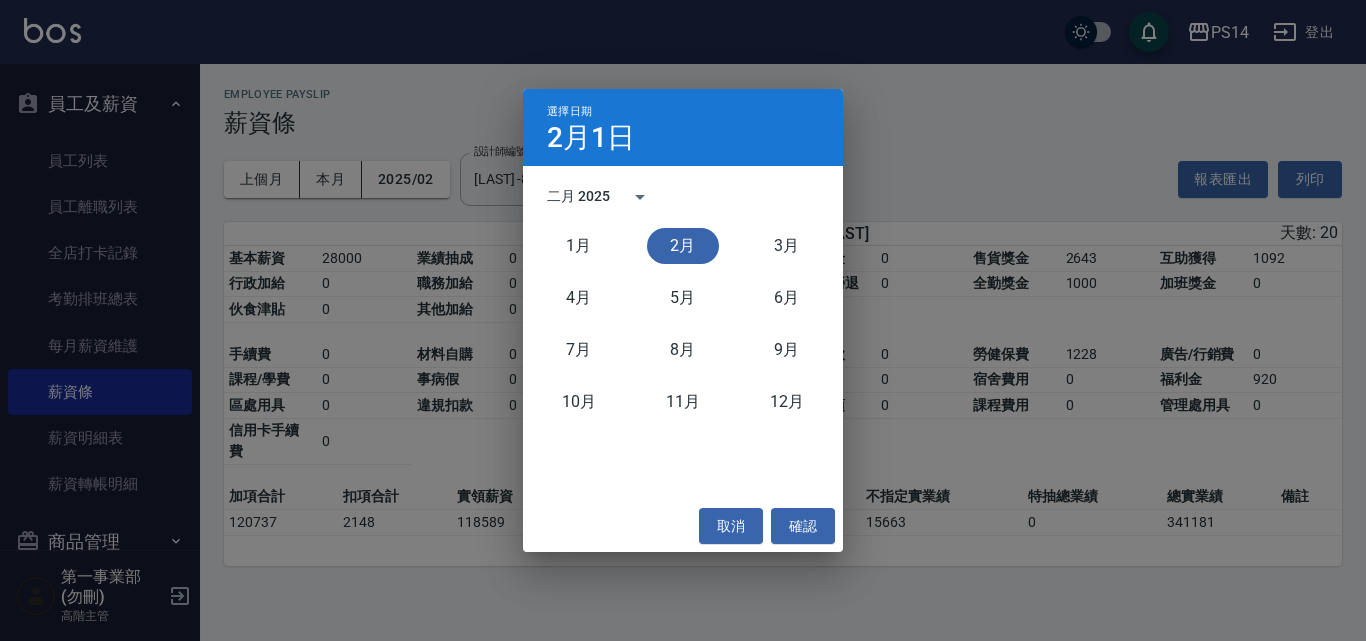 click on "2月" at bounding box center (683, 246) 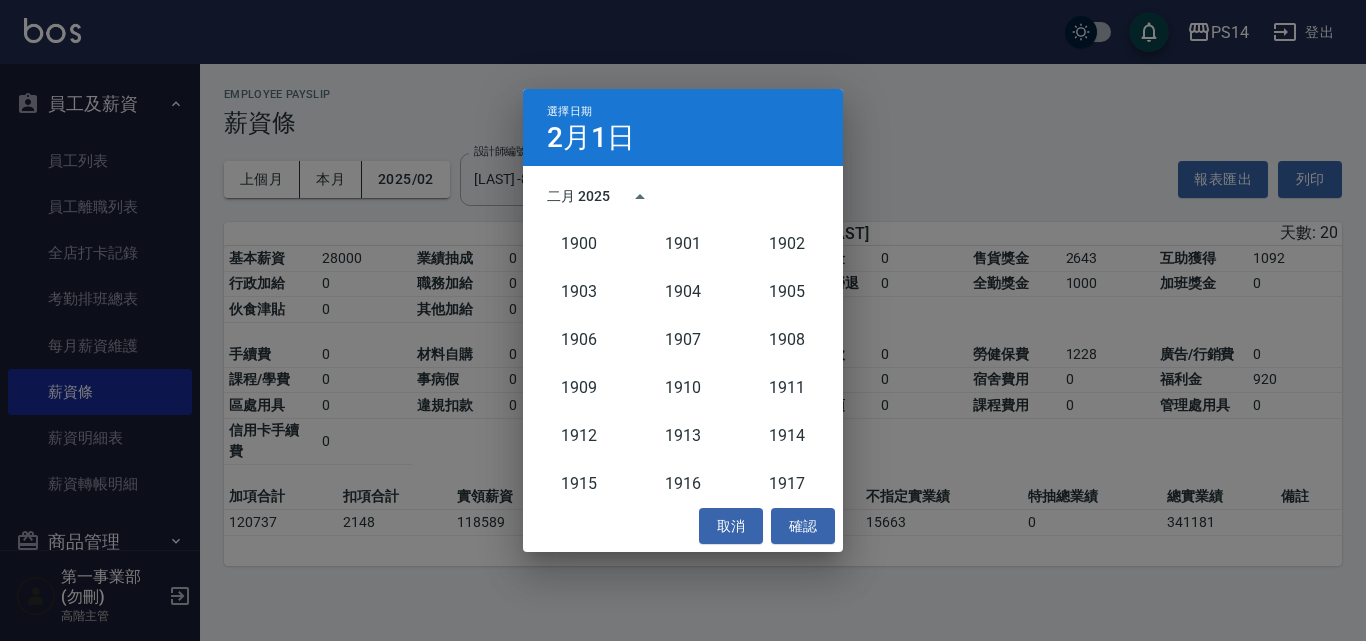 scroll, scrollTop: 1852, scrollLeft: 0, axis: vertical 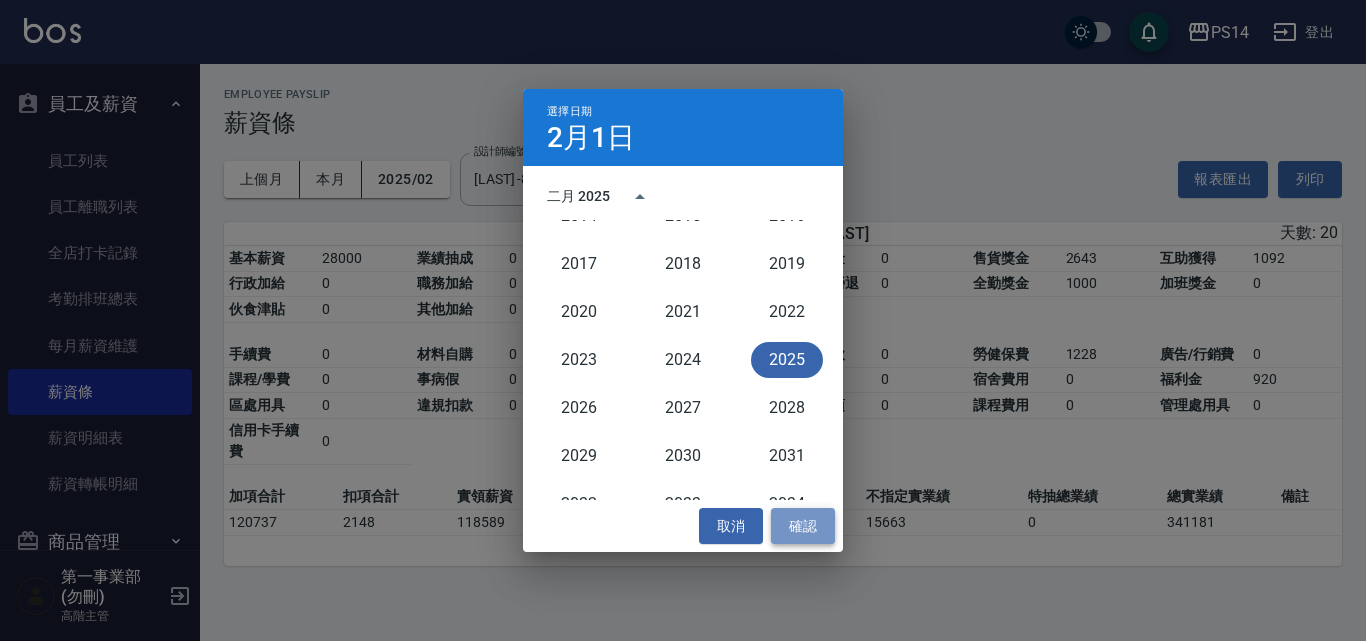 click on "確認" at bounding box center (803, 526) 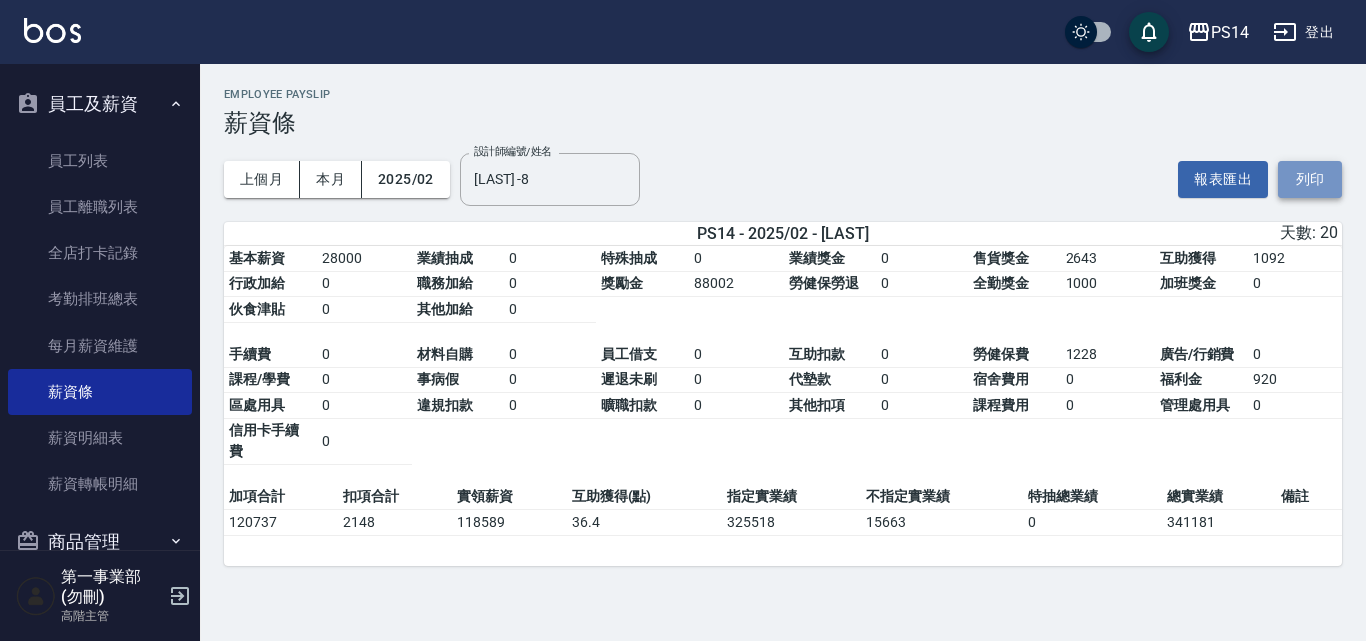 click on "列印" at bounding box center [1310, 179] 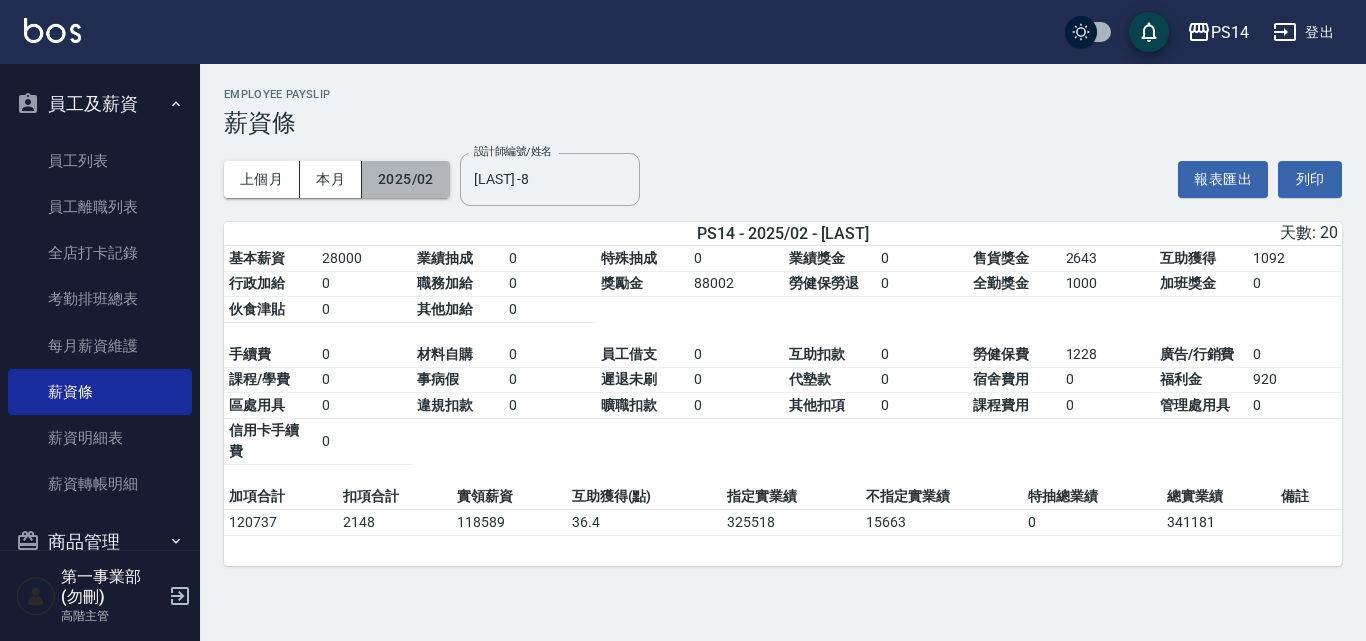 click on "2025/02" at bounding box center (406, 179) 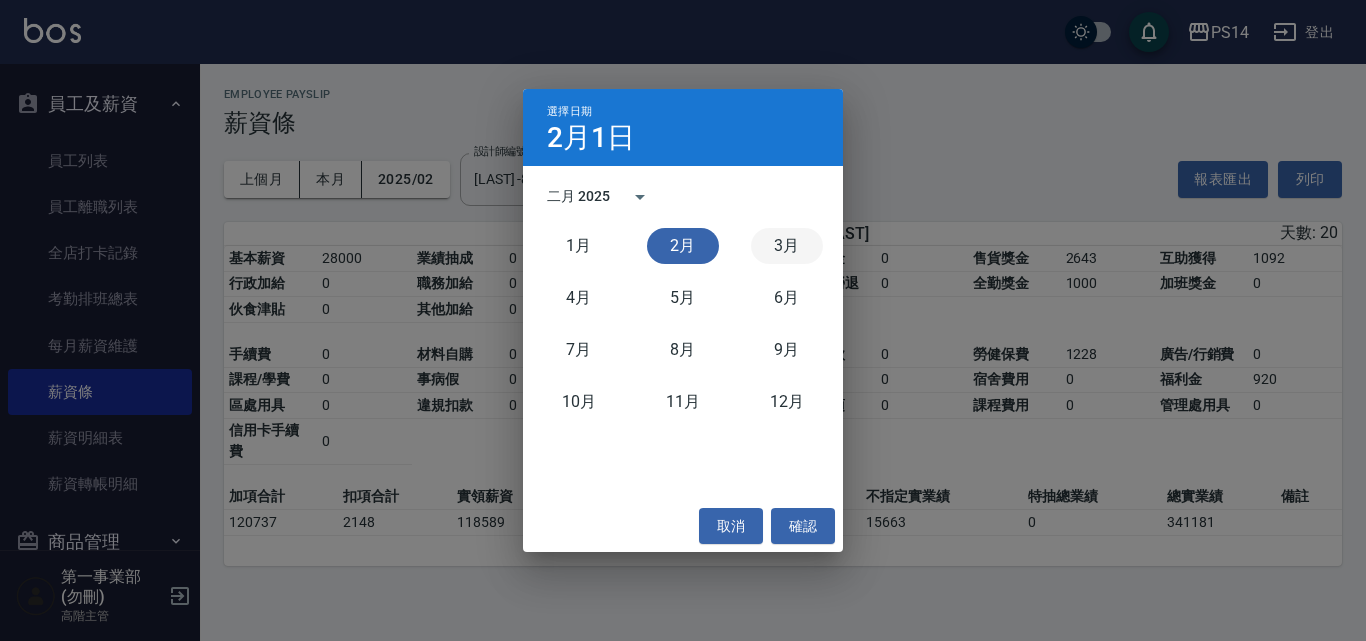 click on "3月" at bounding box center (787, 246) 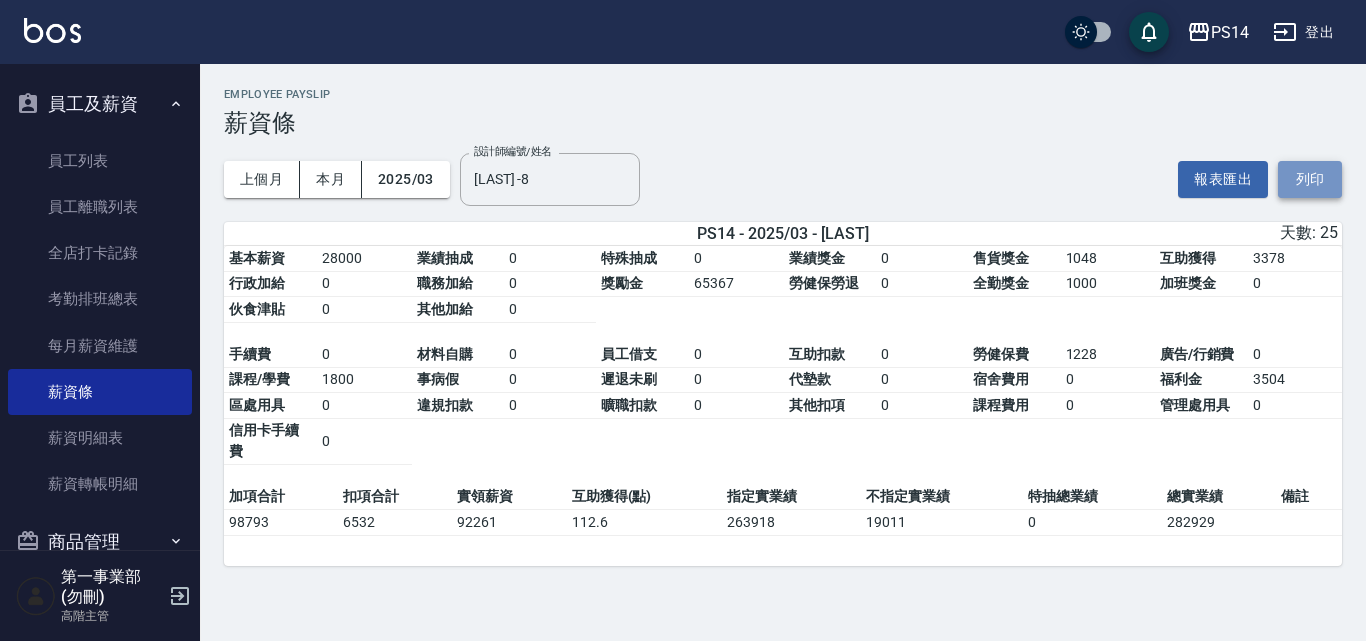 click on "列印" at bounding box center (1310, 179) 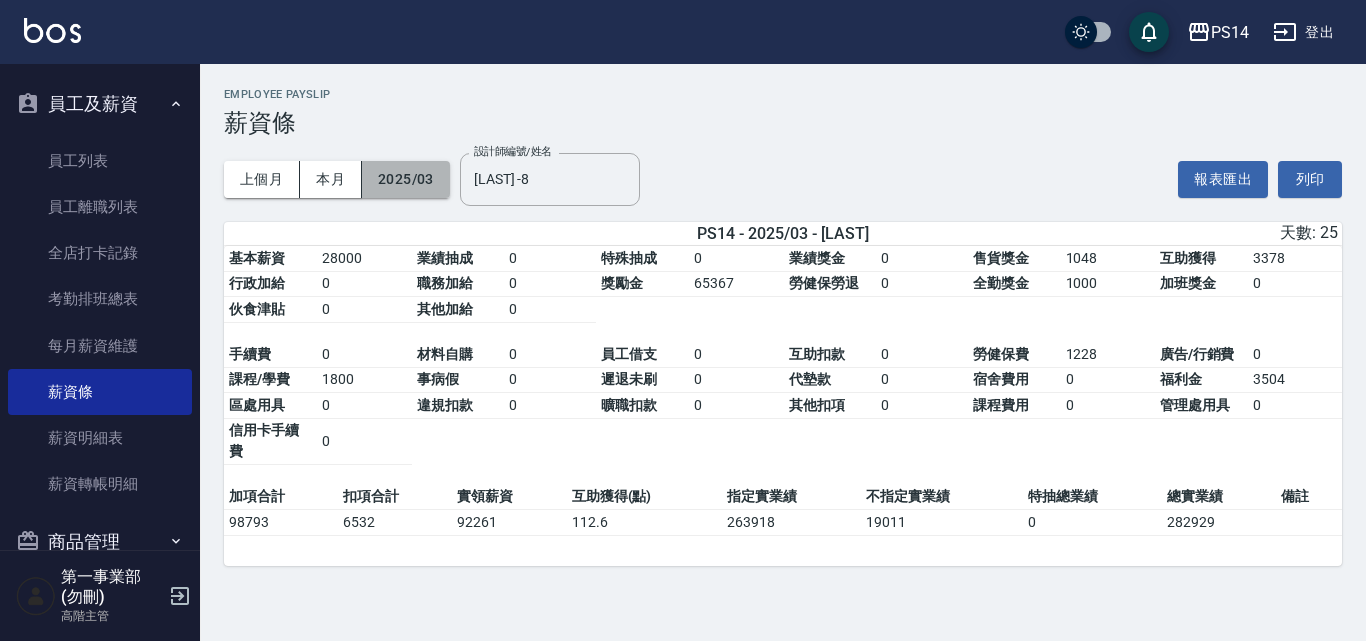 click on "2025/03" at bounding box center (406, 179) 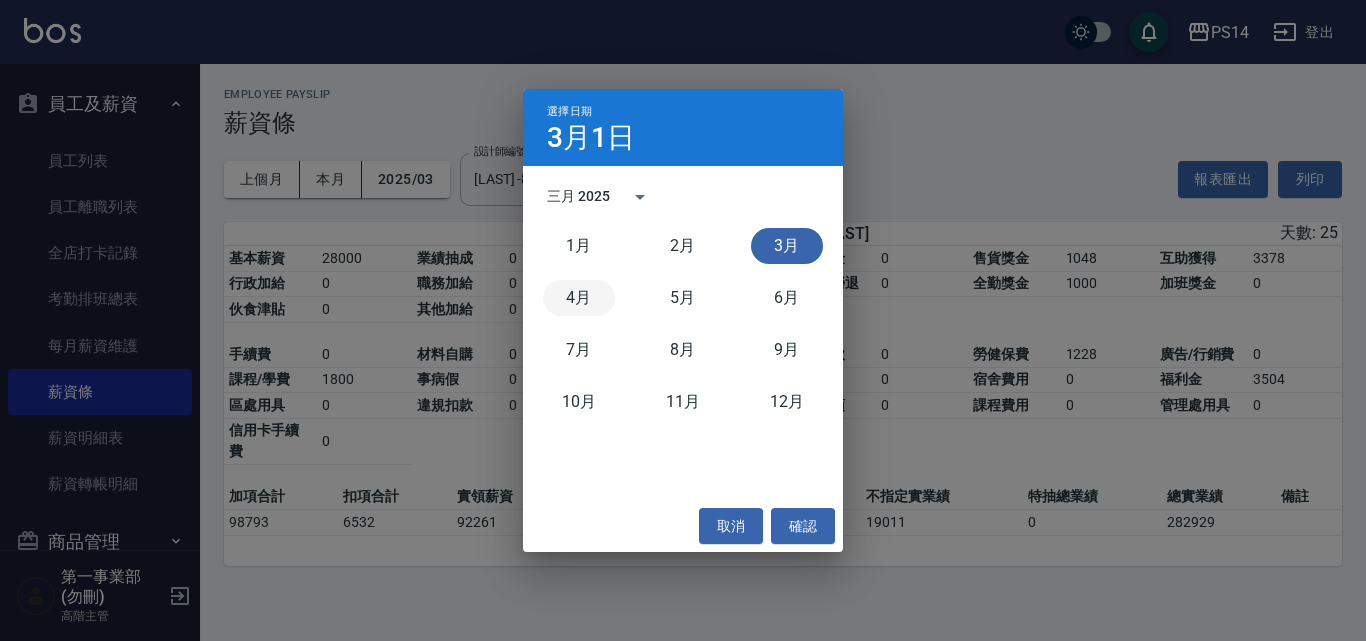 click on "4月" at bounding box center (579, 298) 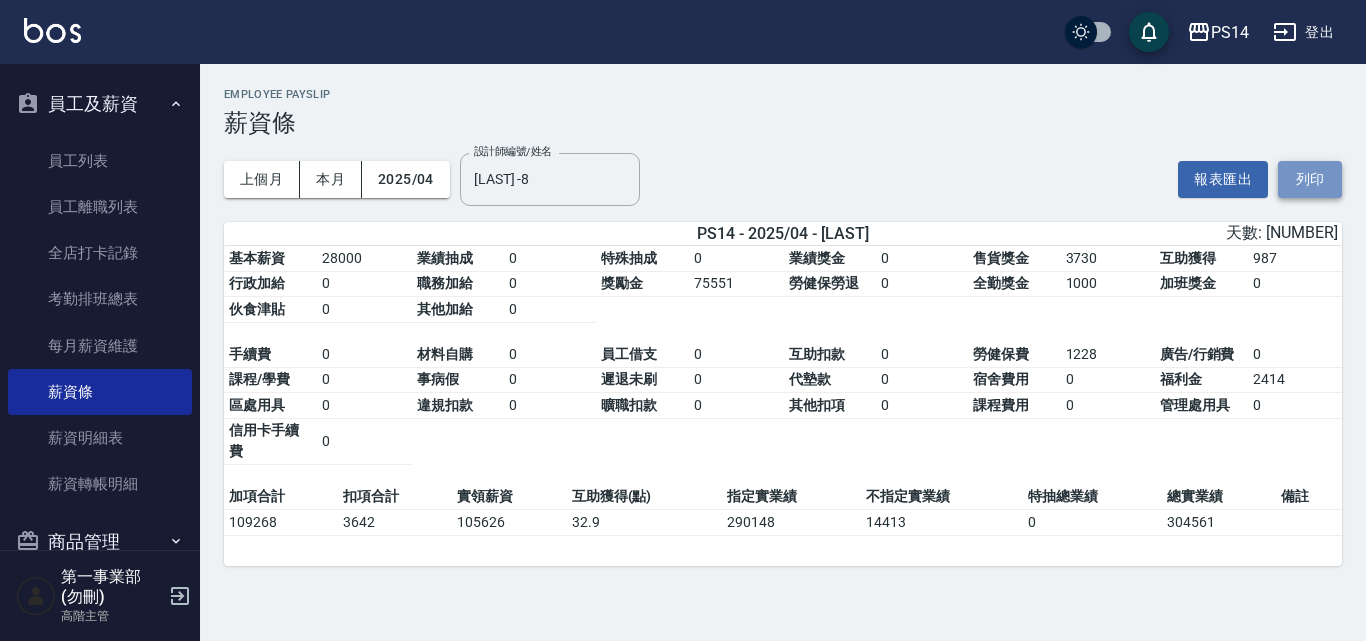 click on "列印" at bounding box center (1310, 179) 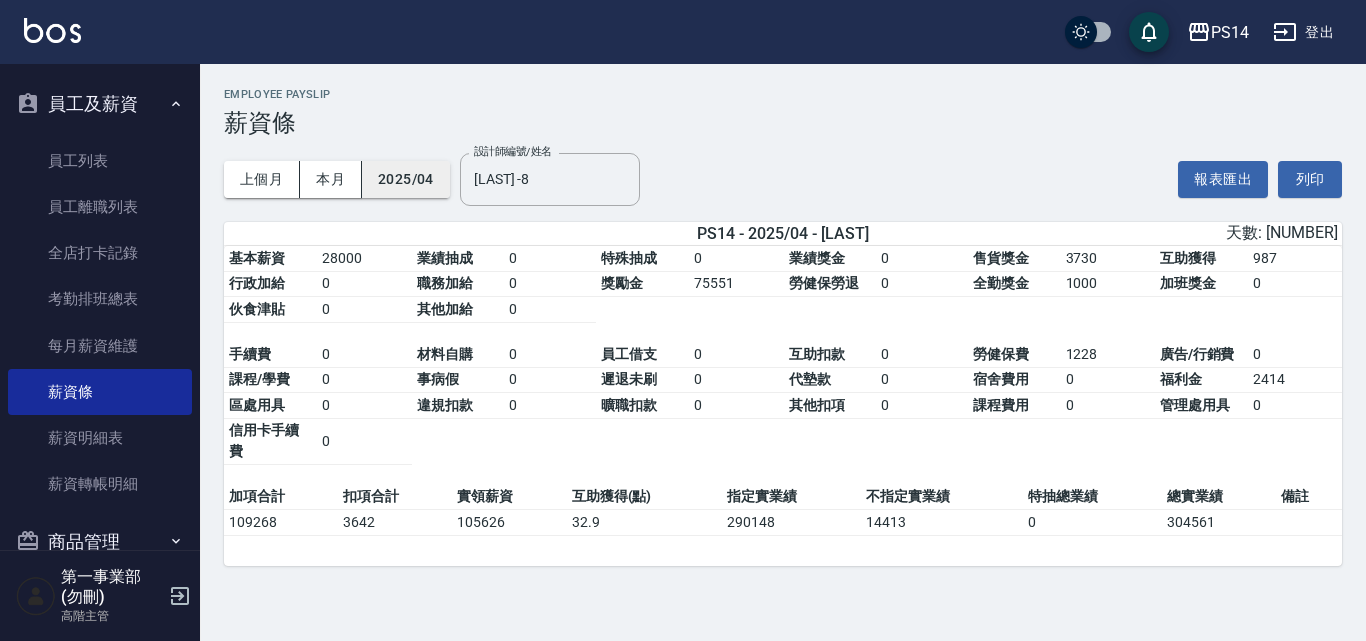 click on "2025/04" at bounding box center [406, 179] 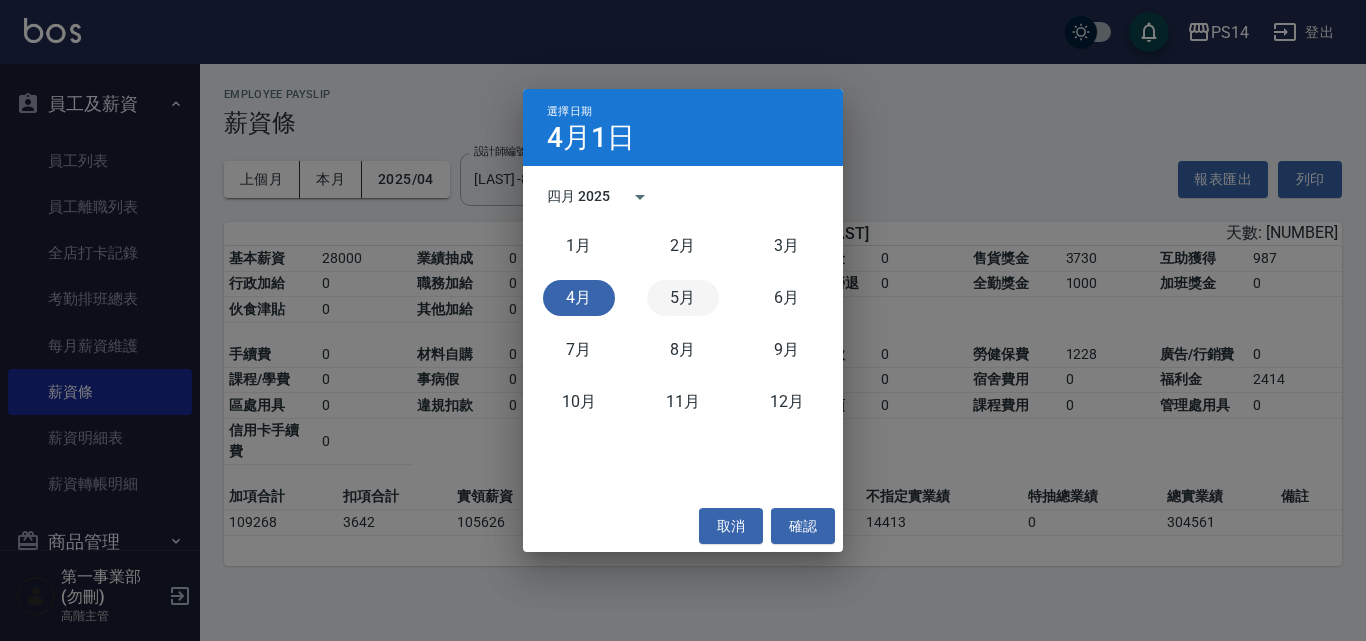 click on "5月" at bounding box center (683, 298) 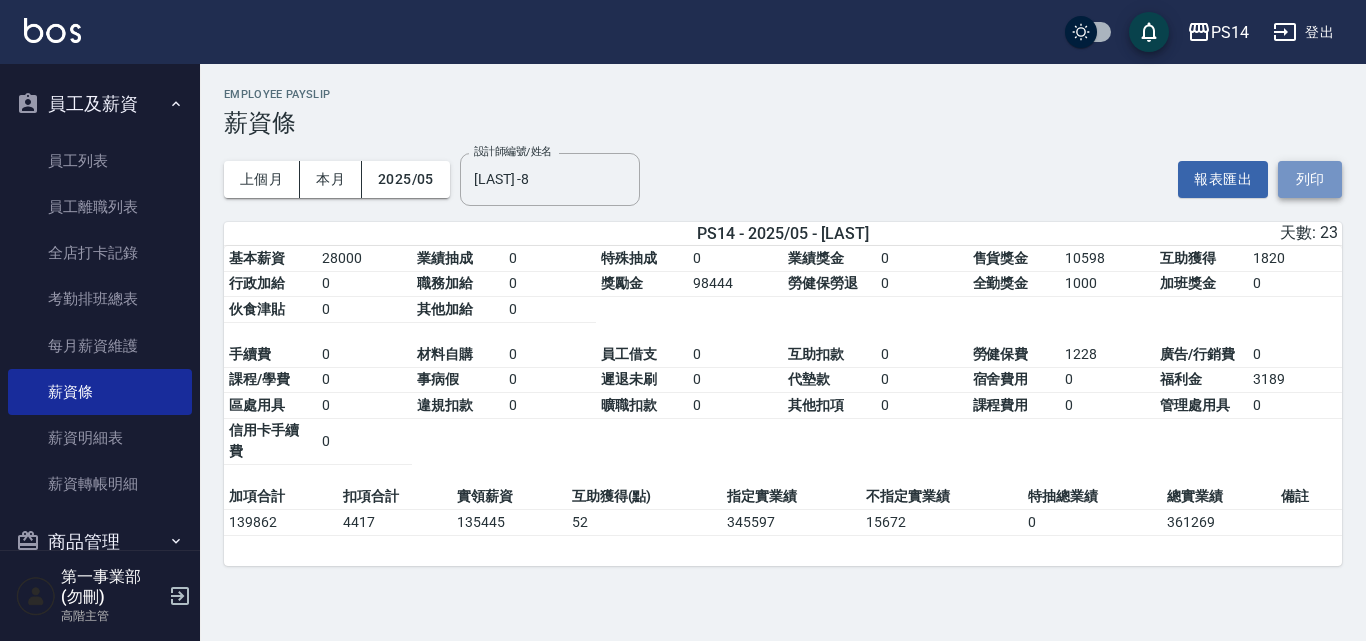 click on "列印" at bounding box center [1310, 179] 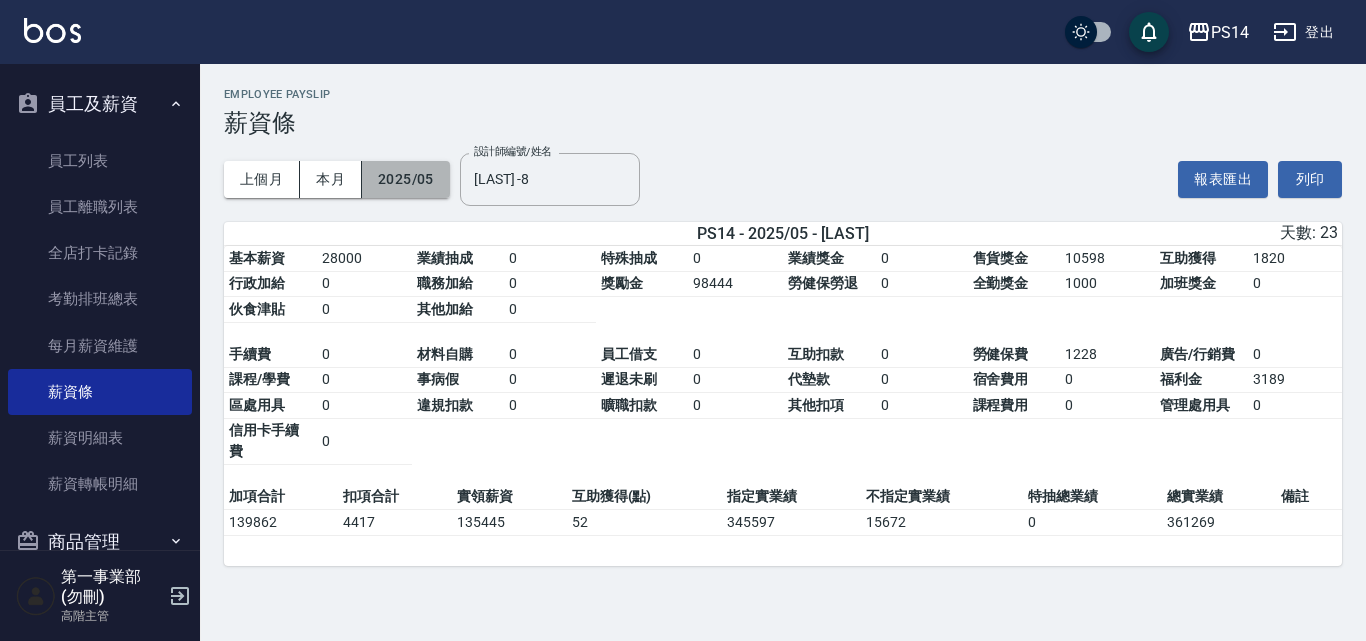click on "2025/05" at bounding box center [406, 179] 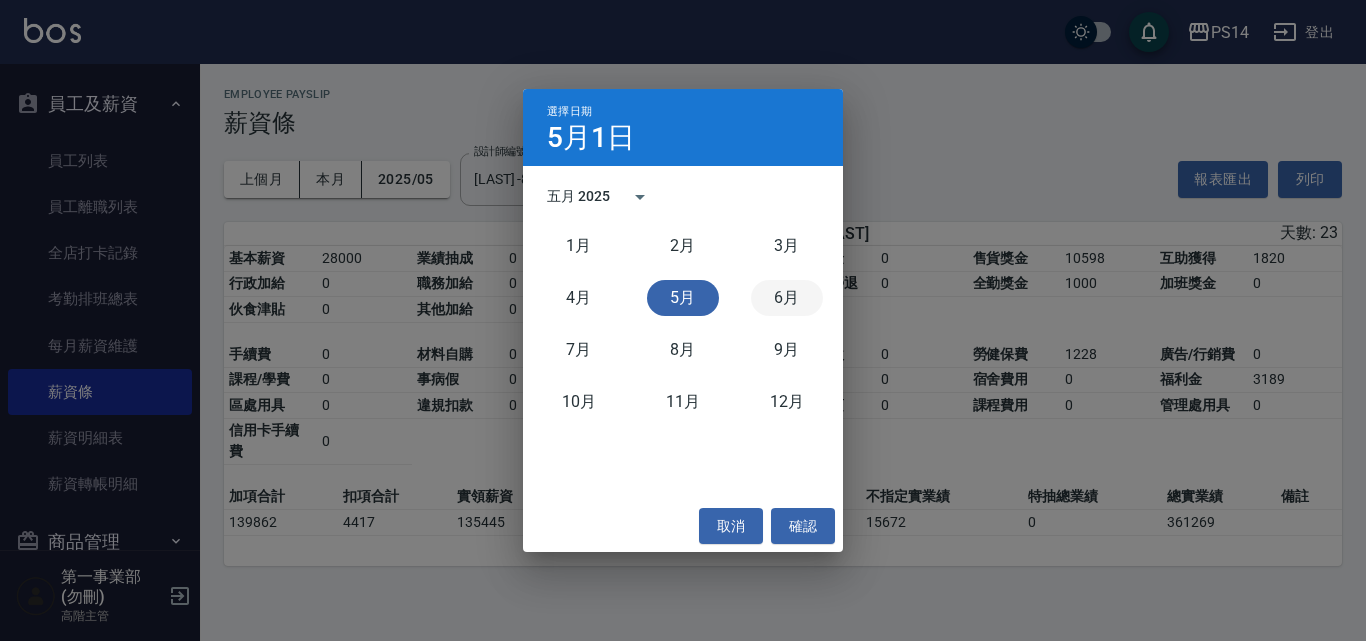 click on "6月" at bounding box center (787, 298) 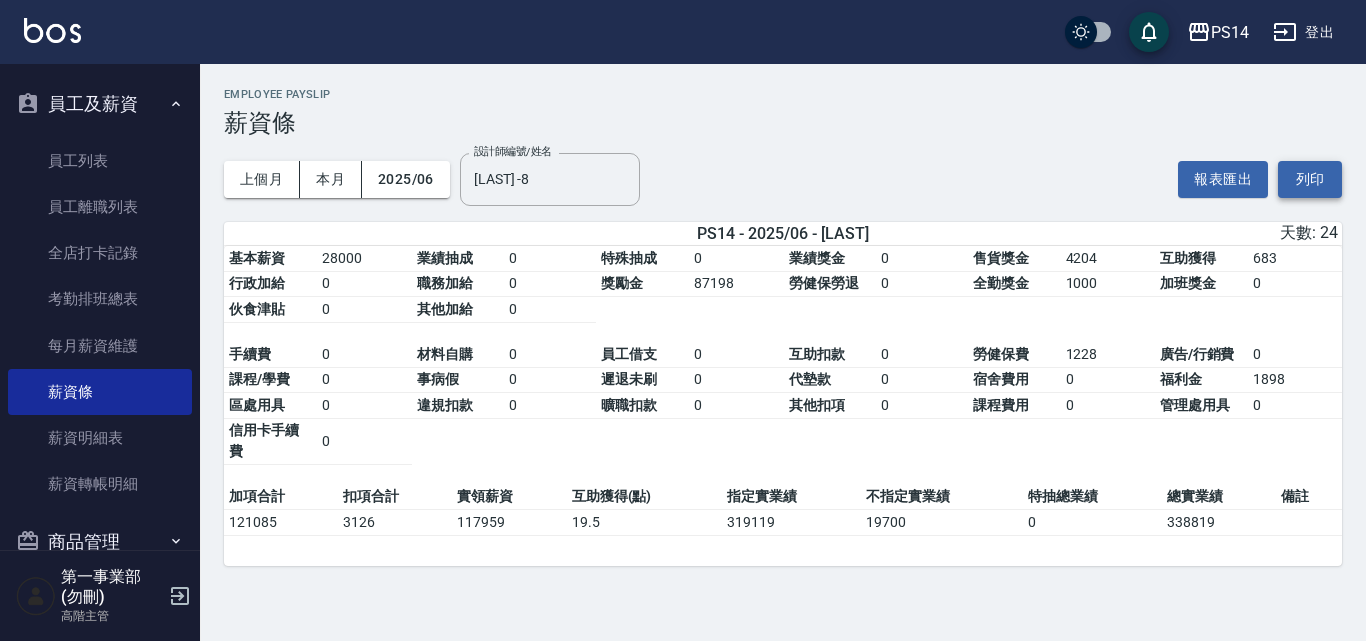 click on "列印" at bounding box center (1310, 179) 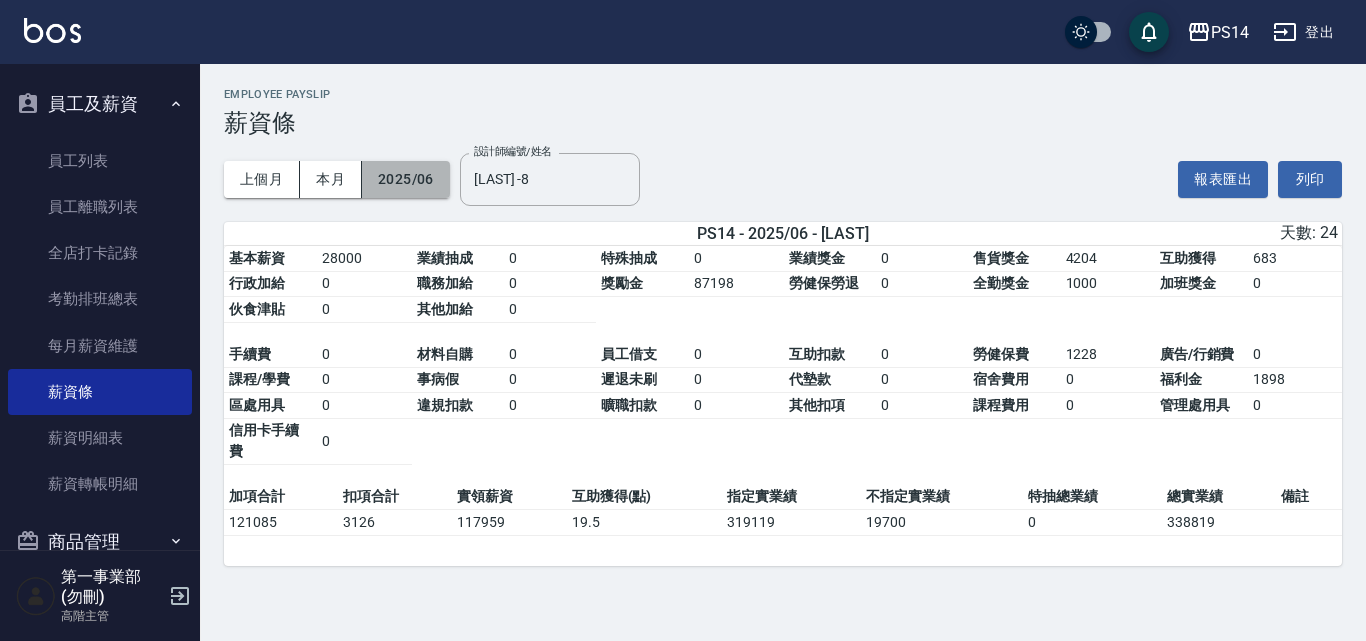 click on "2025/06" at bounding box center [406, 179] 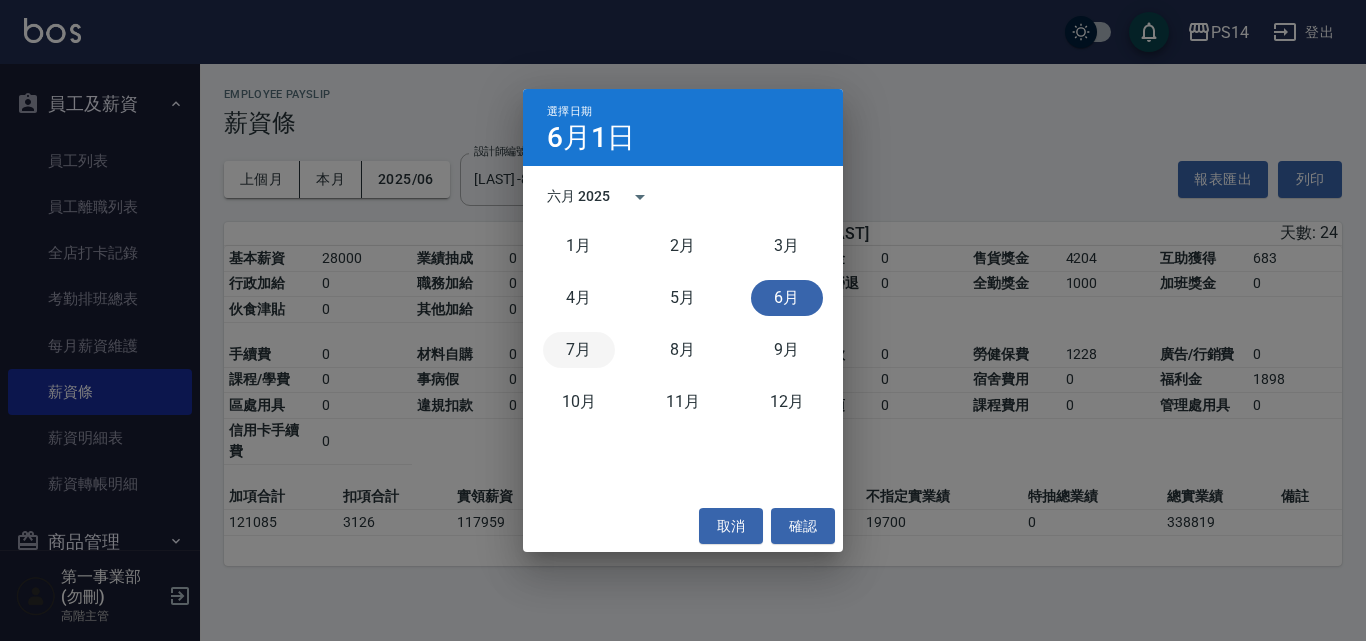 click on "7月" at bounding box center (579, 350) 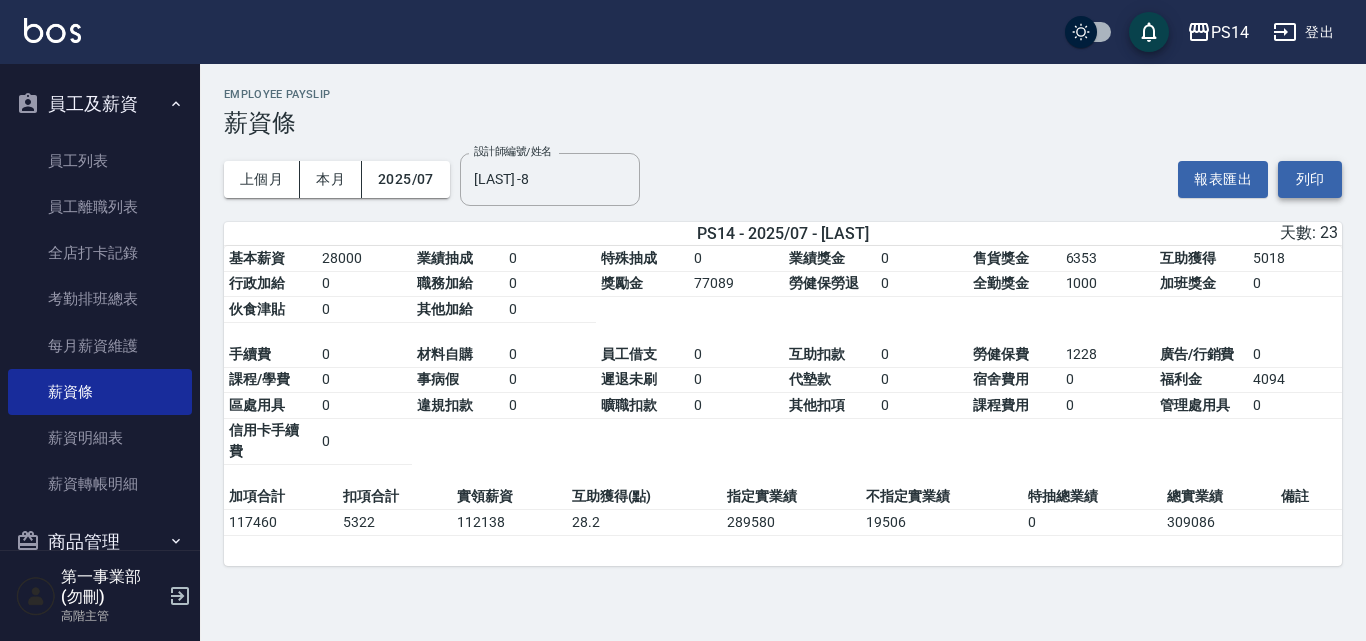 click on "列印" at bounding box center [1310, 179] 